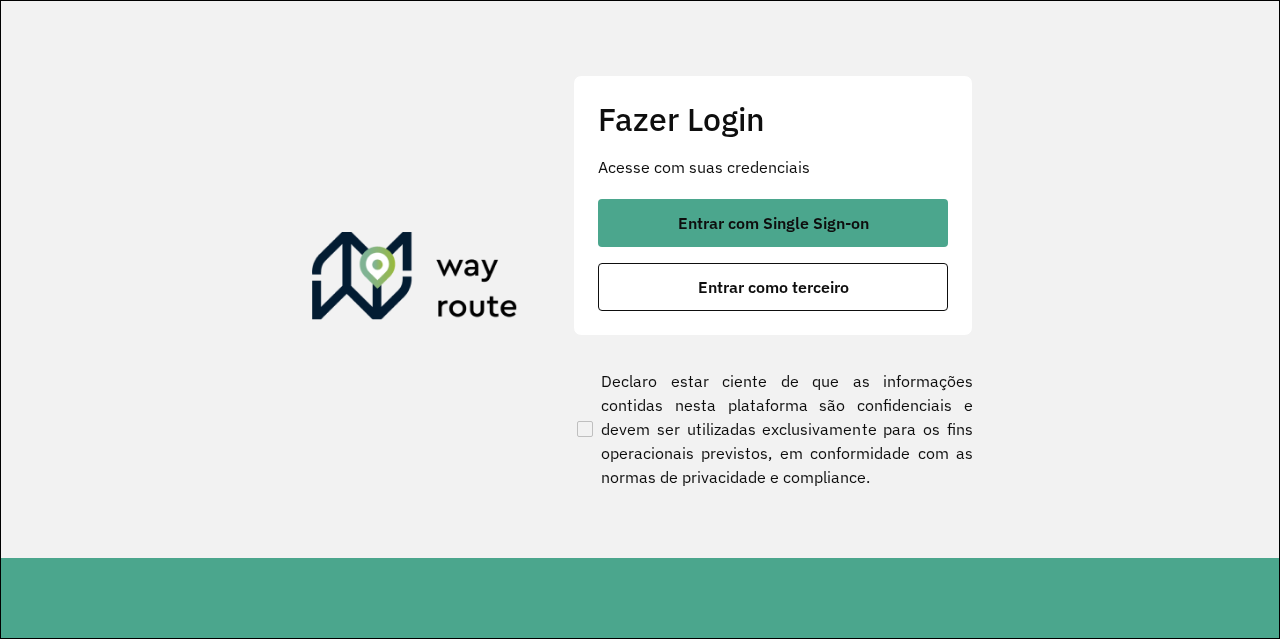 scroll, scrollTop: 0, scrollLeft: 0, axis: both 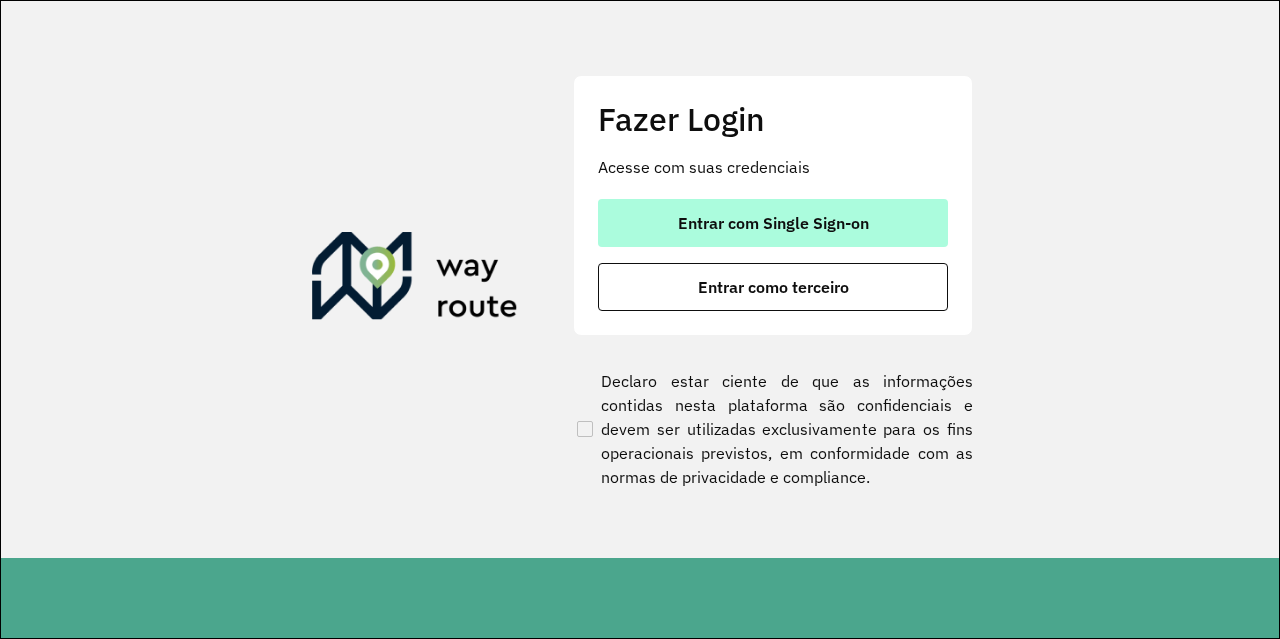 click on "Entrar com Single Sign-on" at bounding box center [773, 223] 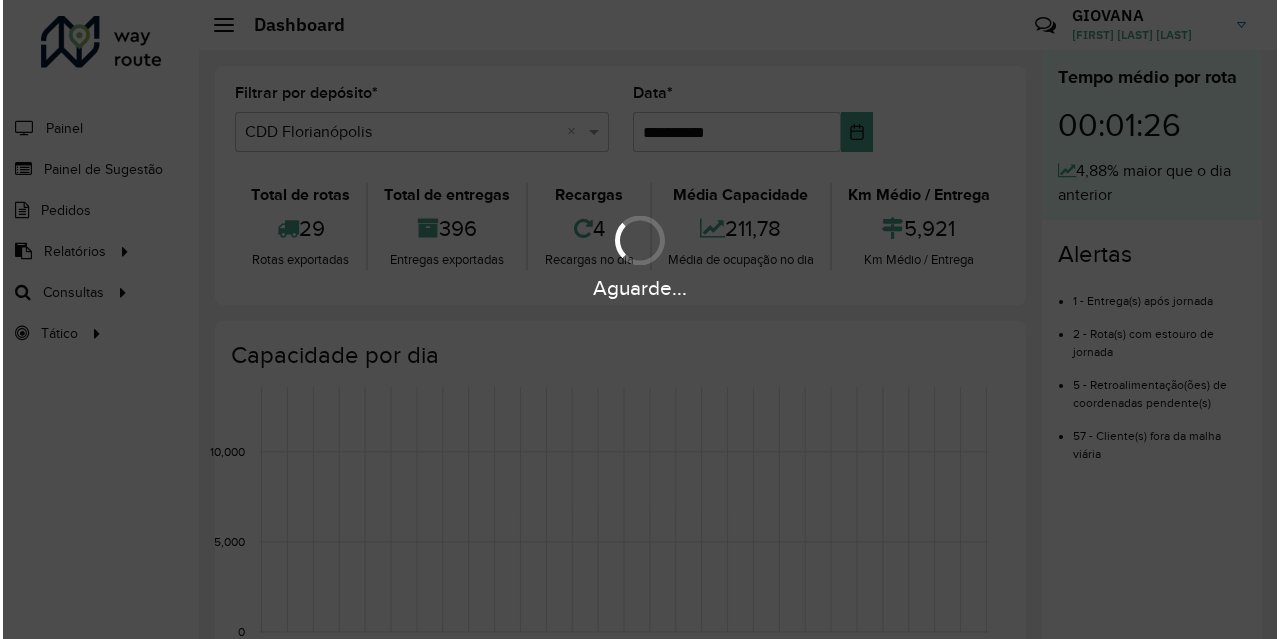 scroll, scrollTop: 0, scrollLeft: 0, axis: both 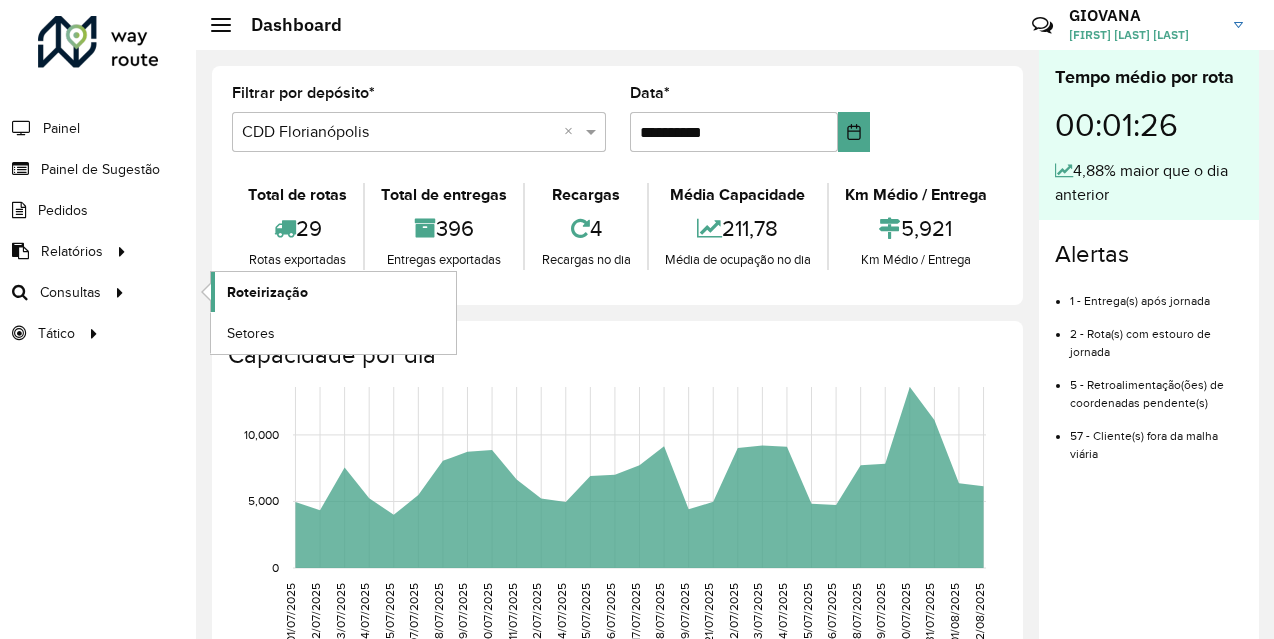 click on "Roteirização" 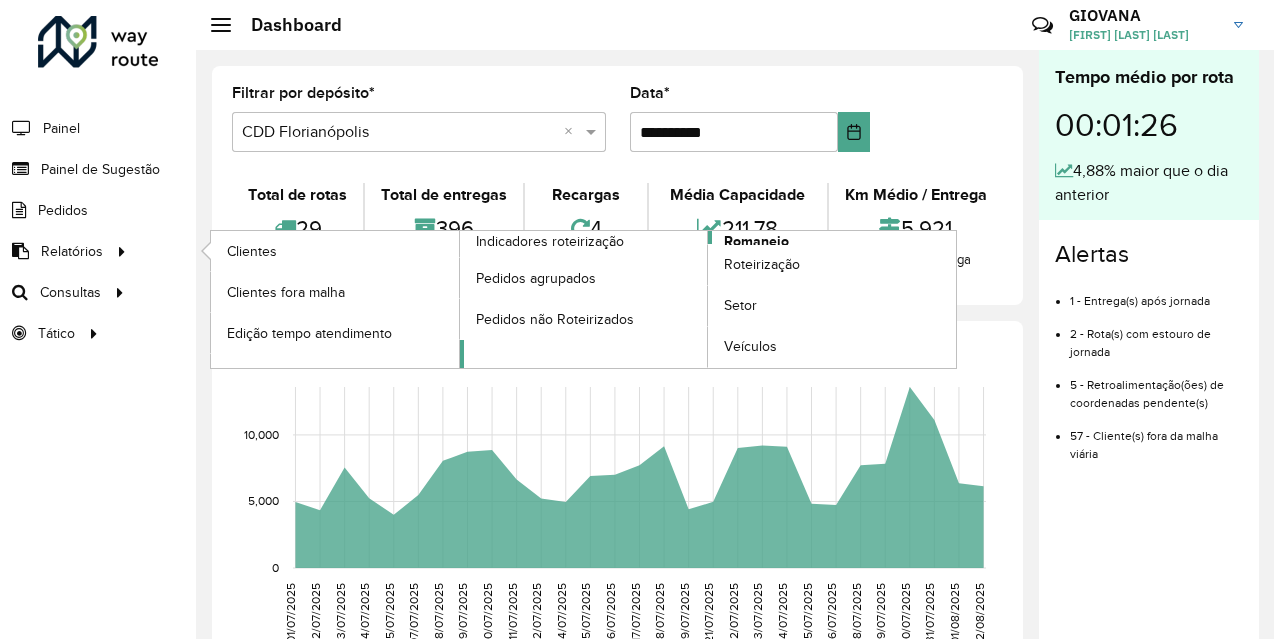 click on "Romaneio" 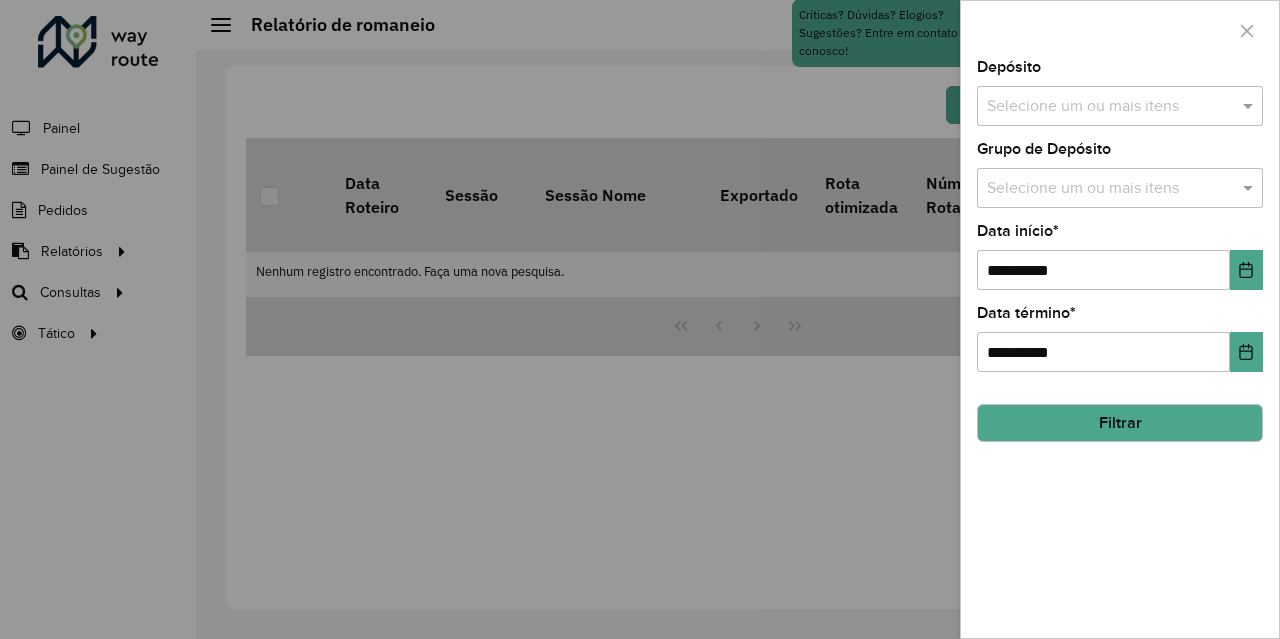 click on "Selecione um ou mais itens" at bounding box center (1120, 106) 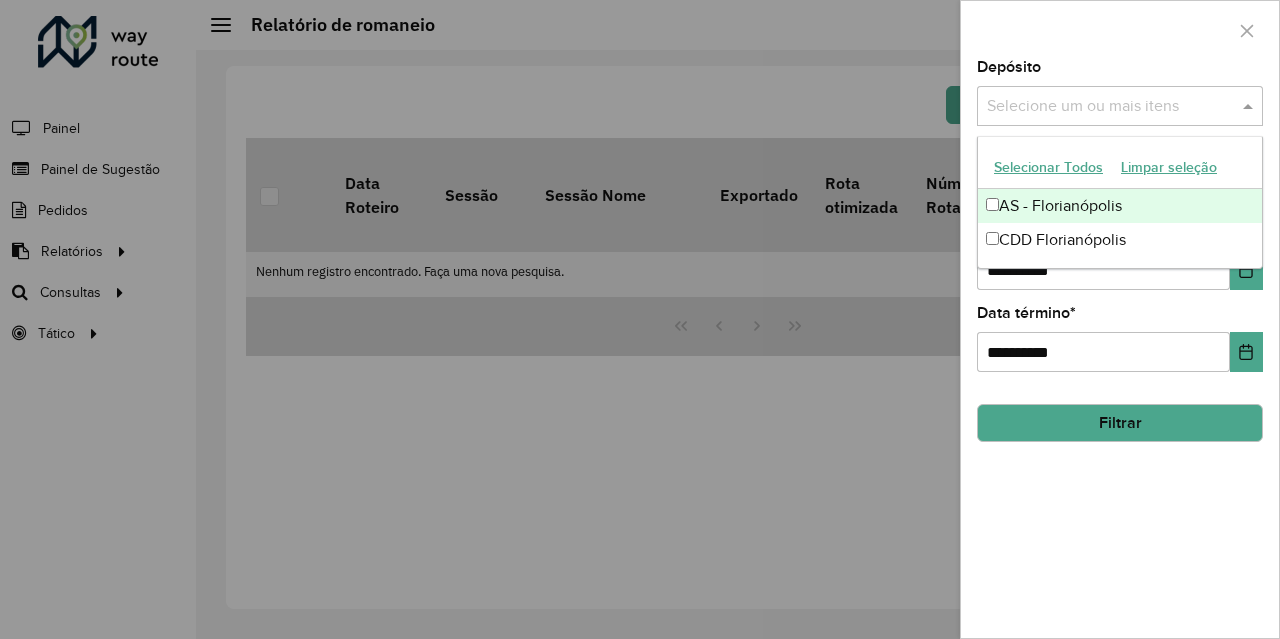 click on "Selecionar Todos" at bounding box center [1048, 167] 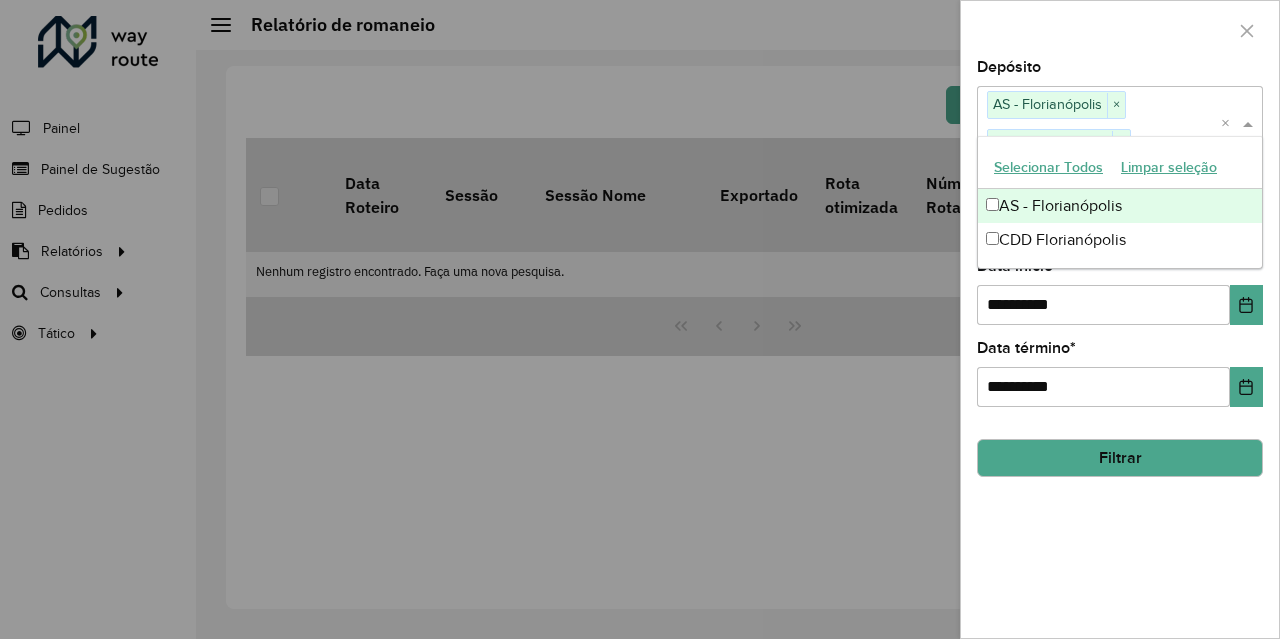 click on "Filtrar" 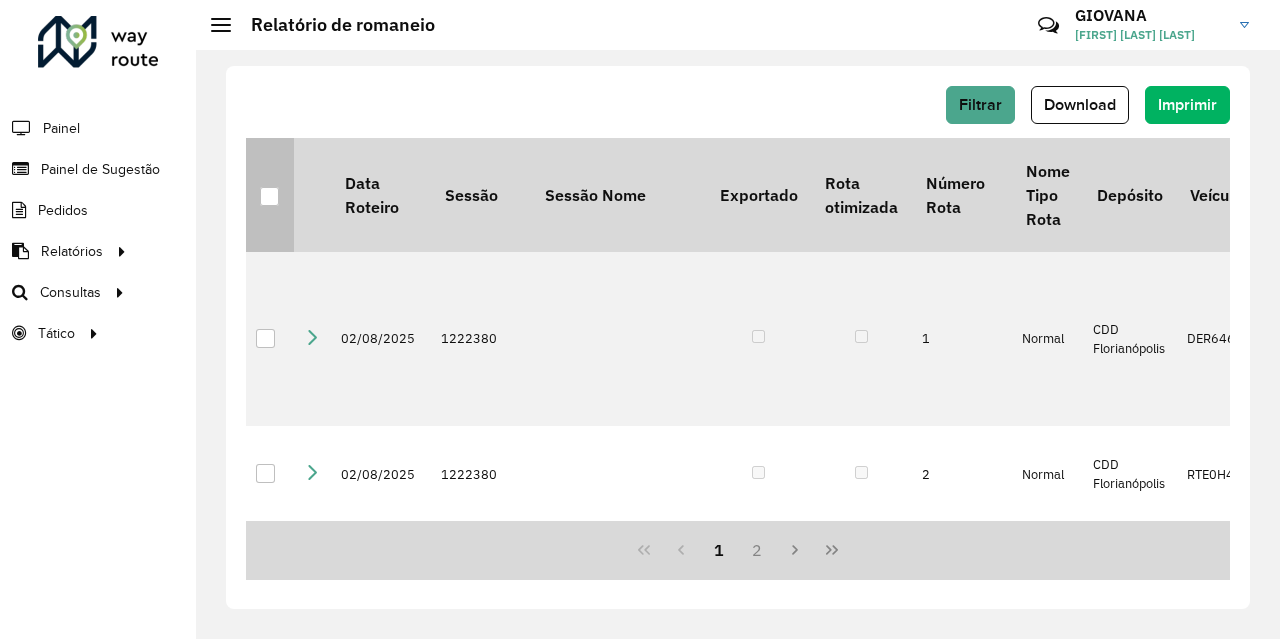 click at bounding box center [269, 196] 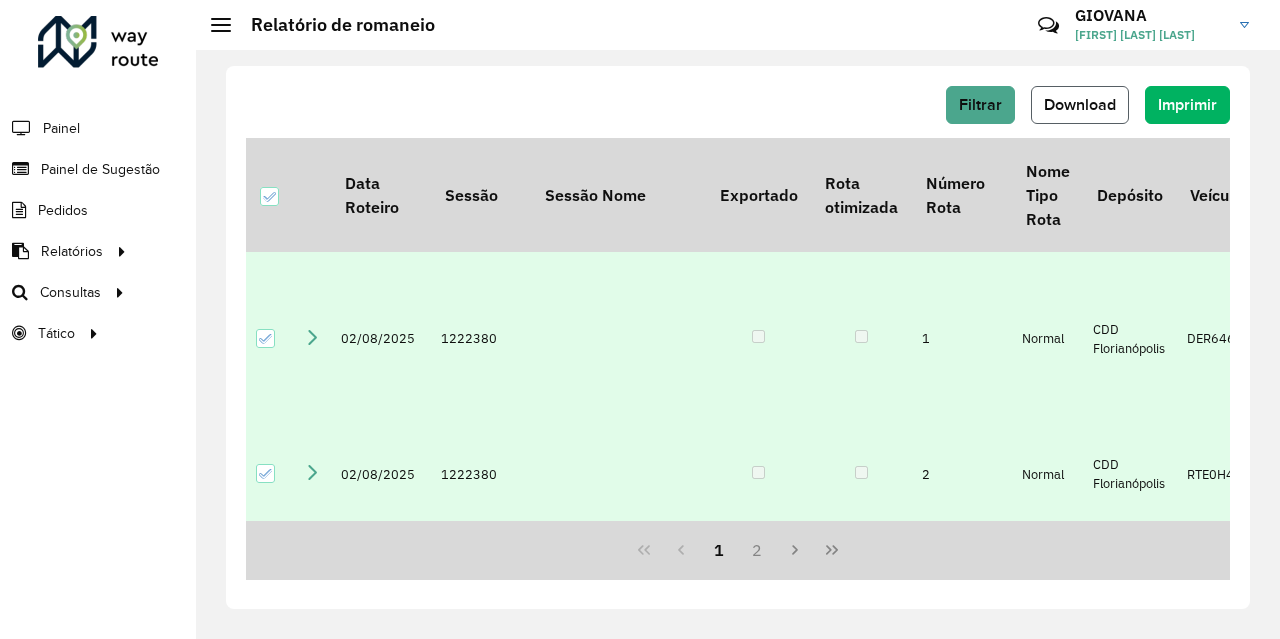 click on "Download" 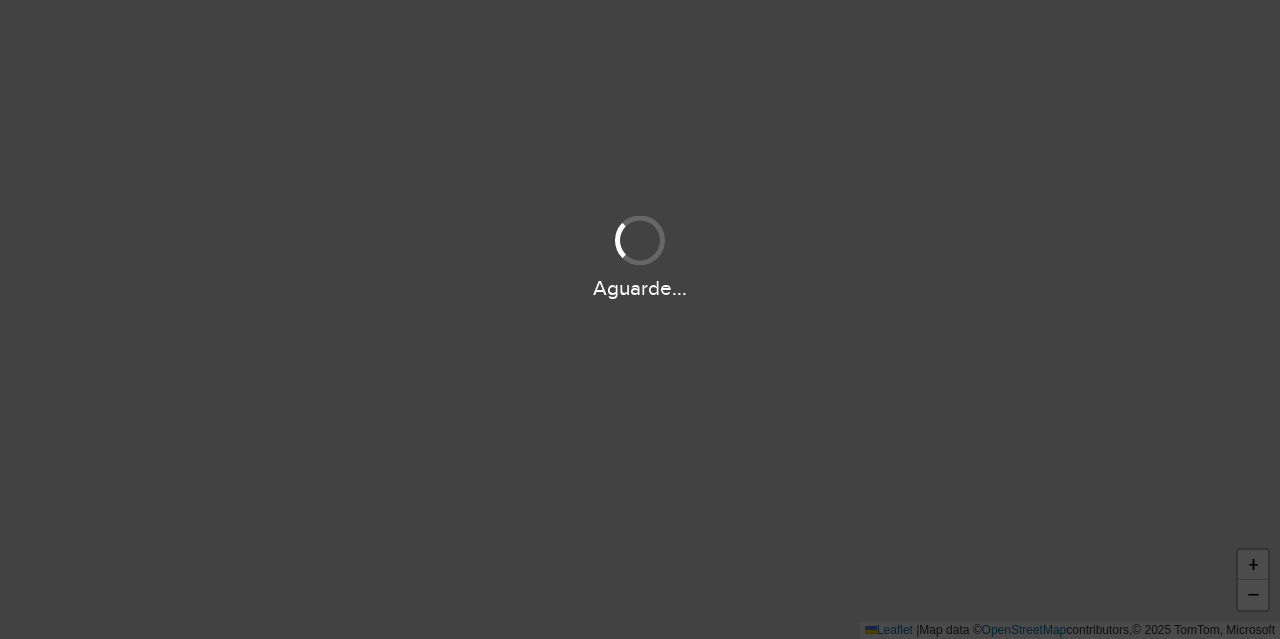 scroll, scrollTop: 0, scrollLeft: 0, axis: both 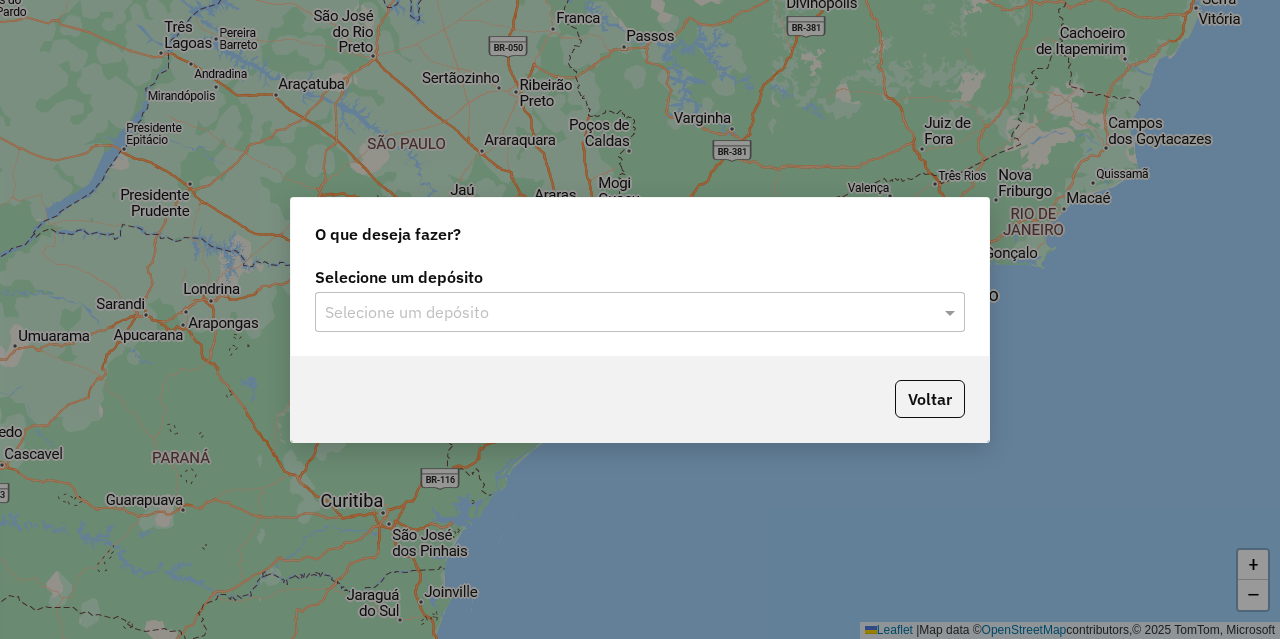 click on "Selecione um depósito Selecione um depósito" 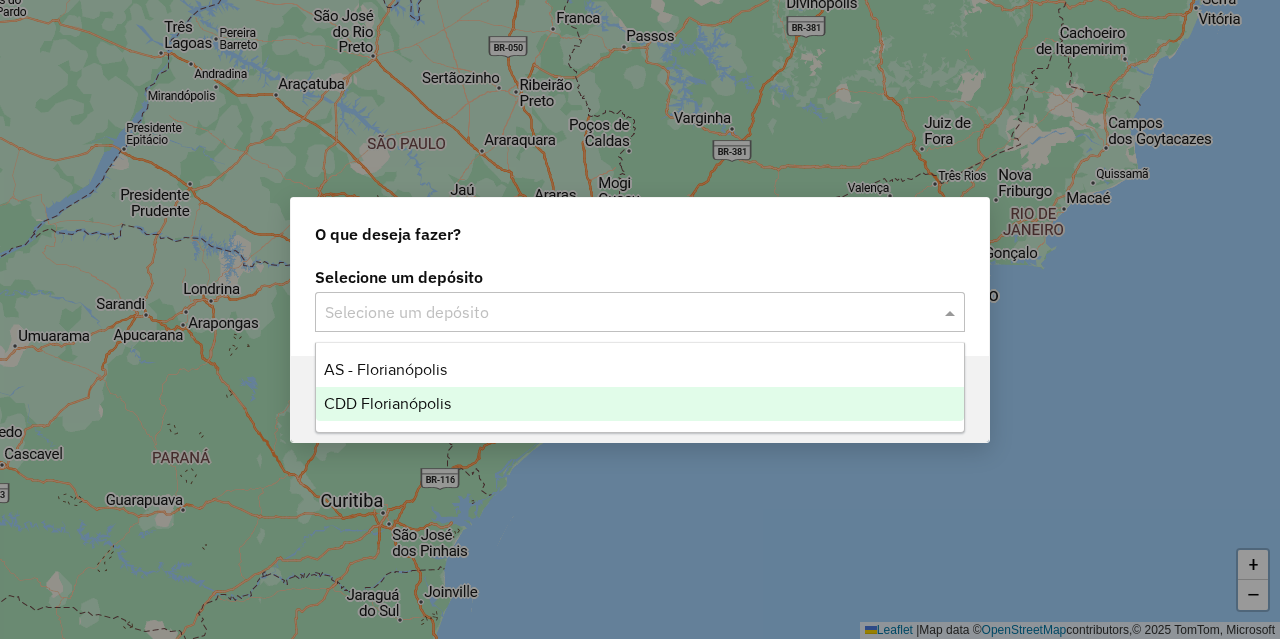 click on "CDD Florianópolis" at bounding box center (640, 404) 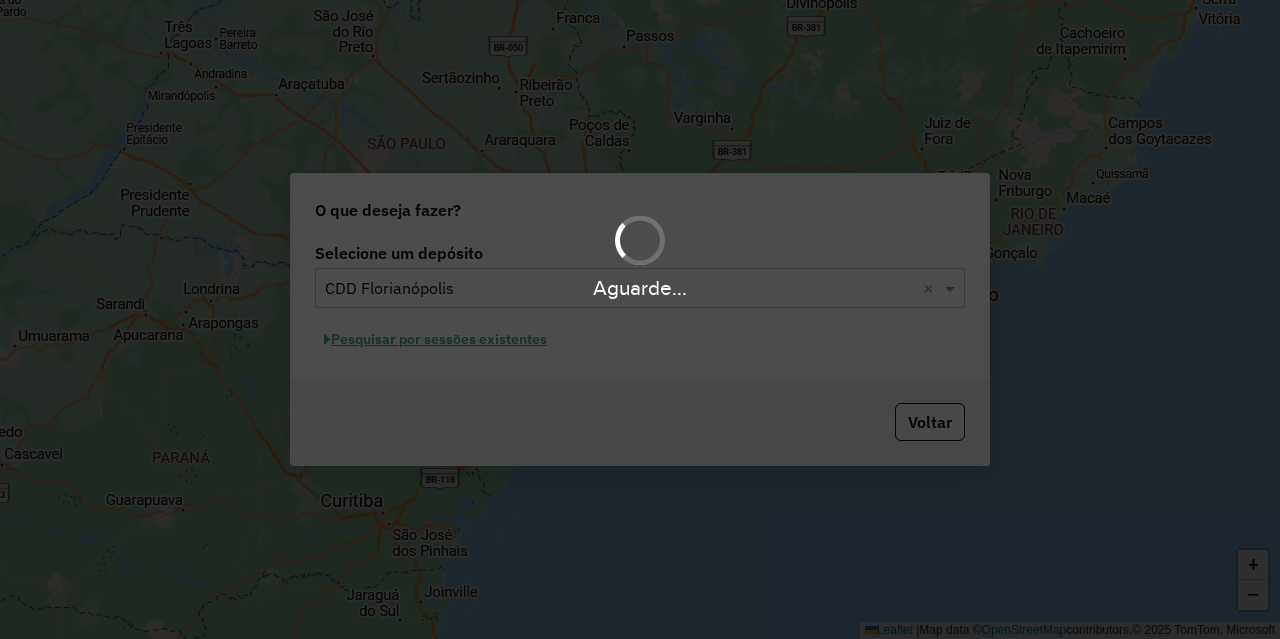 click on "Aguarde..." at bounding box center [640, 319] 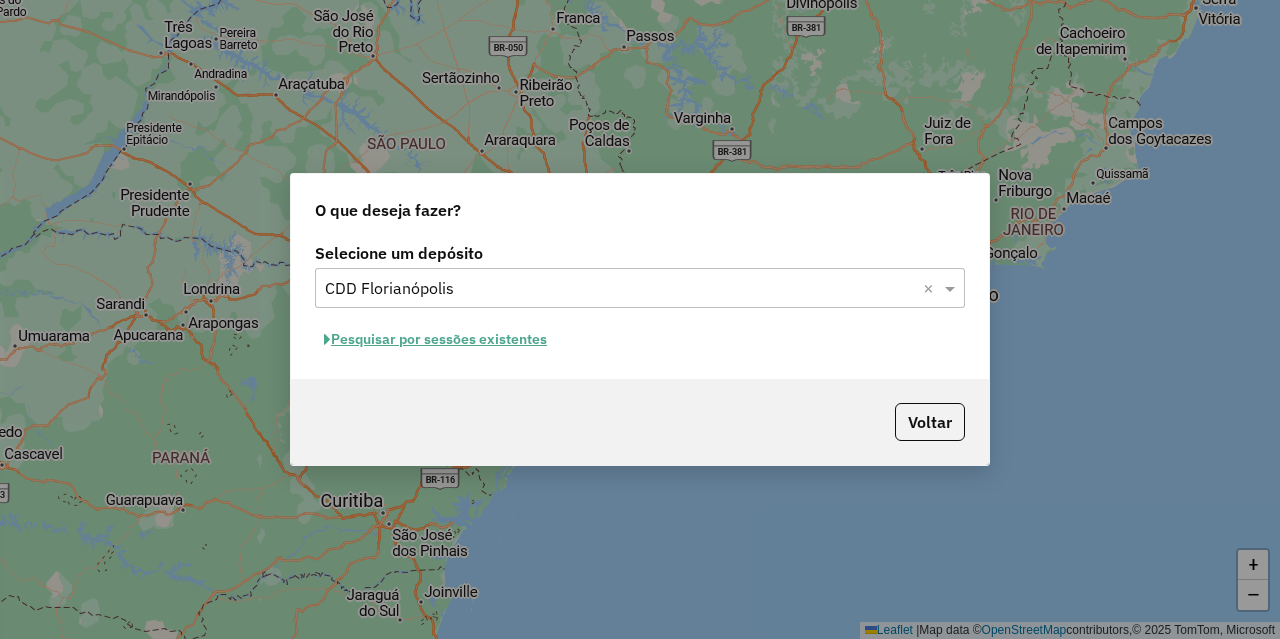 click on "Pesquisar por sessões existentes" 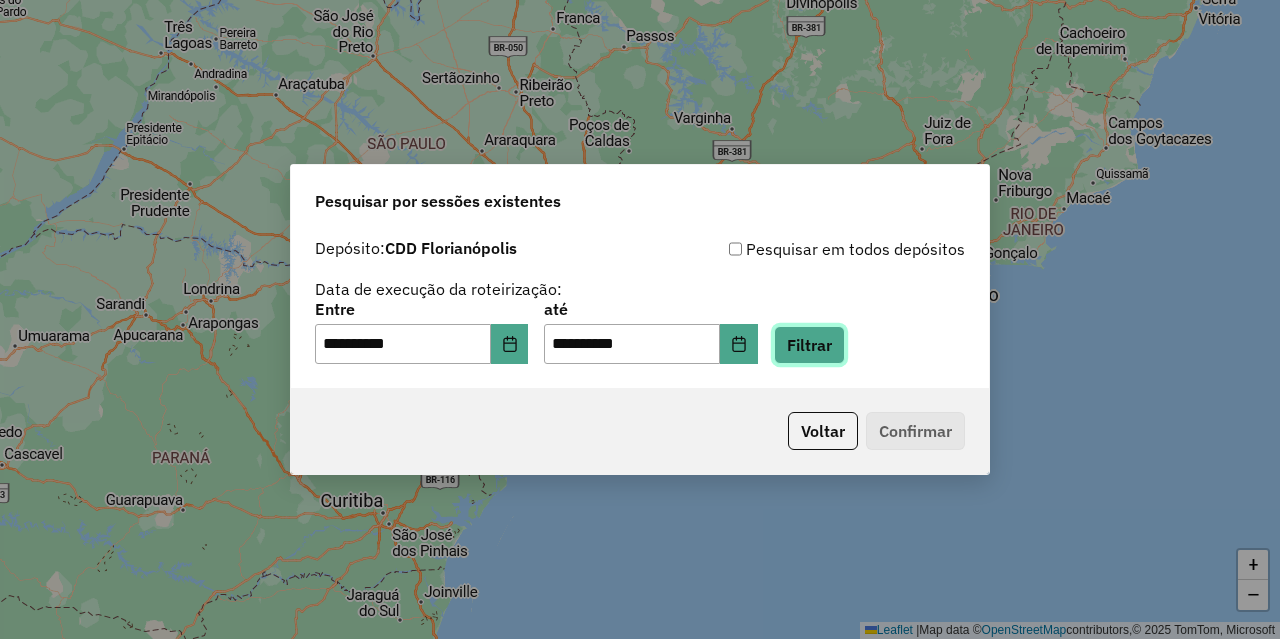 click on "Filtrar" 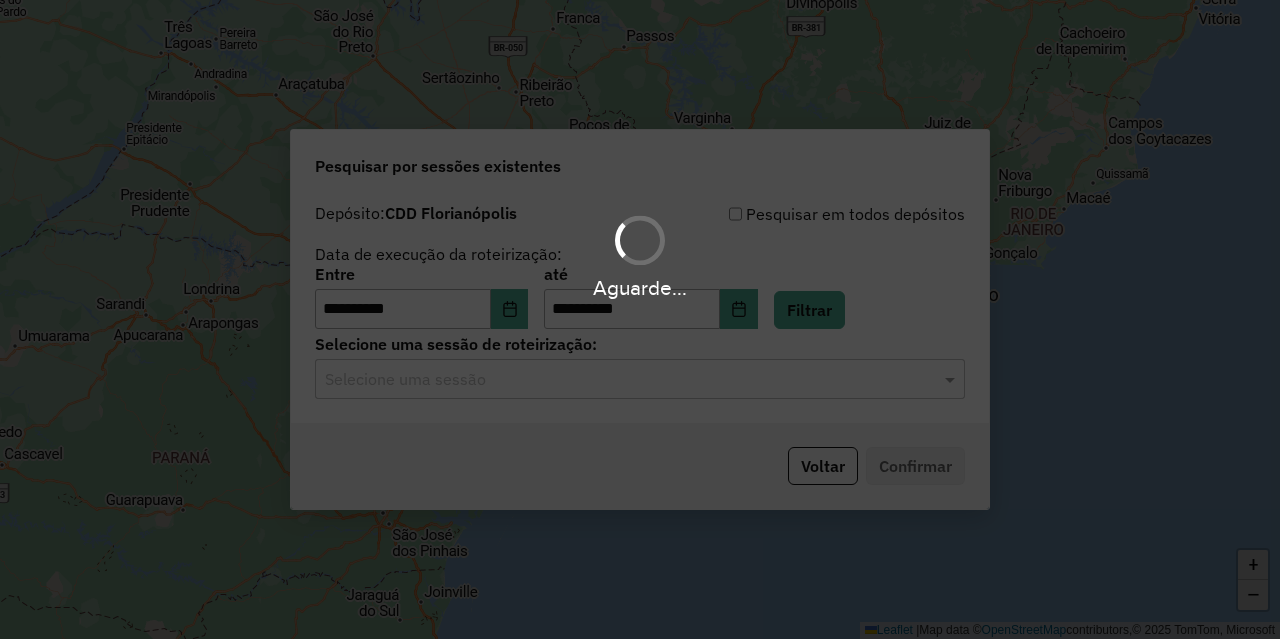 click on "Aguarde..." at bounding box center (640, 319) 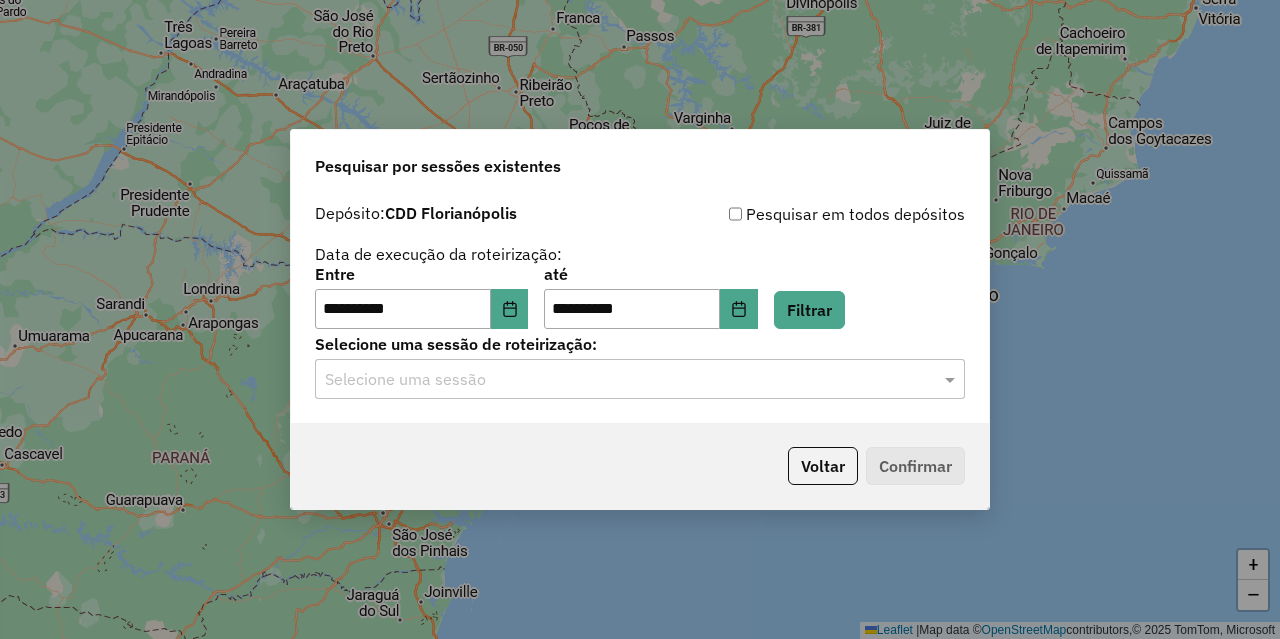 click 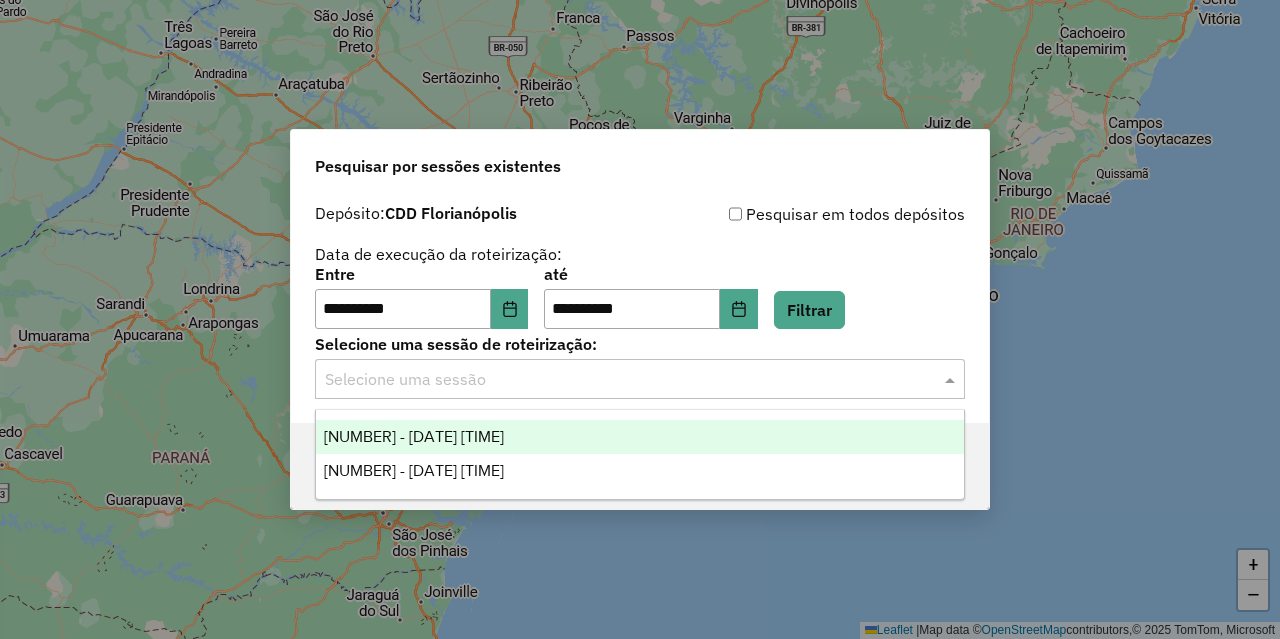 click on "1222370 - 02/08/2025 18:36" at bounding box center [640, 437] 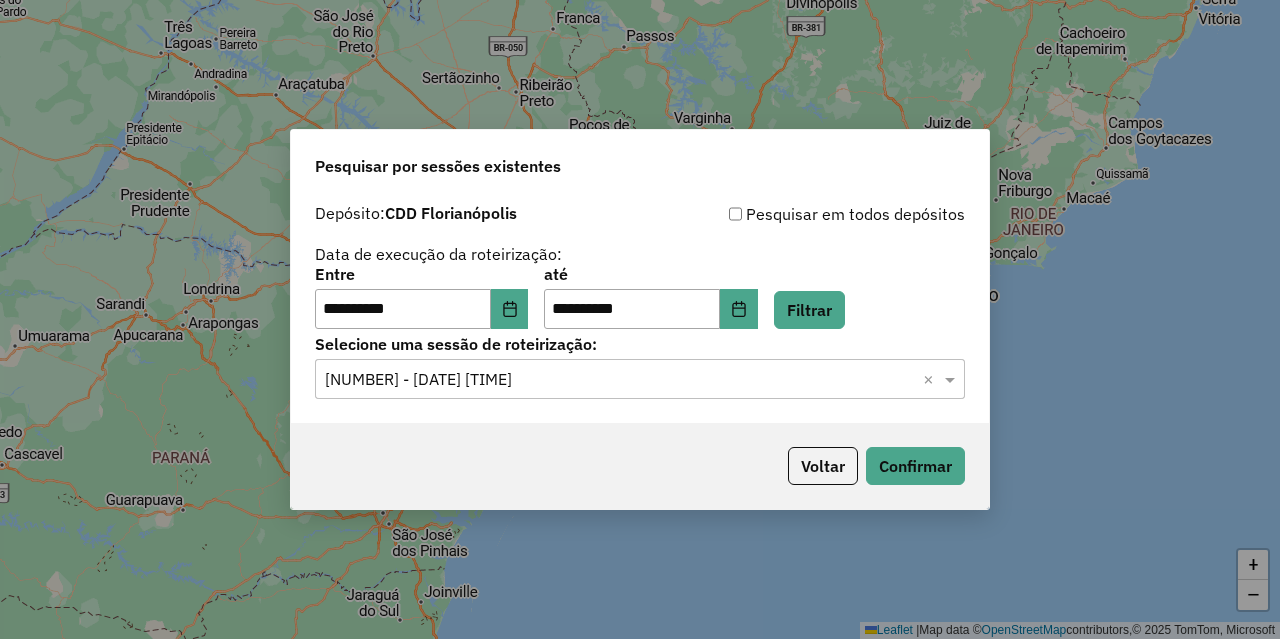 click on "Voltar   Confirmar" 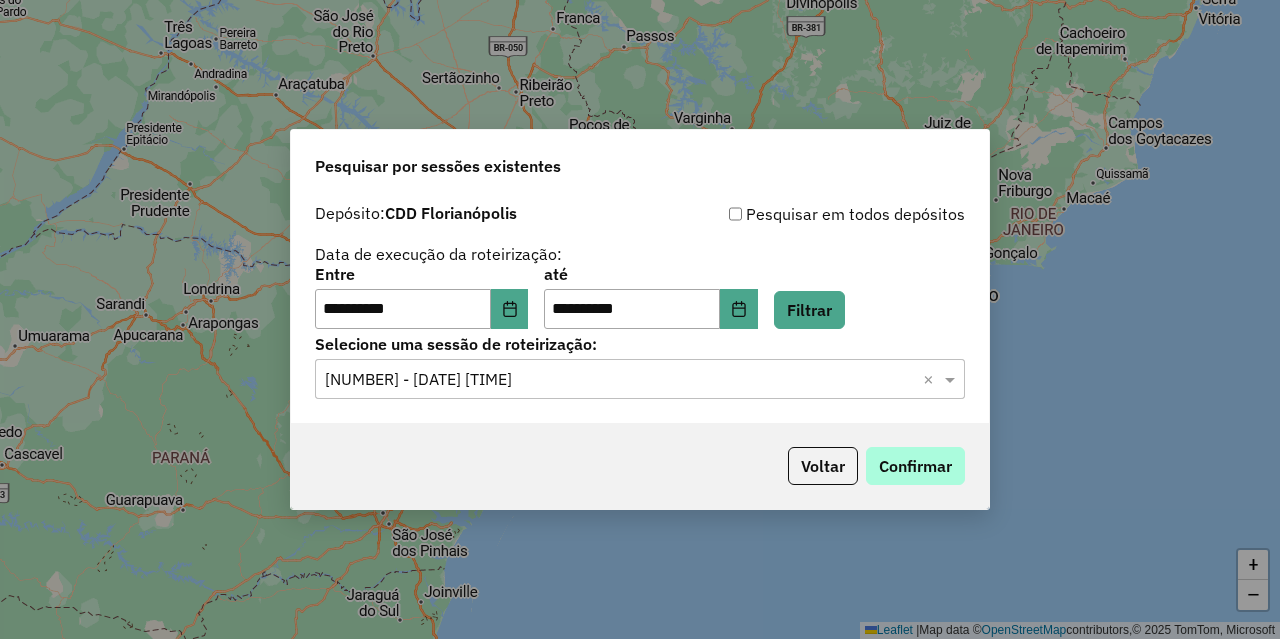 click on "Confirmar" 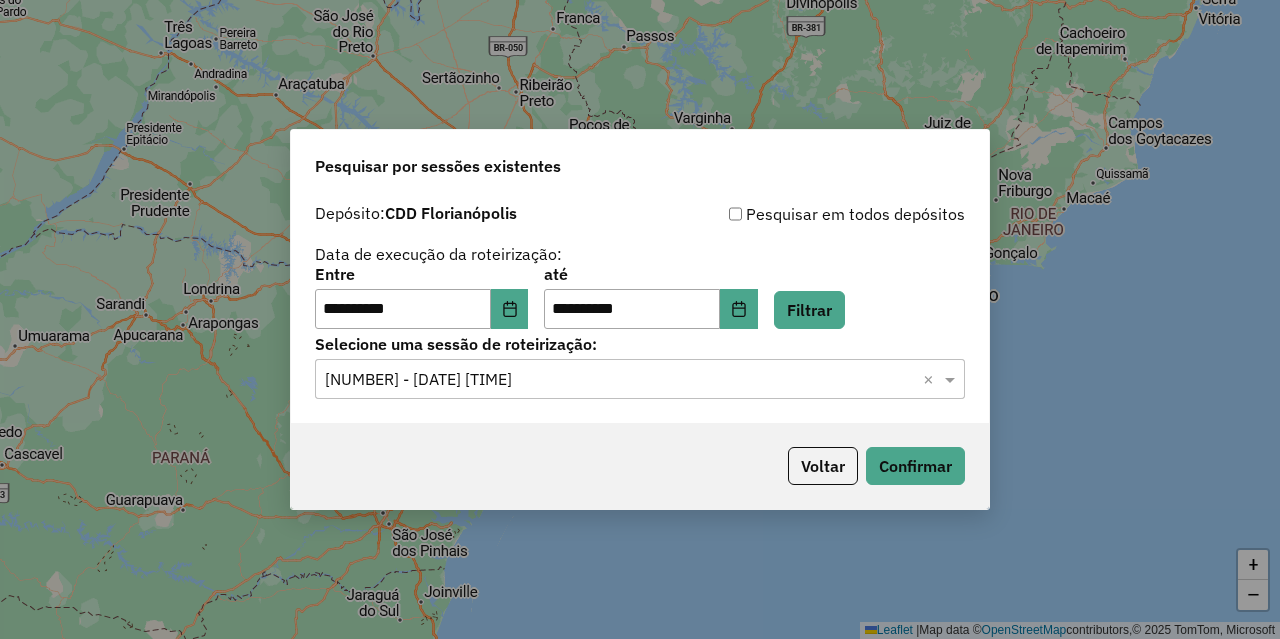 click 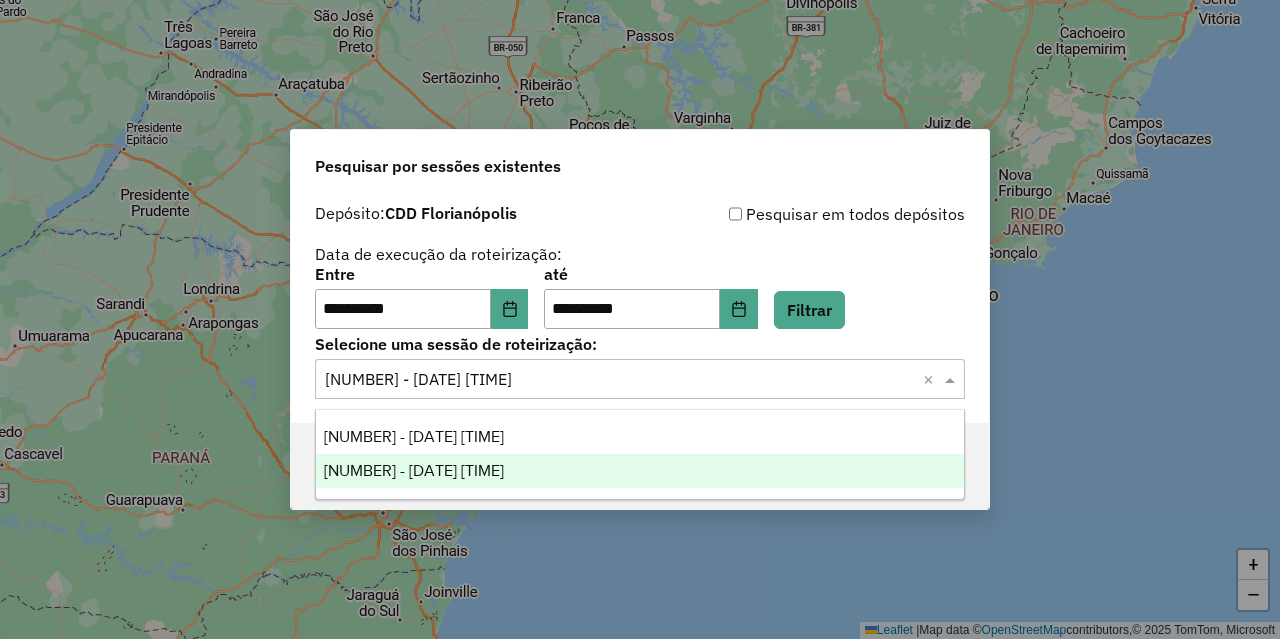 click on "1222380 - 02/08/2025 18:40" at bounding box center (640, 471) 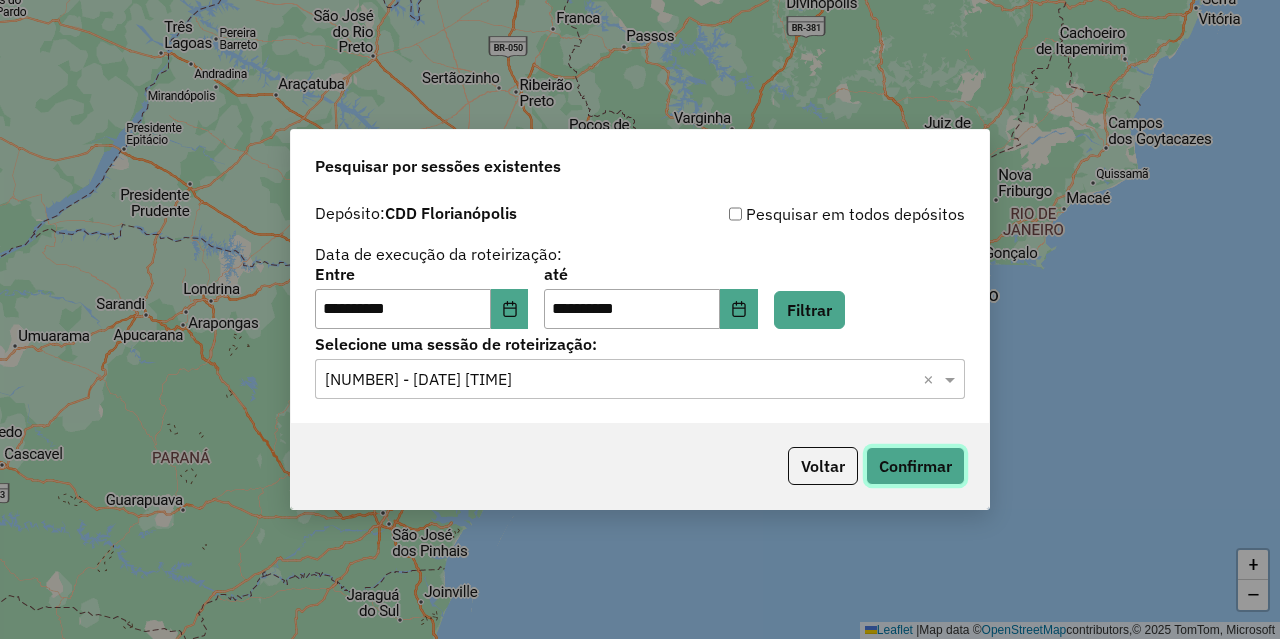 click on "Confirmar" 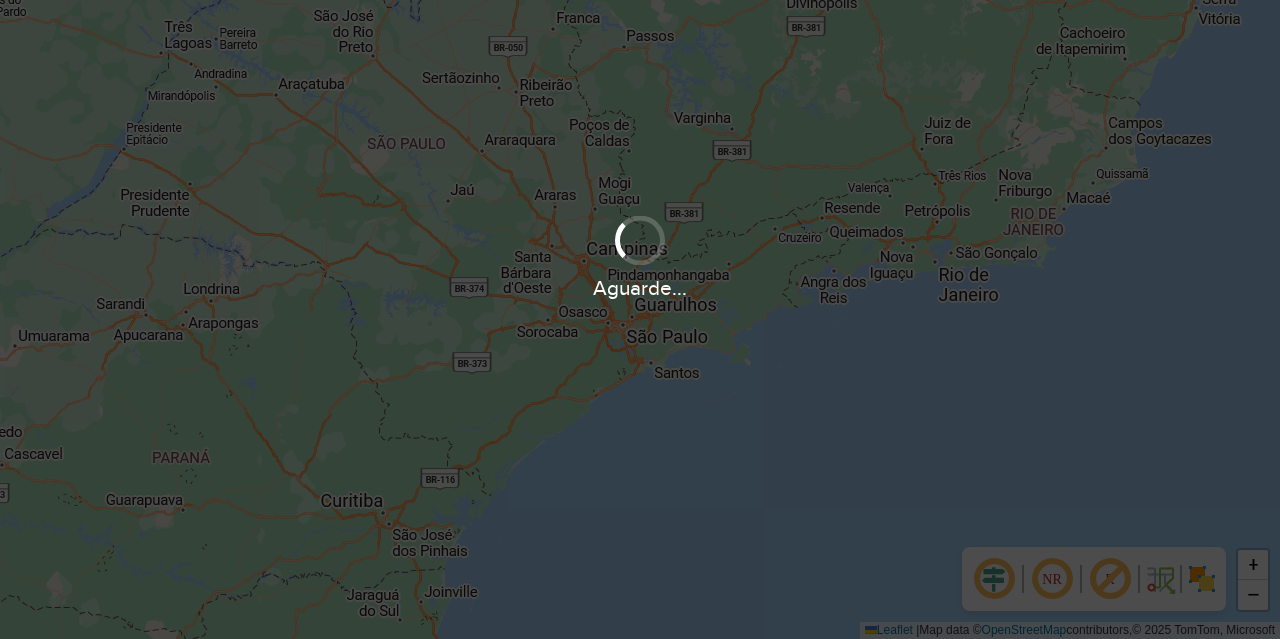scroll, scrollTop: 0, scrollLeft: 0, axis: both 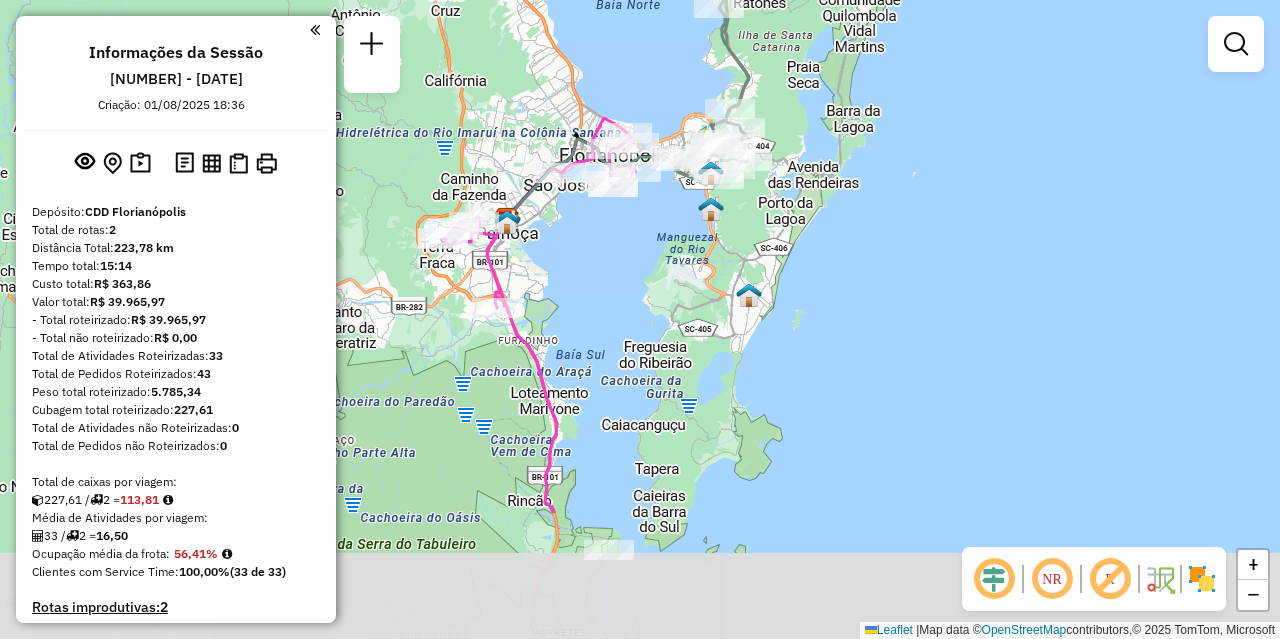 drag, startPoint x: 570, startPoint y: 498, endPoint x: 626, endPoint y: 350, distance: 158.24033 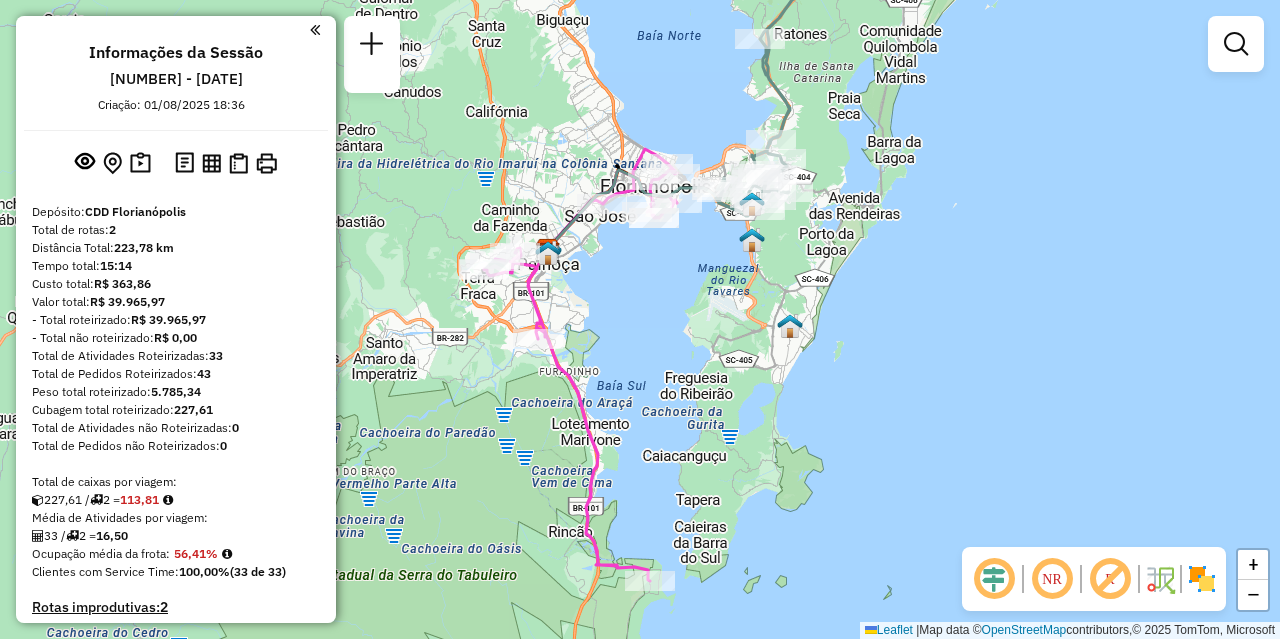 drag, startPoint x: 611, startPoint y: 427, endPoint x: 644, endPoint y: 476, distance: 59.07622 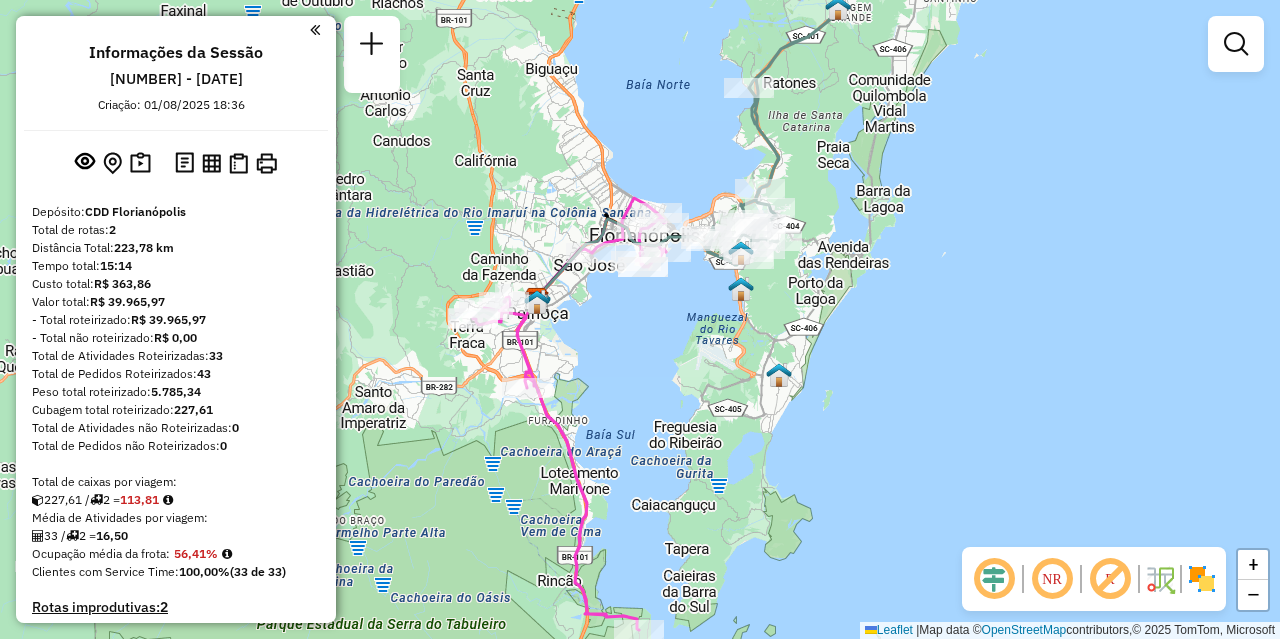 drag, startPoint x: 639, startPoint y: 404, endPoint x: 628, endPoint y: 446, distance: 43.416588 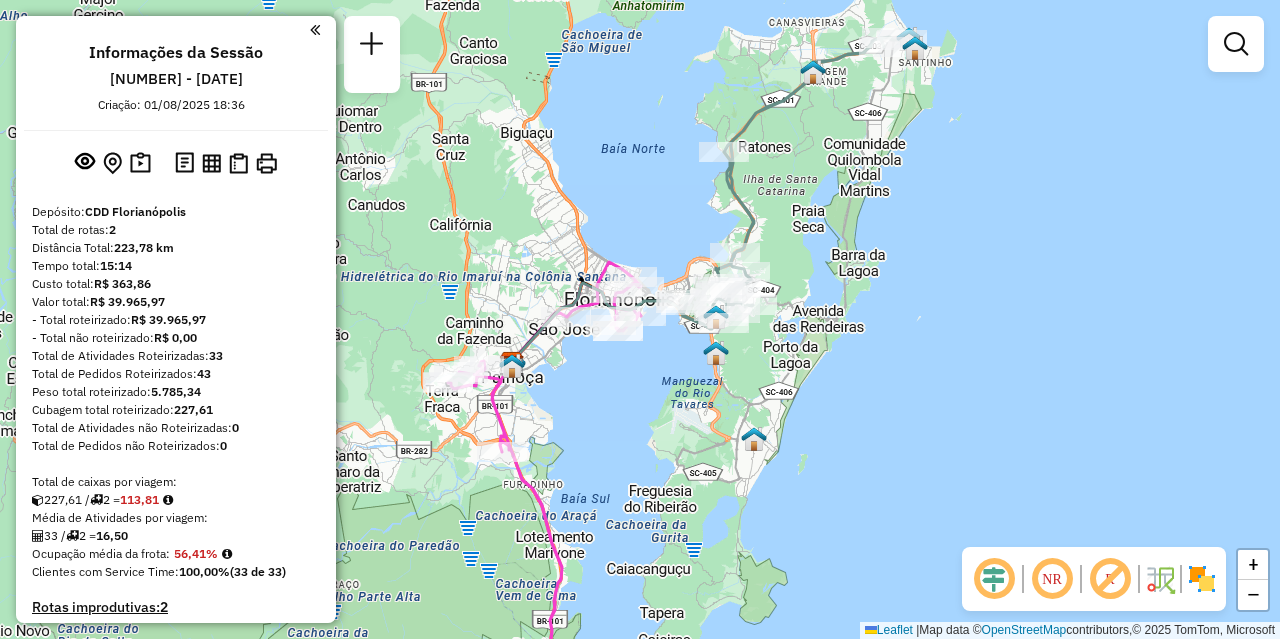 drag, startPoint x: 650, startPoint y: 387, endPoint x: 608, endPoint y: 521, distance: 140.42792 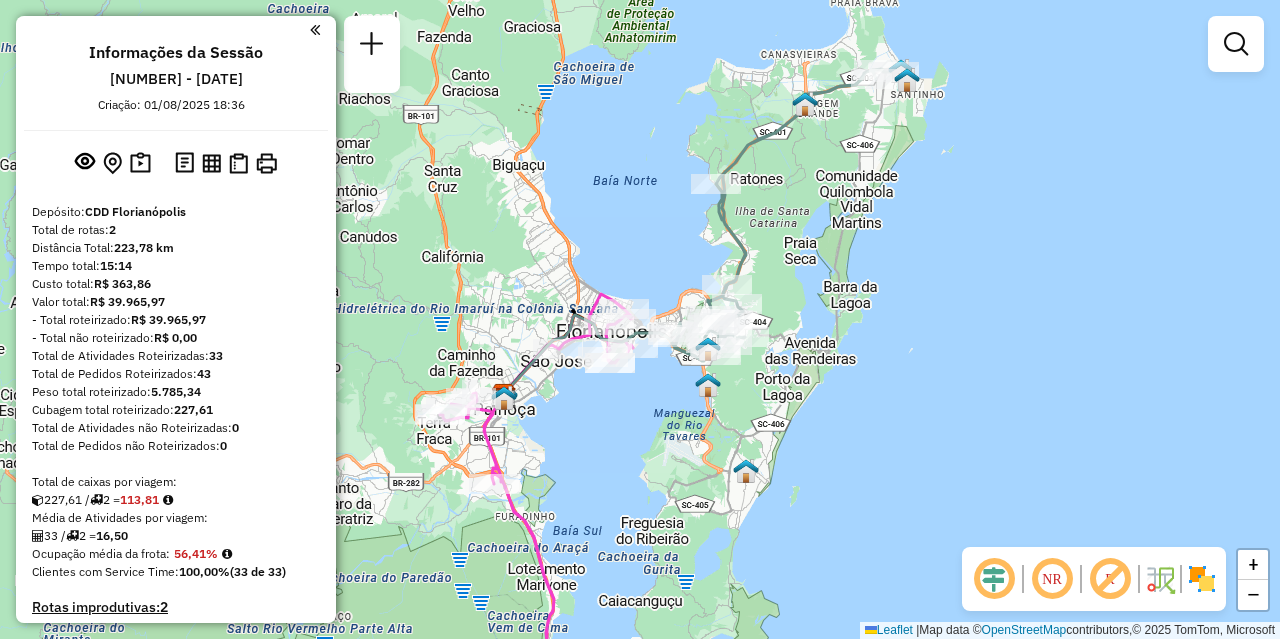 drag, startPoint x: 609, startPoint y: 521, endPoint x: 648, endPoint y: 392, distance: 134.76646 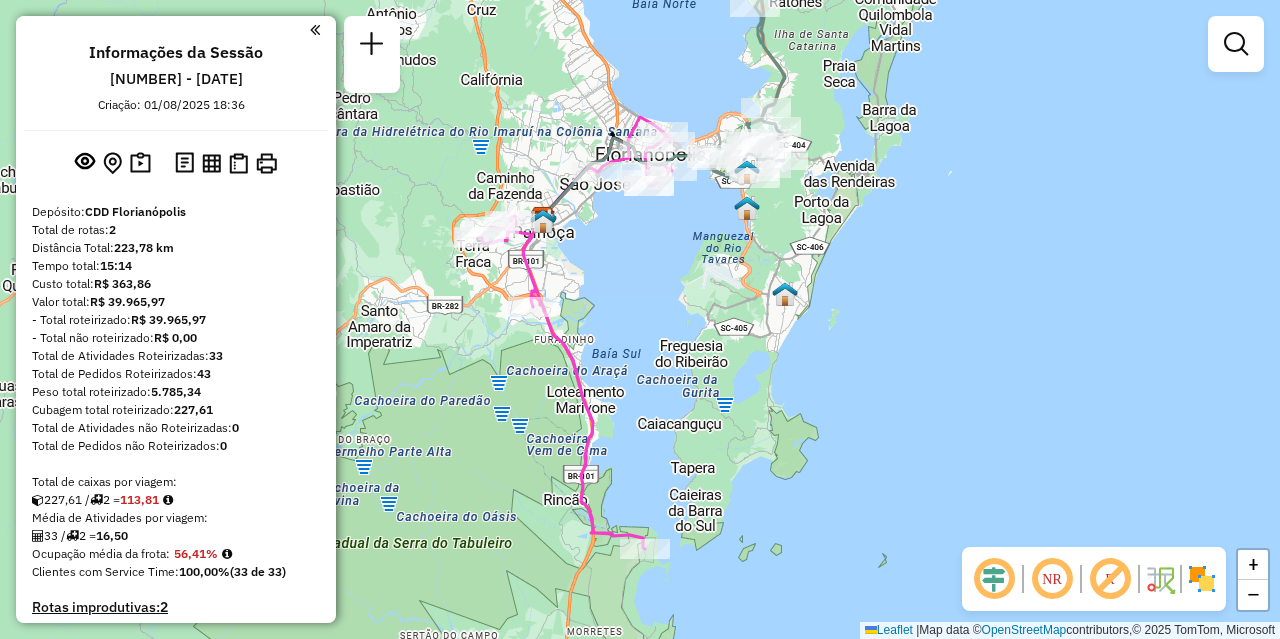 drag, startPoint x: 623, startPoint y: 490, endPoint x: 640, endPoint y: 383, distance: 108.34205 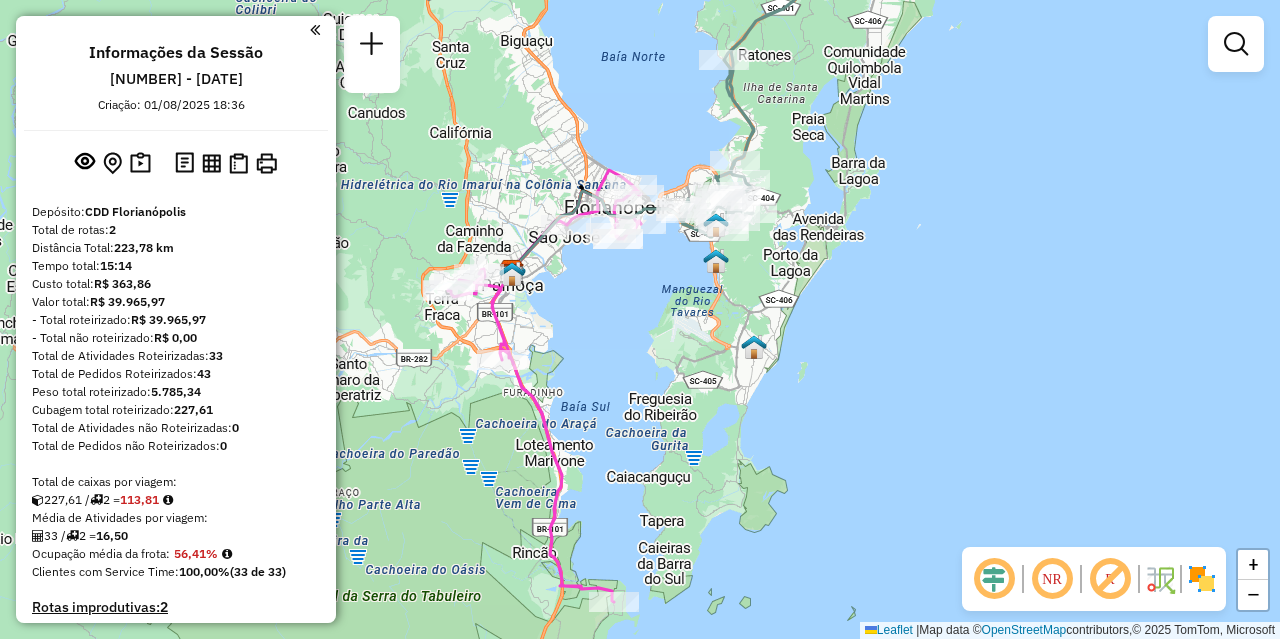 drag, startPoint x: 652, startPoint y: 411, endPoint x: 620, endPoint y: 467, distance: 64.49806 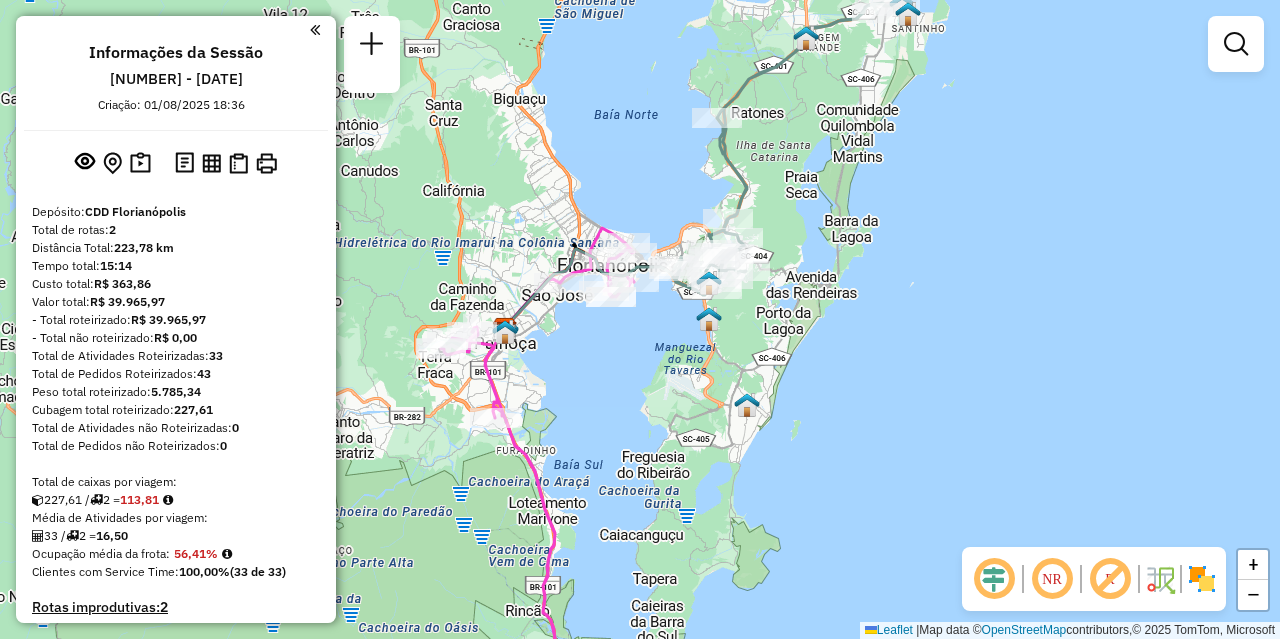 drag, startPoint x: 920, startPoint y: 225, endPoint x: 913, endPoint y: 292, distance: 67.36468 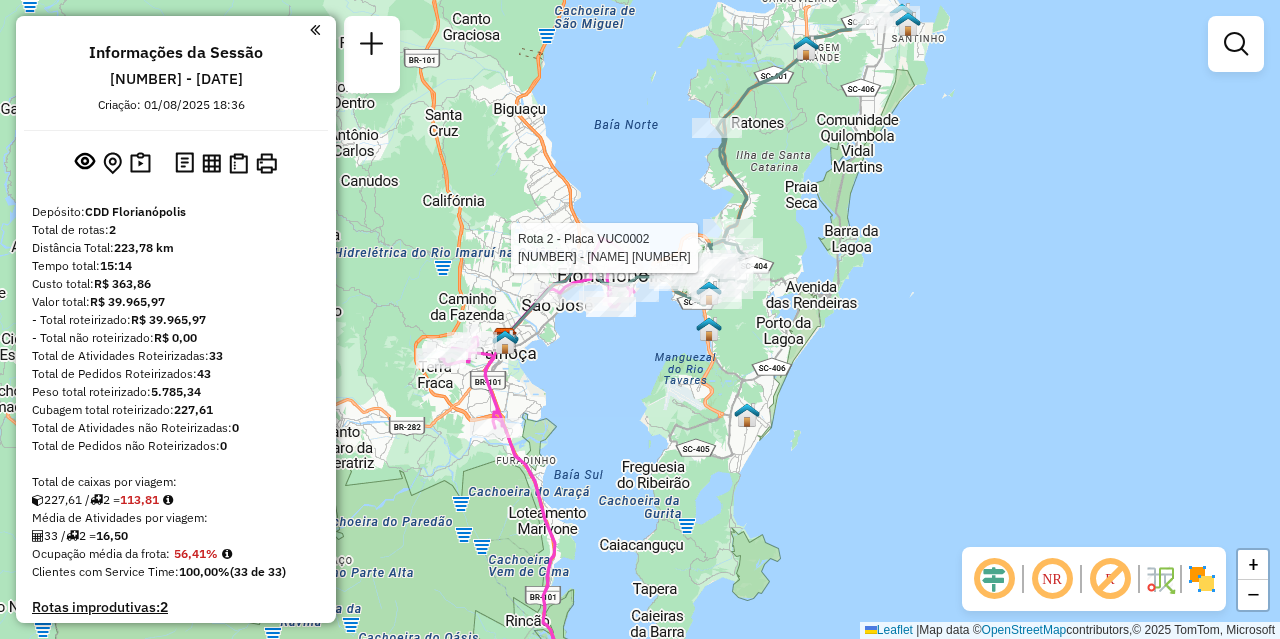 select on "**********" 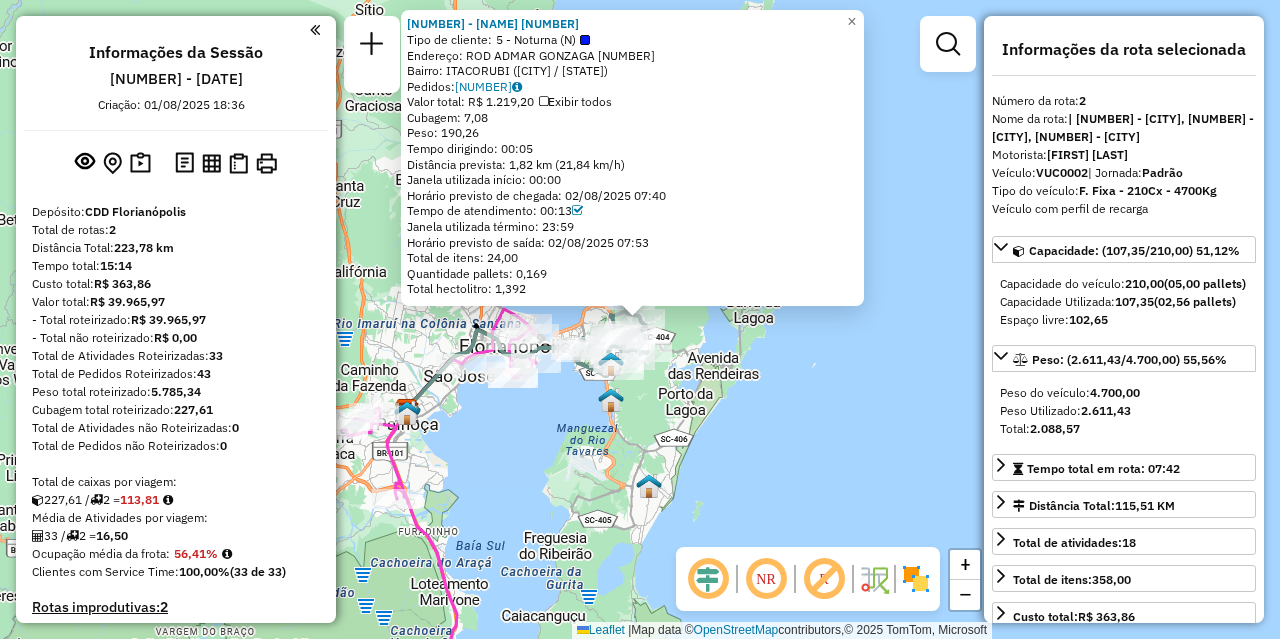 scroll, scrollTop: 500, scrollLeft: 0, axis: vertical 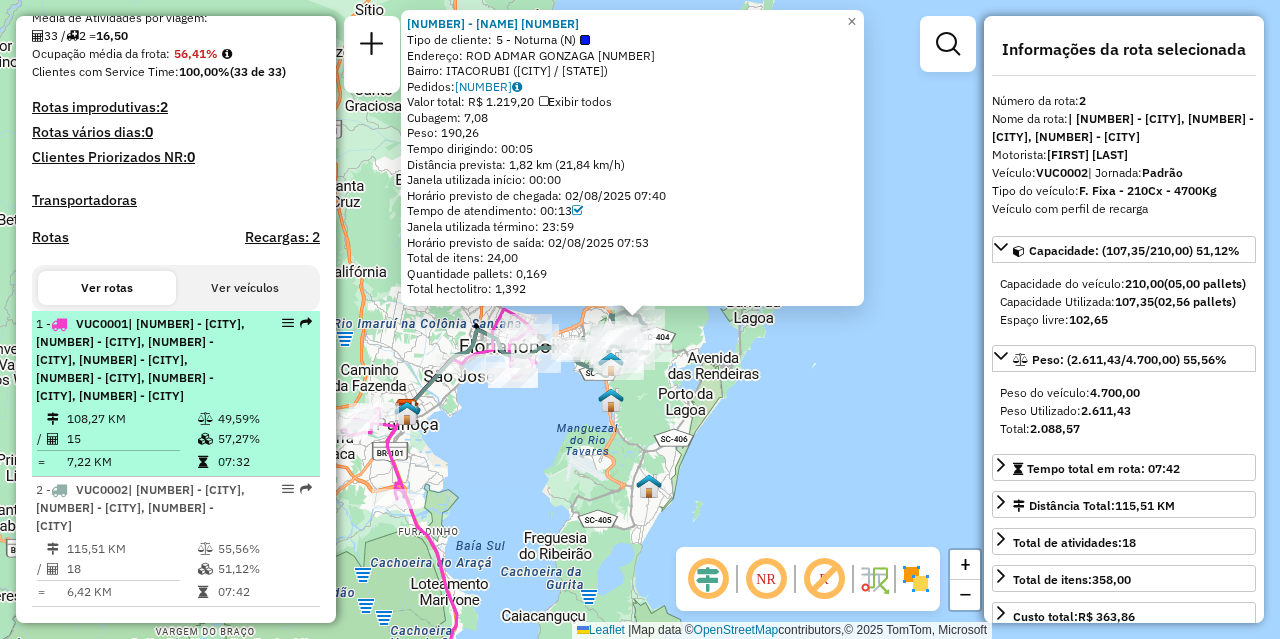 click on "1 -       VUC0001   | 202 - São Sebastião, 203 -  Passa Vinte, 211 - Aririú, 214 - Praia do Sonho, 222 - Capoeiras, 223 - Coqueiros, 920 - Kobrasol" at bounding box center (142, 360) 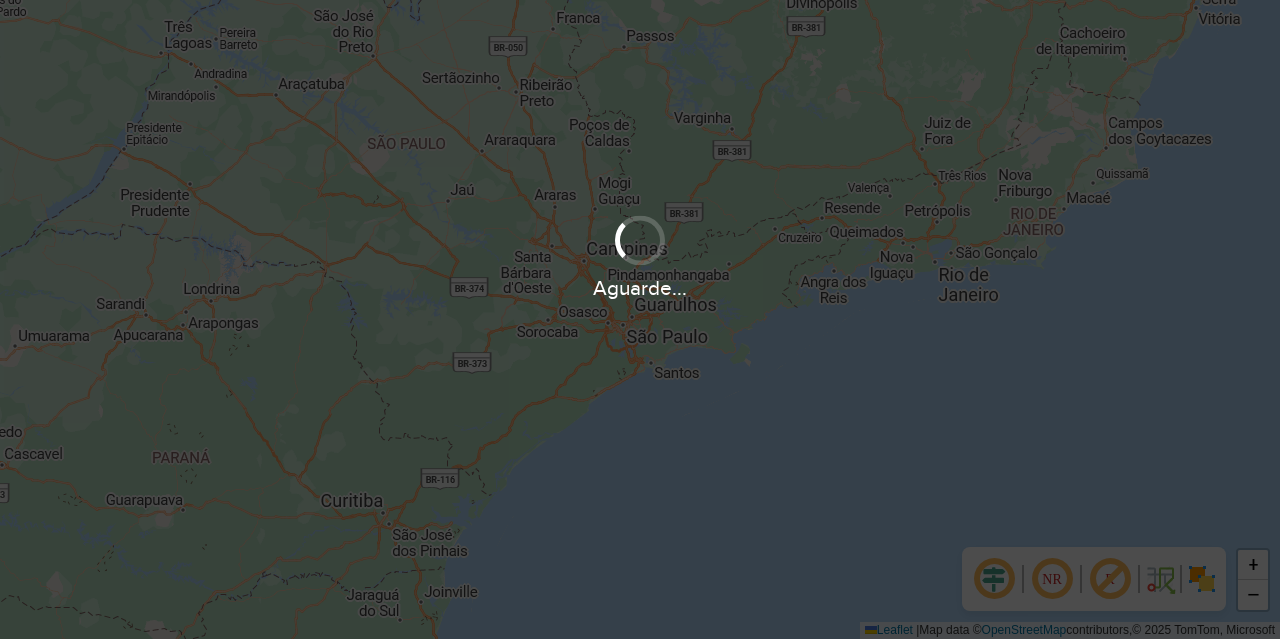 scroll, scrollTop: 0, scrollLeft: 0, axis: both 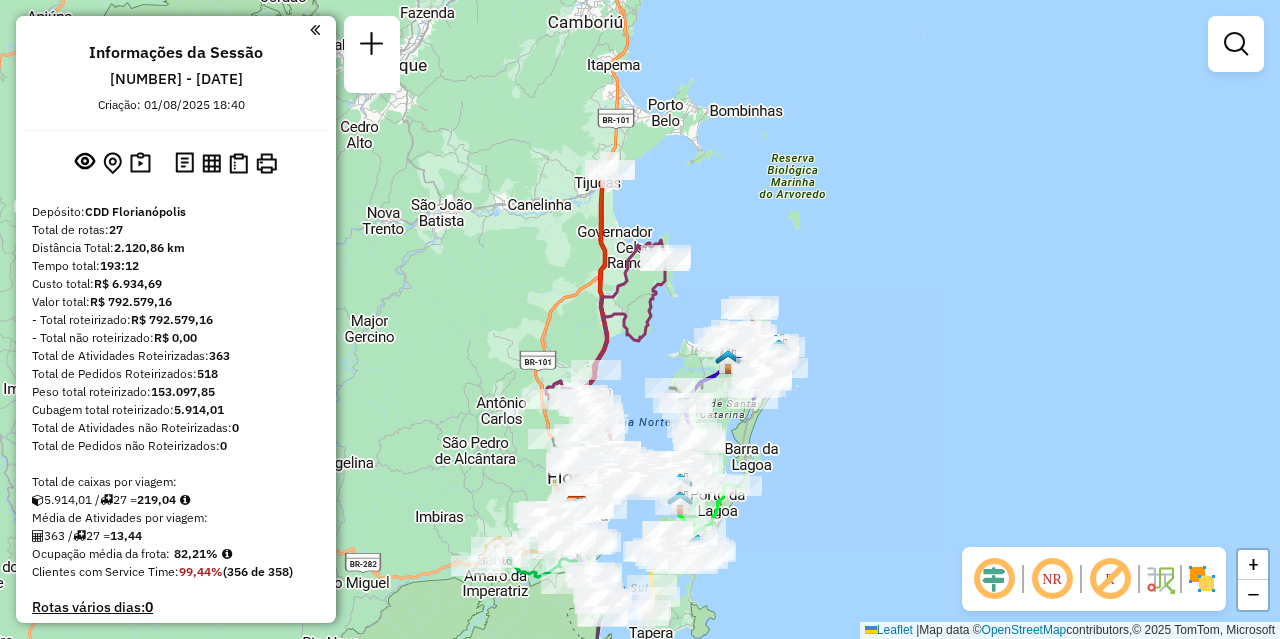 drag, startPoint x: 747, startPoint y: 145, endPoint x: 716, endPoint y: 264, distance: 122.97154 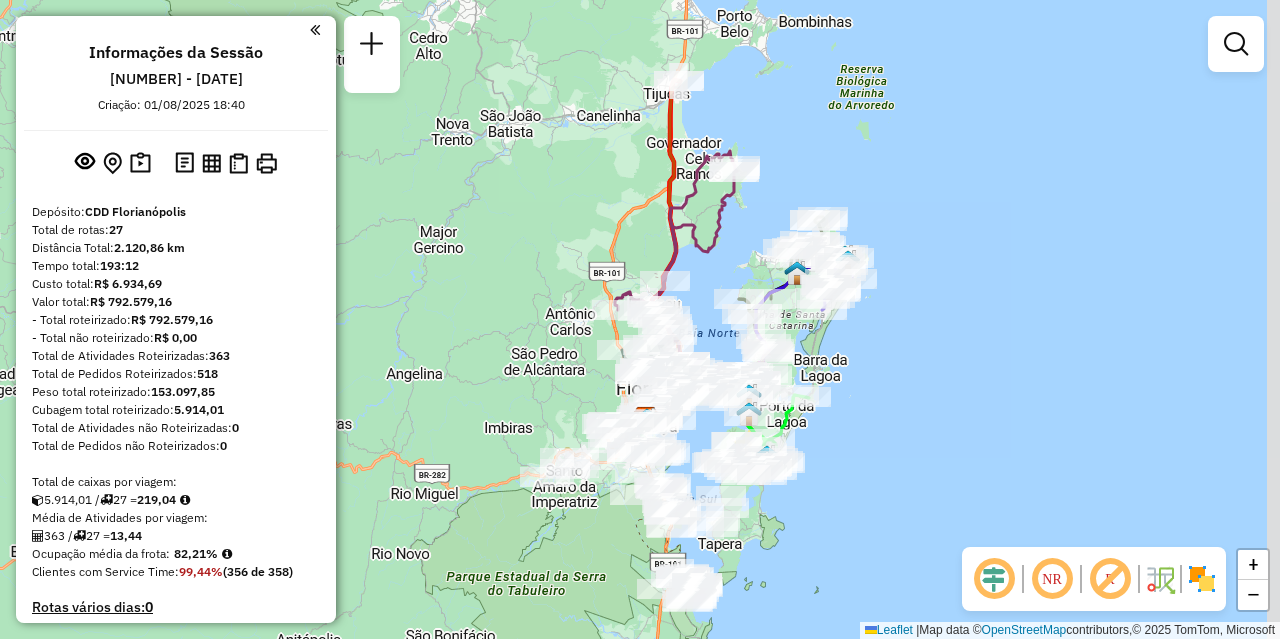 drag, startPoint x: 1014, startPoint y: 479, endPoint x: 891, endPoint y: 350, distance: 178.24141 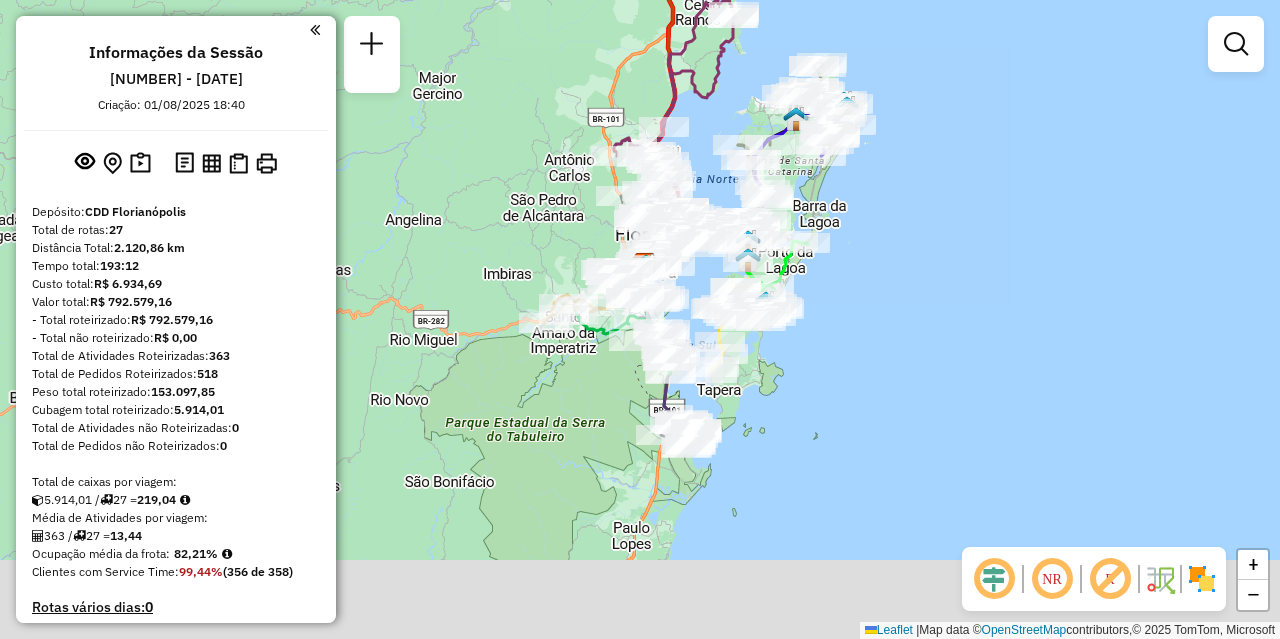 drag, startPoint x: 884, startPoint y: 477, endPoint x: 898, endPoint y: 214, distance: 263.37234 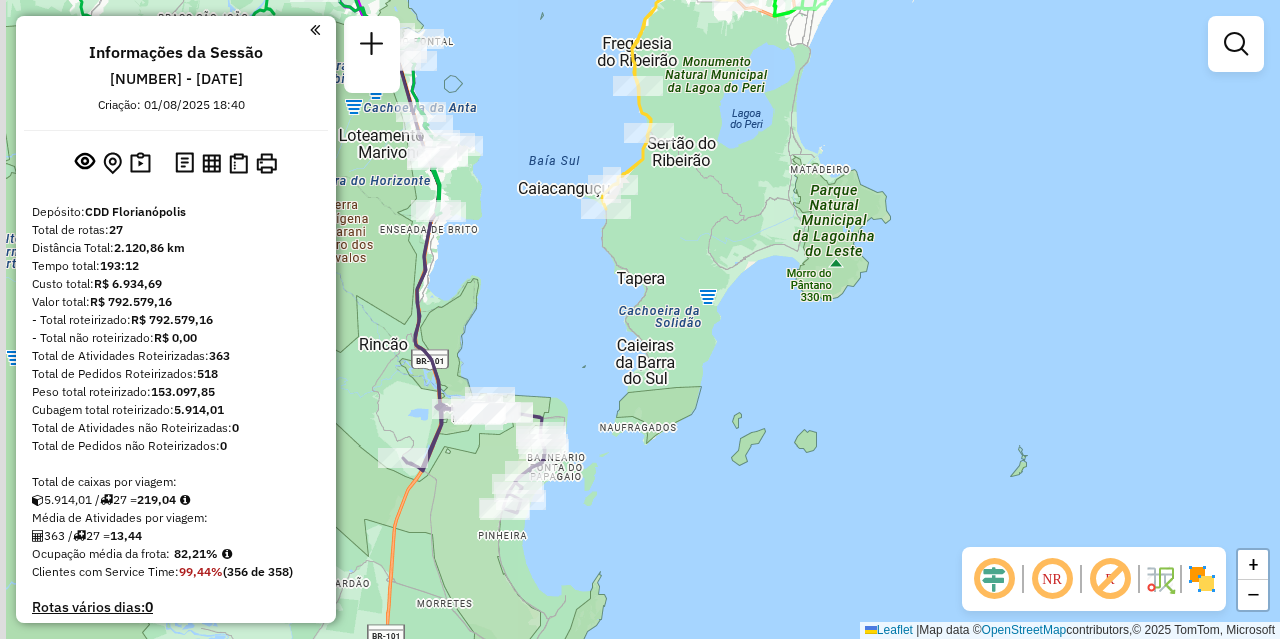 drag, startPoint x: 723, startPoint y: 321, endPoint x: 943, endPoint y: 333, distance: 220.32703 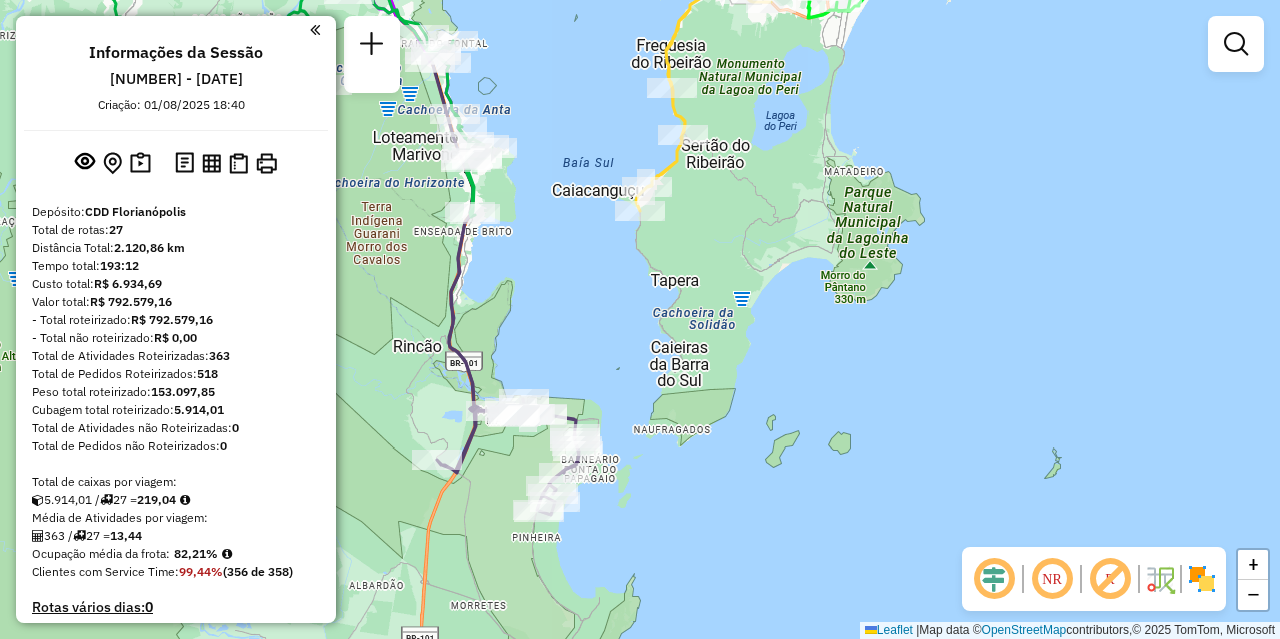 drag, startPoint x: 614, startPoint y: 288, endPoint x: 757, endPoint y: 342, distance: 152.85614 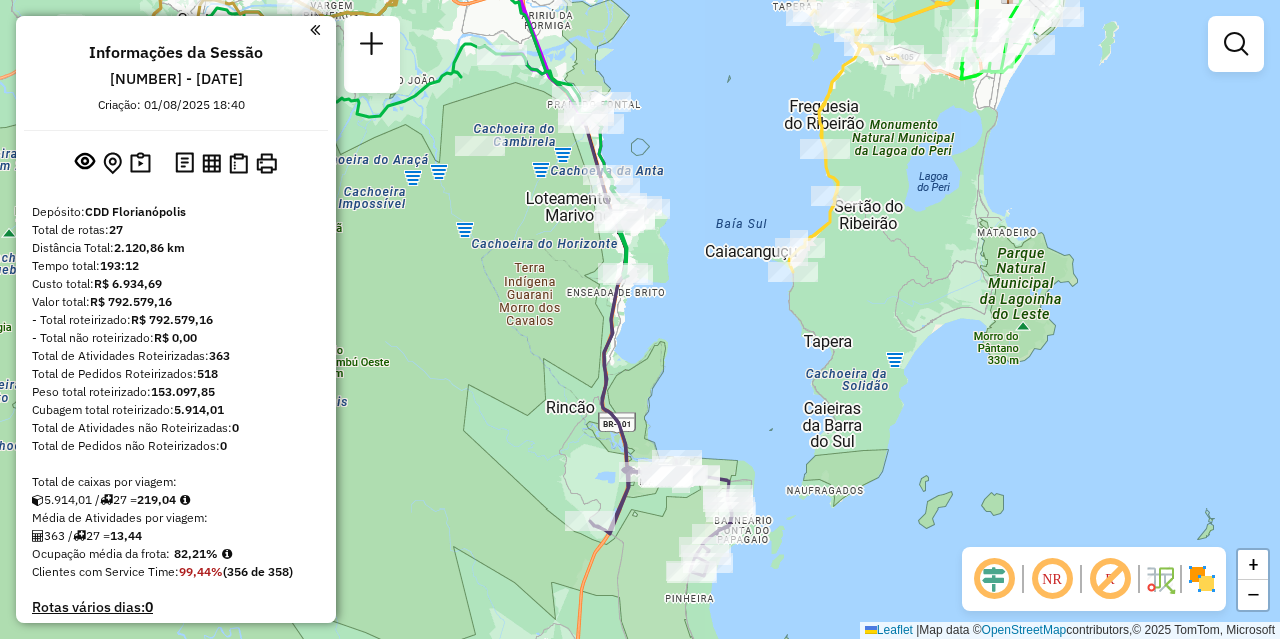 drag, startPoint x: 638, startPoint y: 386, endPoint x: 666, endPoint y: 414, distance: 39.59798 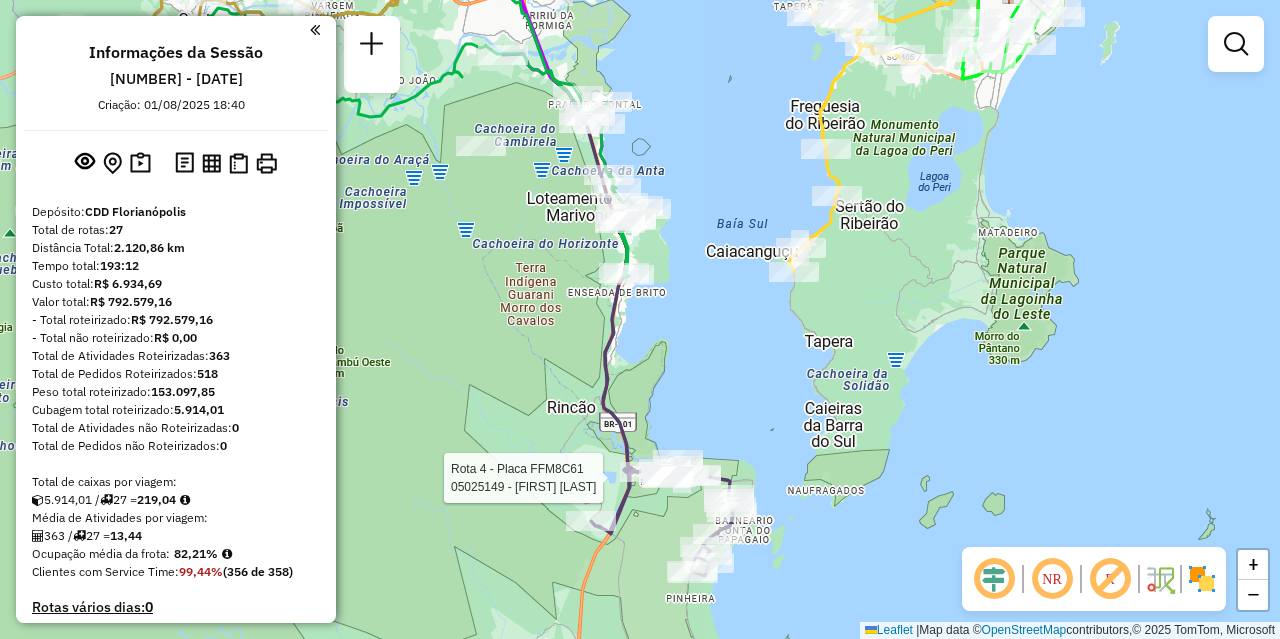 select on "**********" 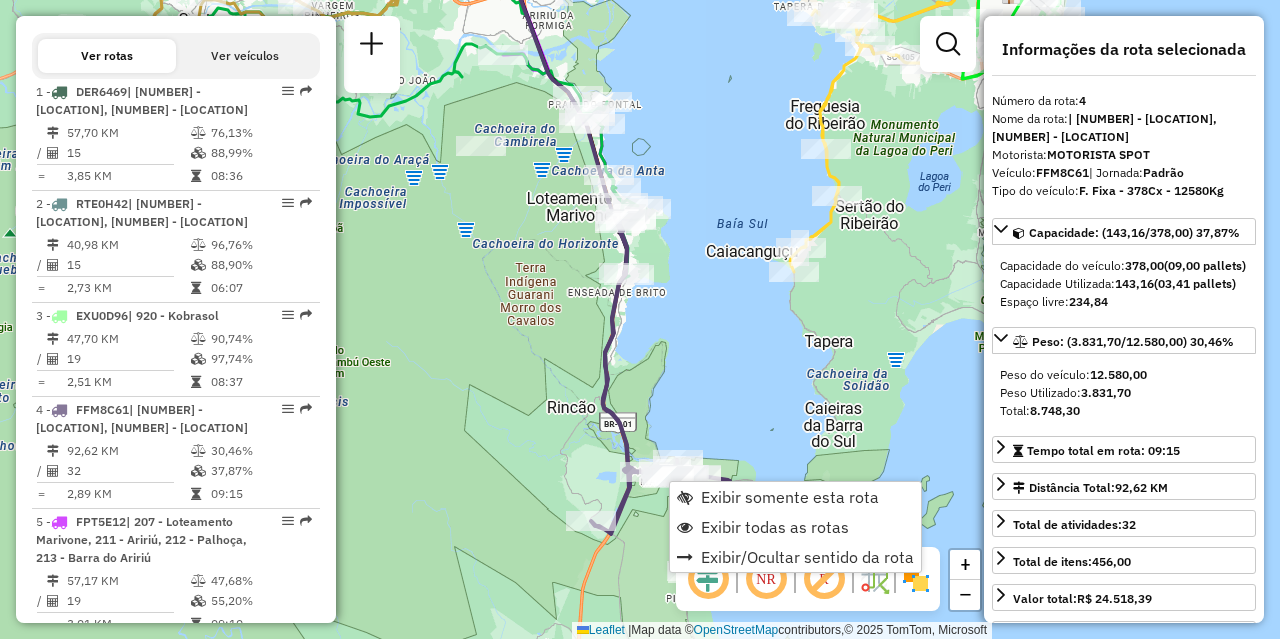 scroll, scrollTop: 1088, scrollLeft: 0, axis: vertical 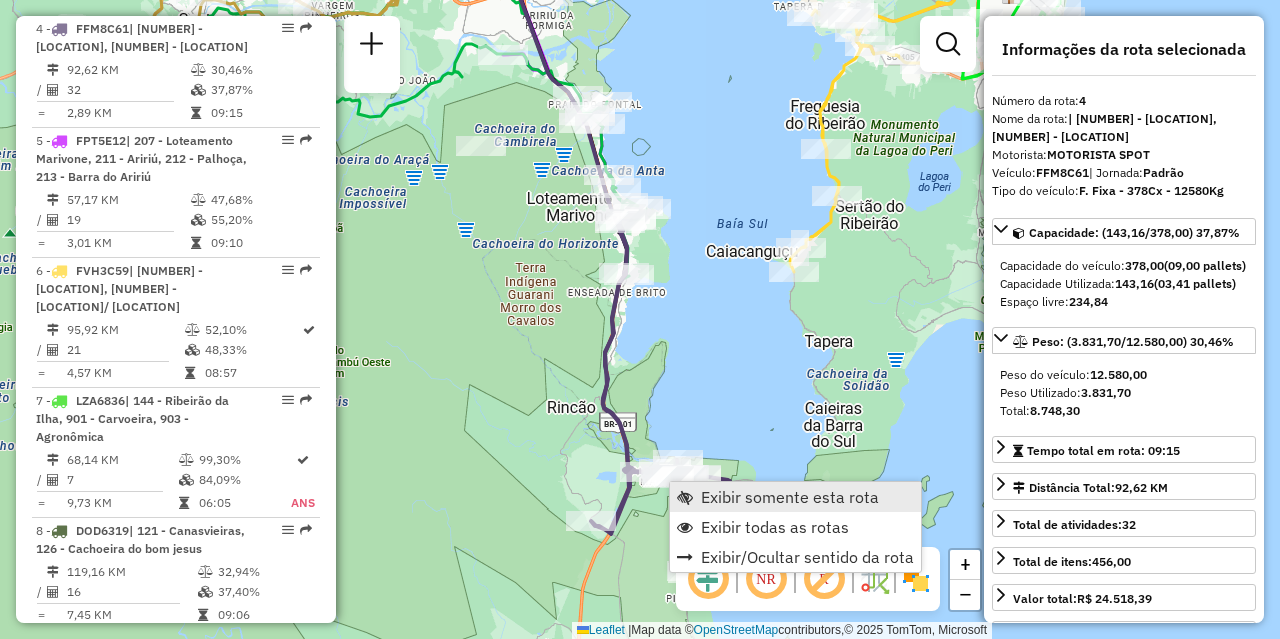 click on "Exibir somente esta rota" at bounding box center (795, 497) 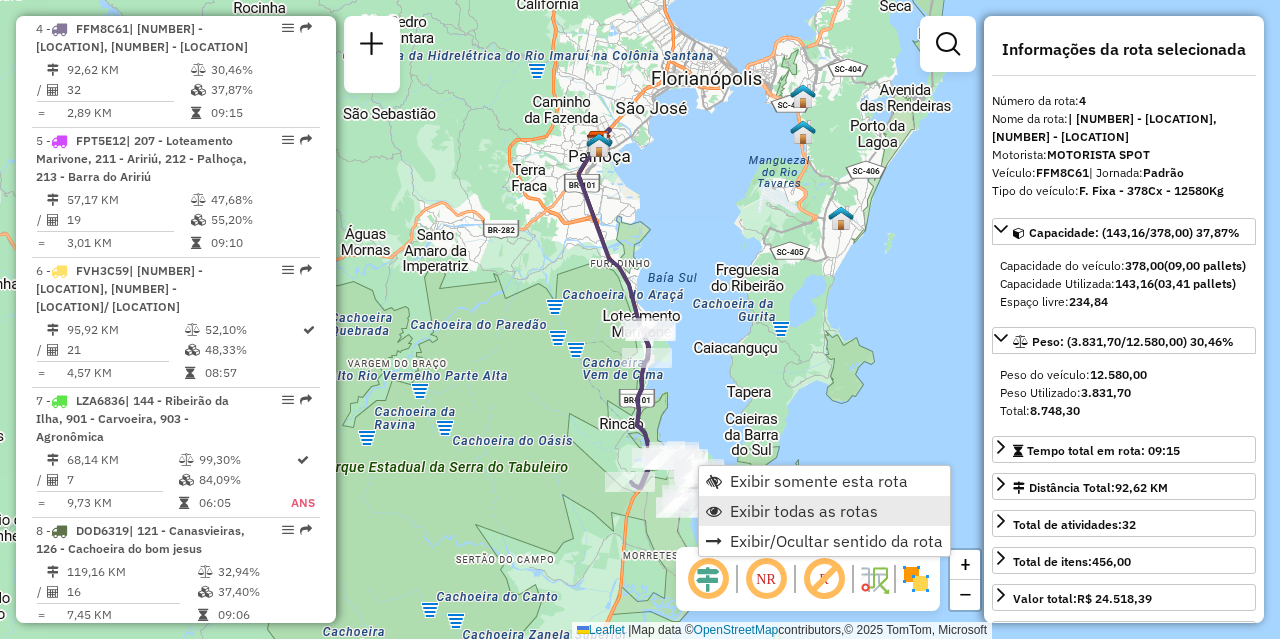 click on "Exibir todas as rotas" at bounding box center [804, 511] 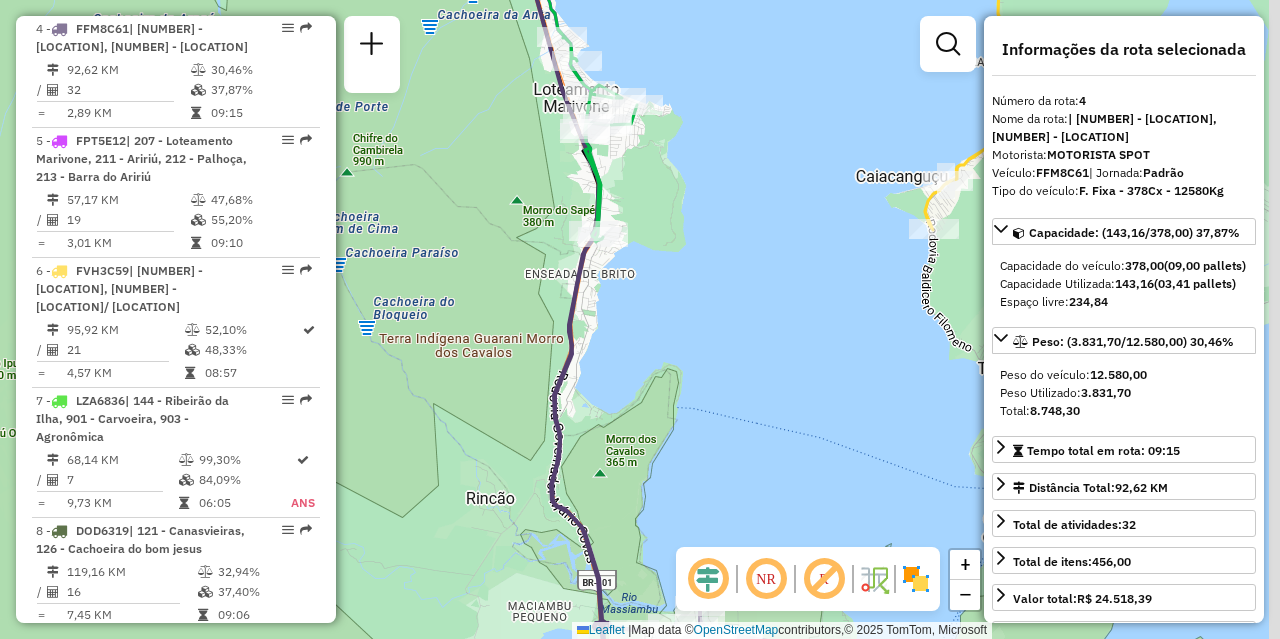 drag, startPoint x: 665, startPoint y: 336, endPoint x: 628, endPoint y: 126, distance: 213.23462 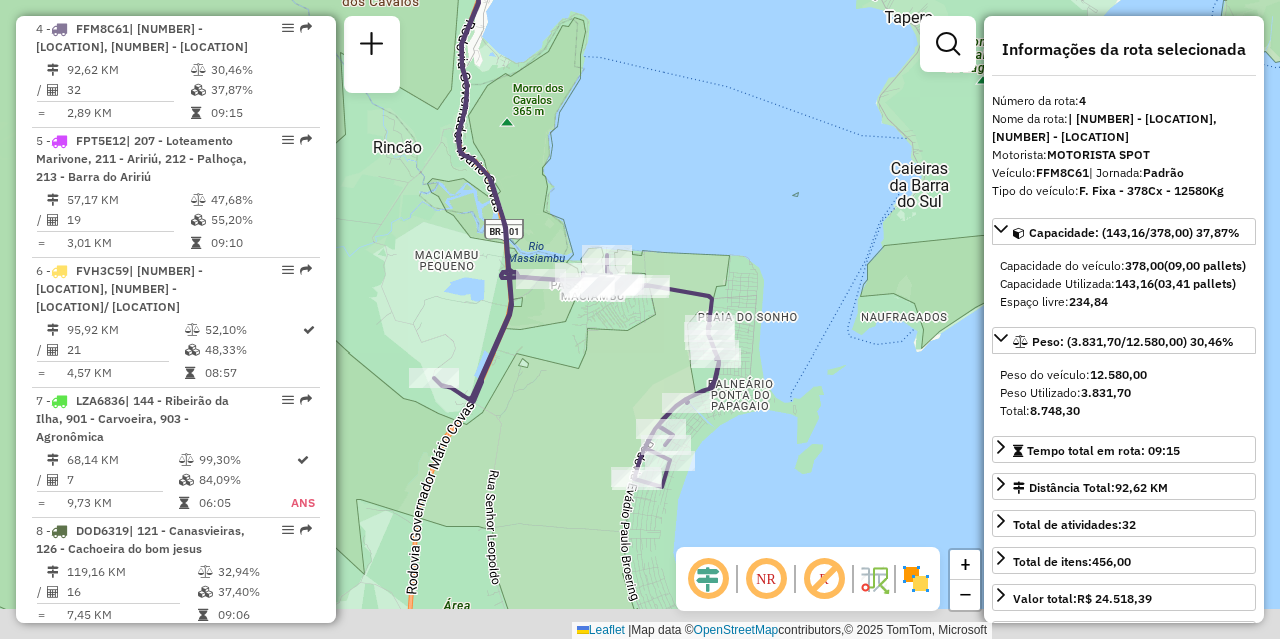 drag, startPoint x: 706, startPoint y: 357, endPoint x: 650, endPoint y: 219, distance: 148.92952 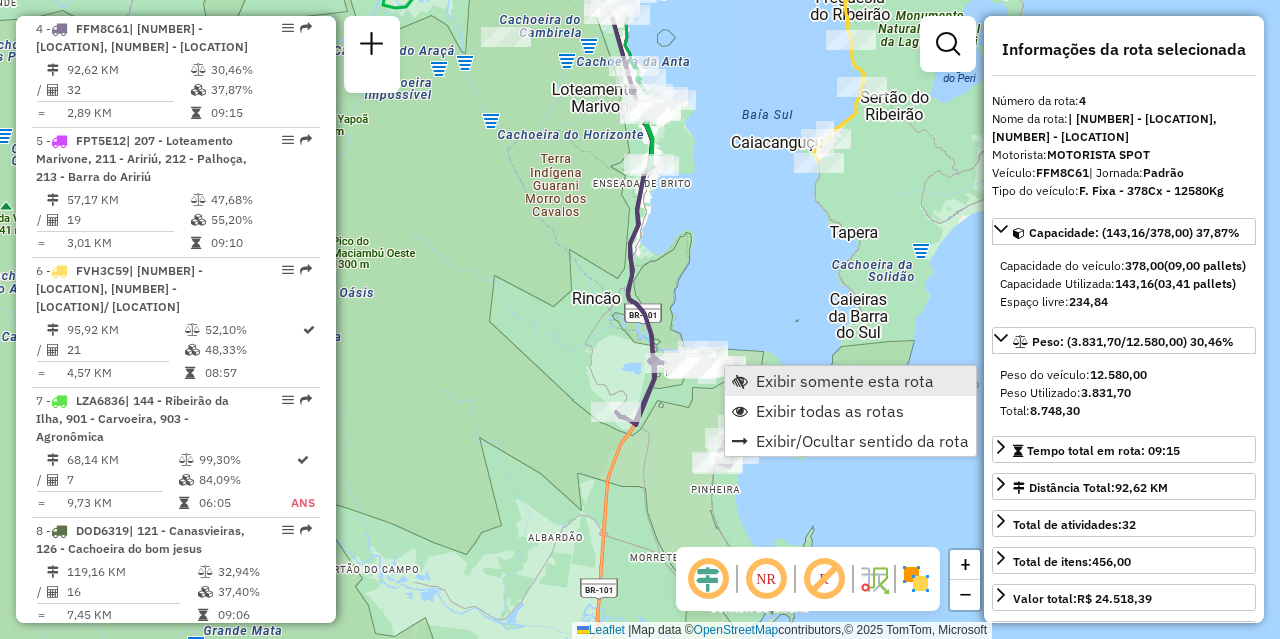 click on "Exibir somente esta rota" at bounding box center [845, 381] 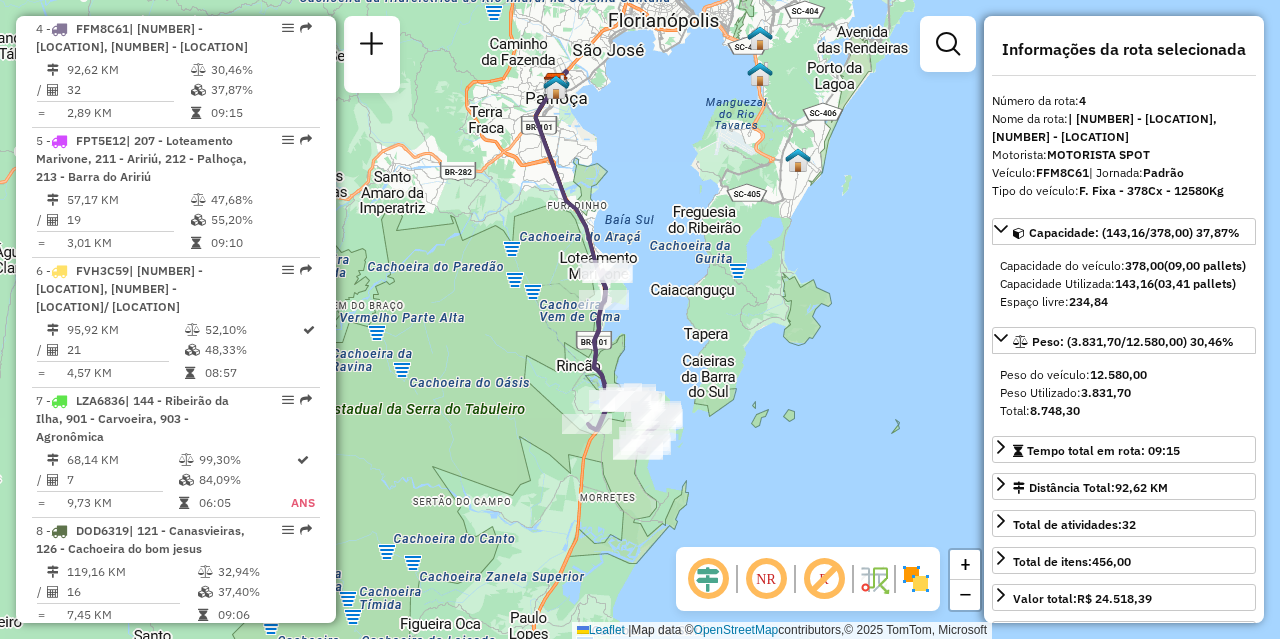 drag, startPoint x: 501, startPoint y: 456, endPoint x: 463, endPoint y: 400, distance: 67.6757 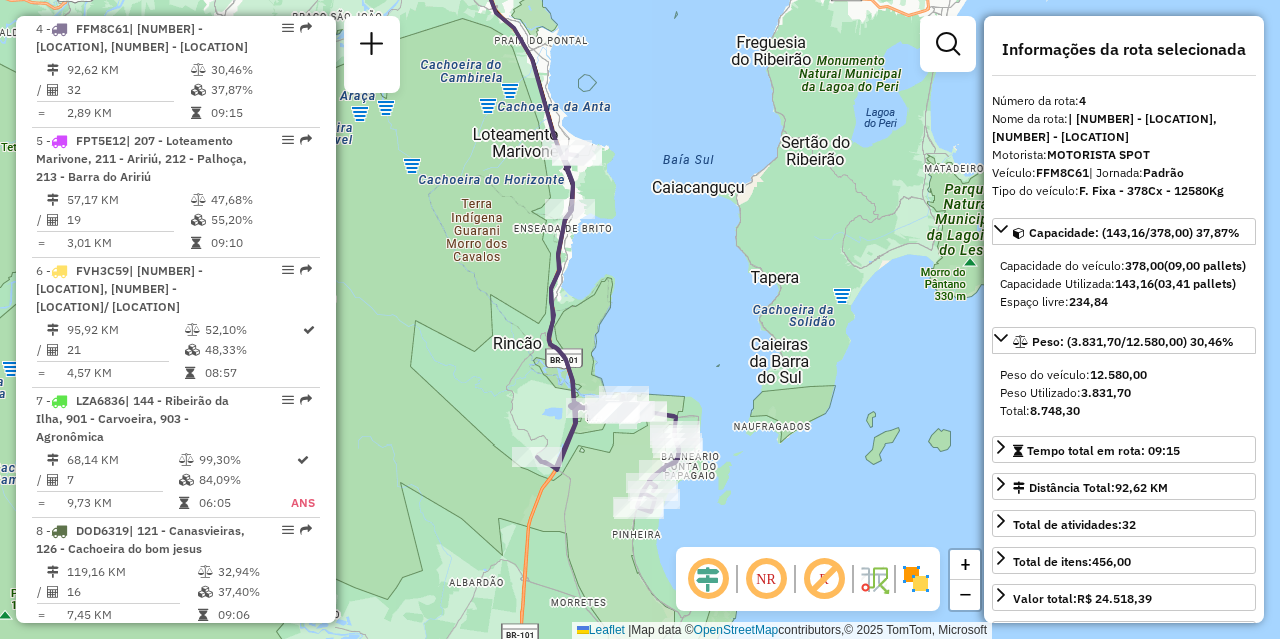 drag, startPoint x: 524, startPoint y: 345, endPoint x: 348, endPoint y: 354, distance: 176.22997 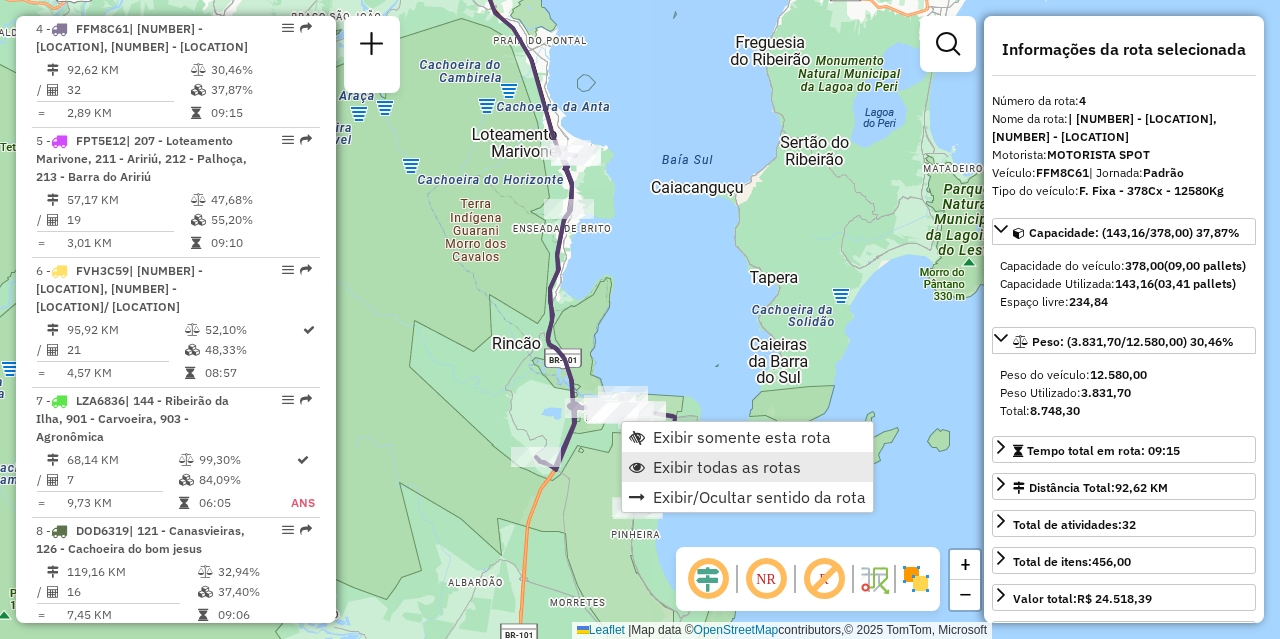 click on "Exibir todas as rotas" at bounding box center (727, 467) 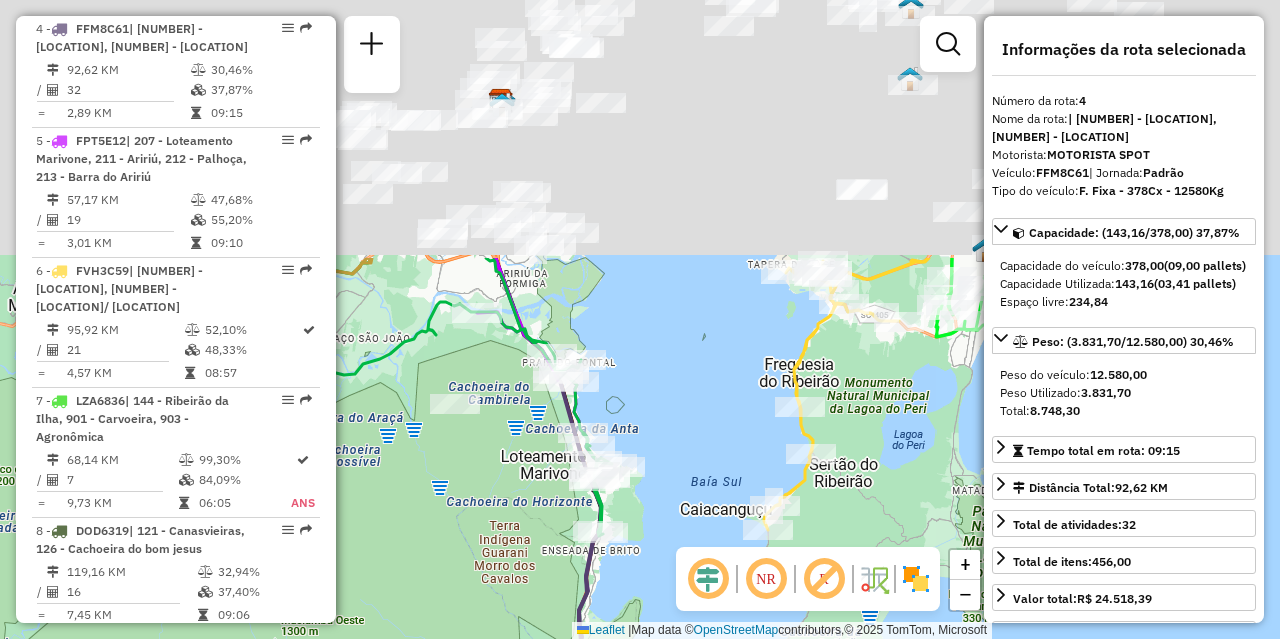 drag, startPoint x: 717, startPoint y: 358, endPoint x: 749, endPoint y: 541, distance: 185.77675 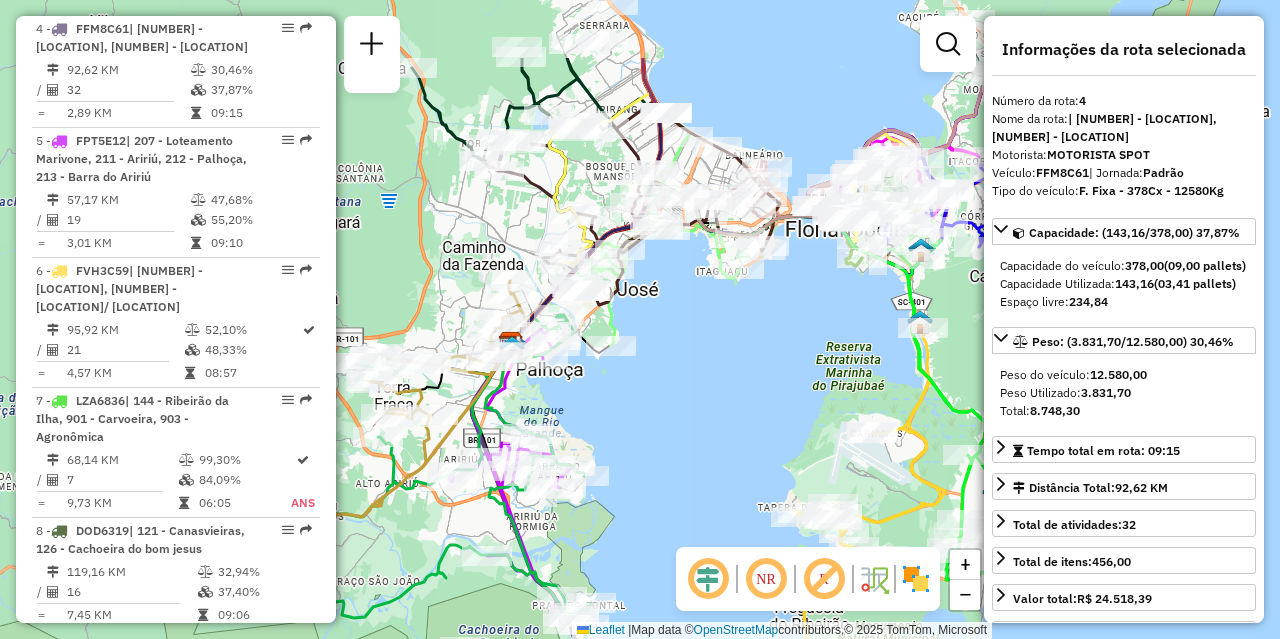 drag, startPoint x: 710, startPoint y: 270, endPoint x: 696, endPoint y: 406, distance: 136.71869 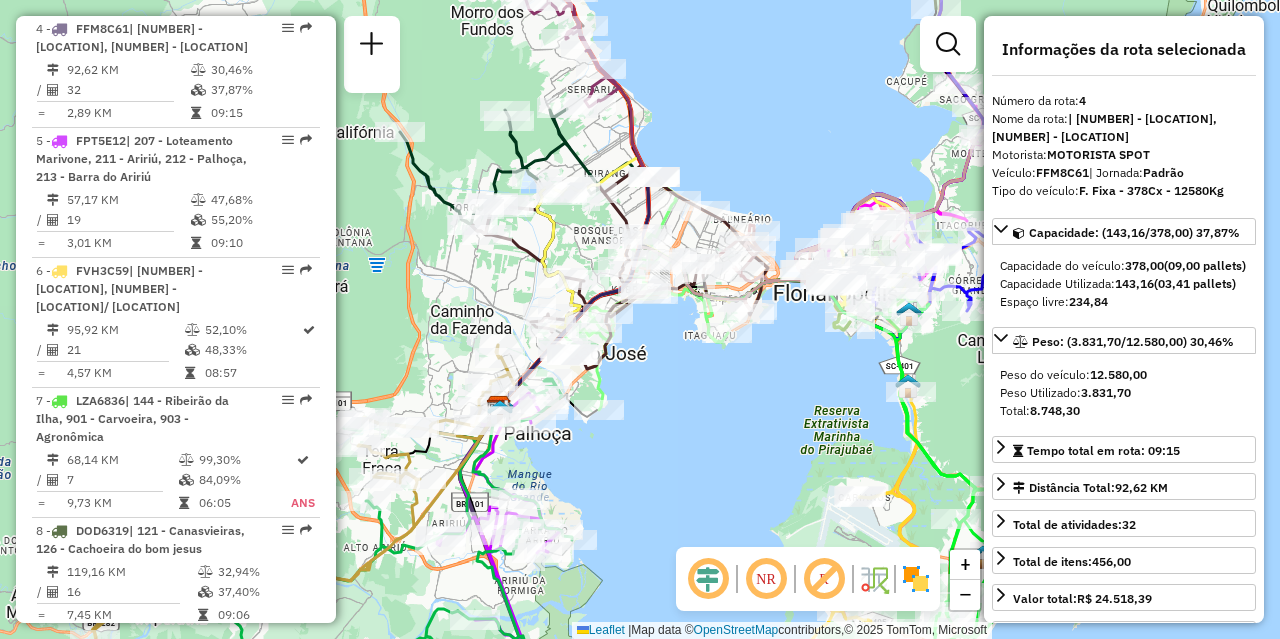 drag, startPoint x: 716, startPoint y: 367, endPoint x: 710, endPoint y: 405, distance: 38.470768 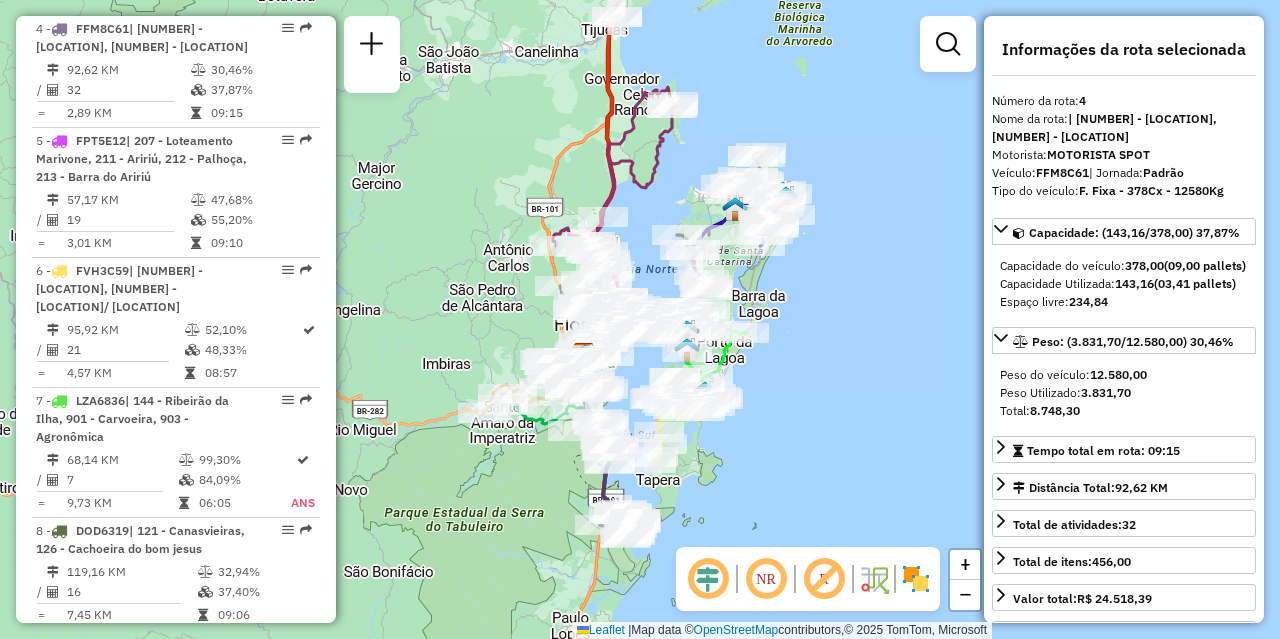 drag, startPoint x: 931, startPoint y: 438, endPoint x: 899, endPoint y: 216, distance: 224.29445 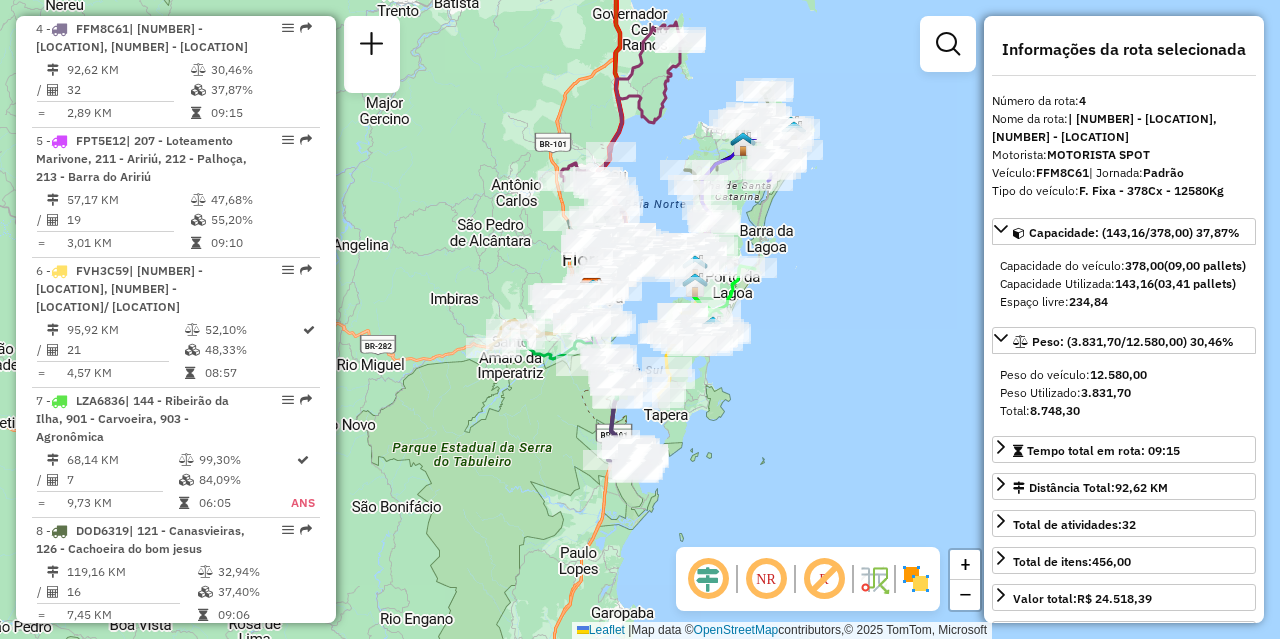 drag, startPoint x: 808, startPoint y: 365, endPoint x: 856, endPoint y: 346, distance: 51.62364 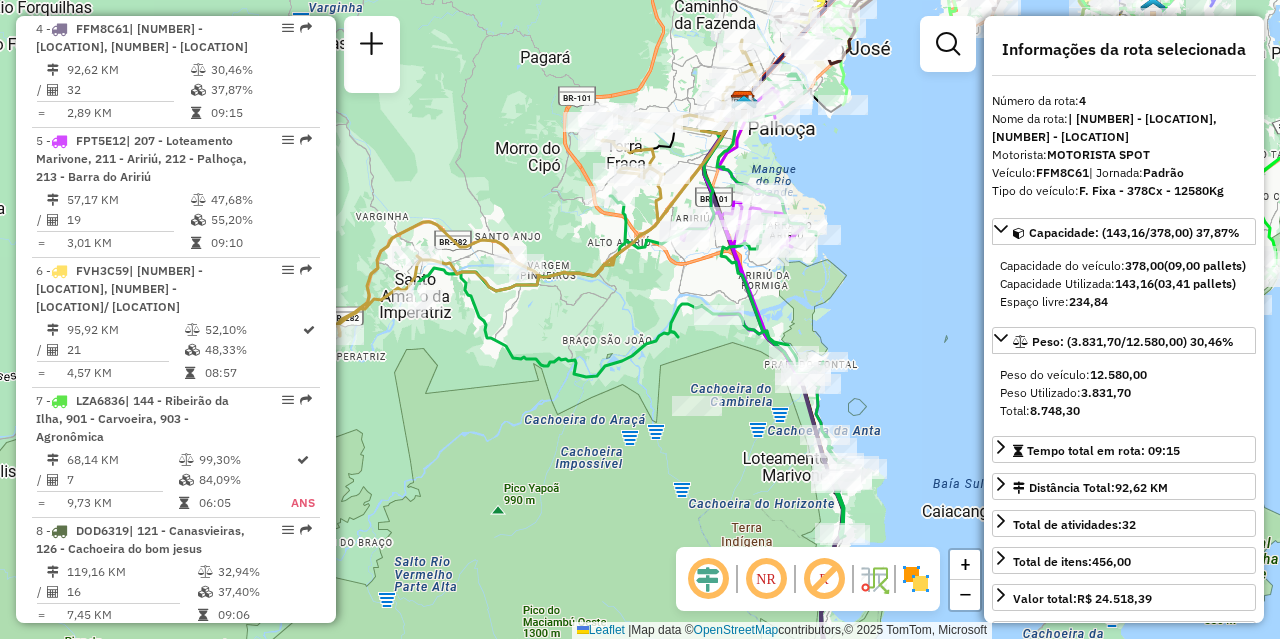 drag, startPoint x: 521, startPoint y: 311, endPoint x: 599, endPoint y: 314, distance: 78.05767 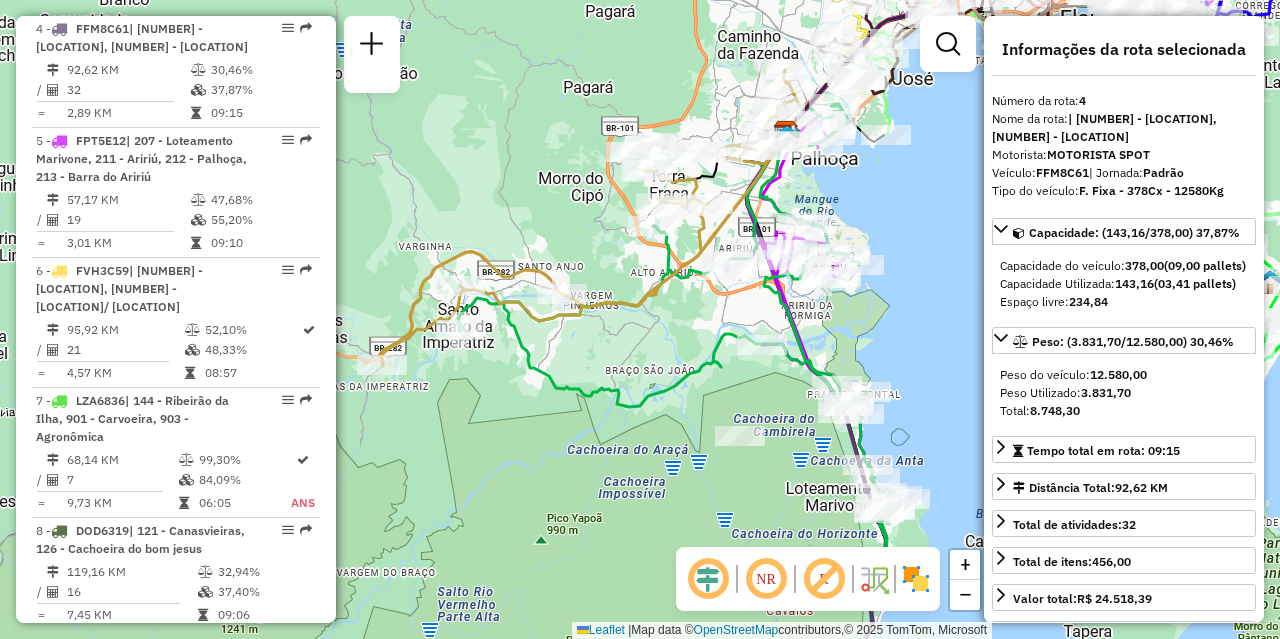 drag, startPoint x: 672, startPoint y: 332, endPoint x: 578, endPoint y: 424, distance: 131.52946 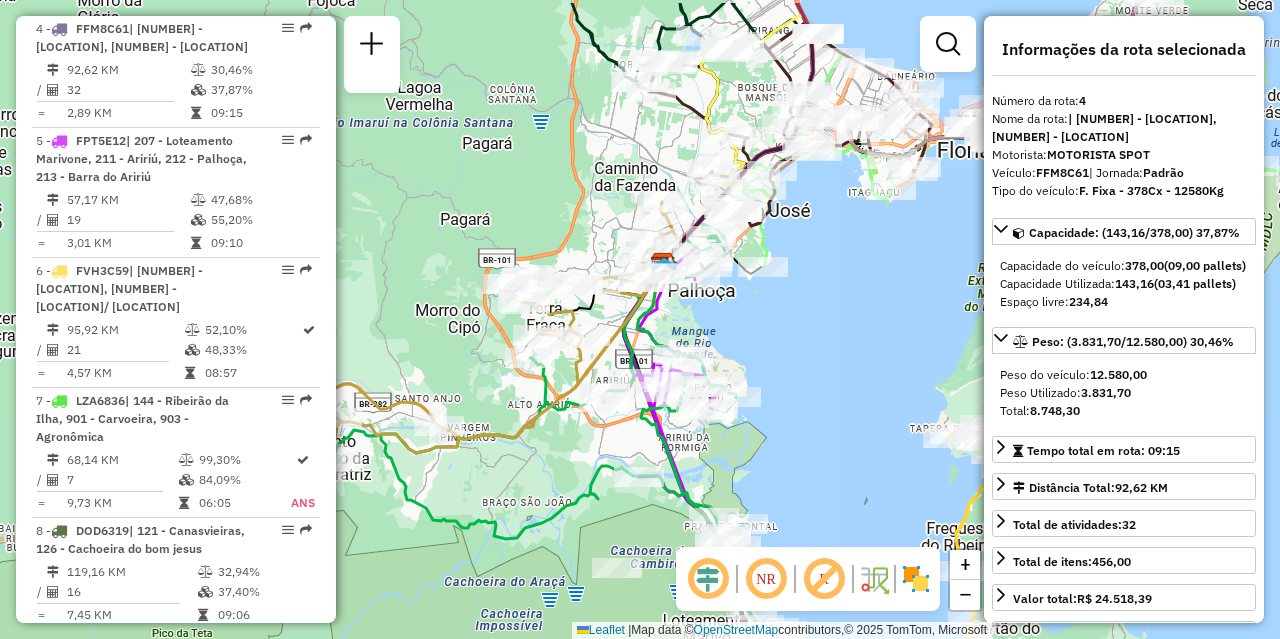 drag, startPoint x: 626, startPoint y: 410, endPoint x: 571, endPoint y: 476, distance: 85.91275 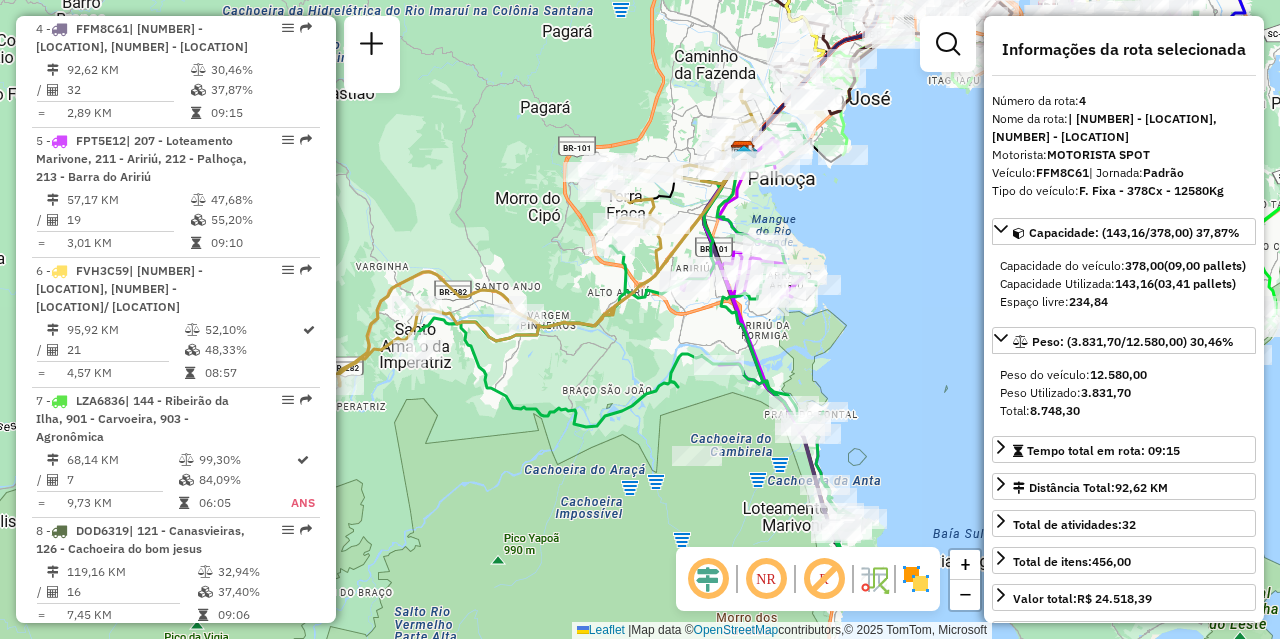 drag, startPoint x: 737, startPoint y: 447, endPoint x: 819, endPoint y: 335, distance: 138.80922 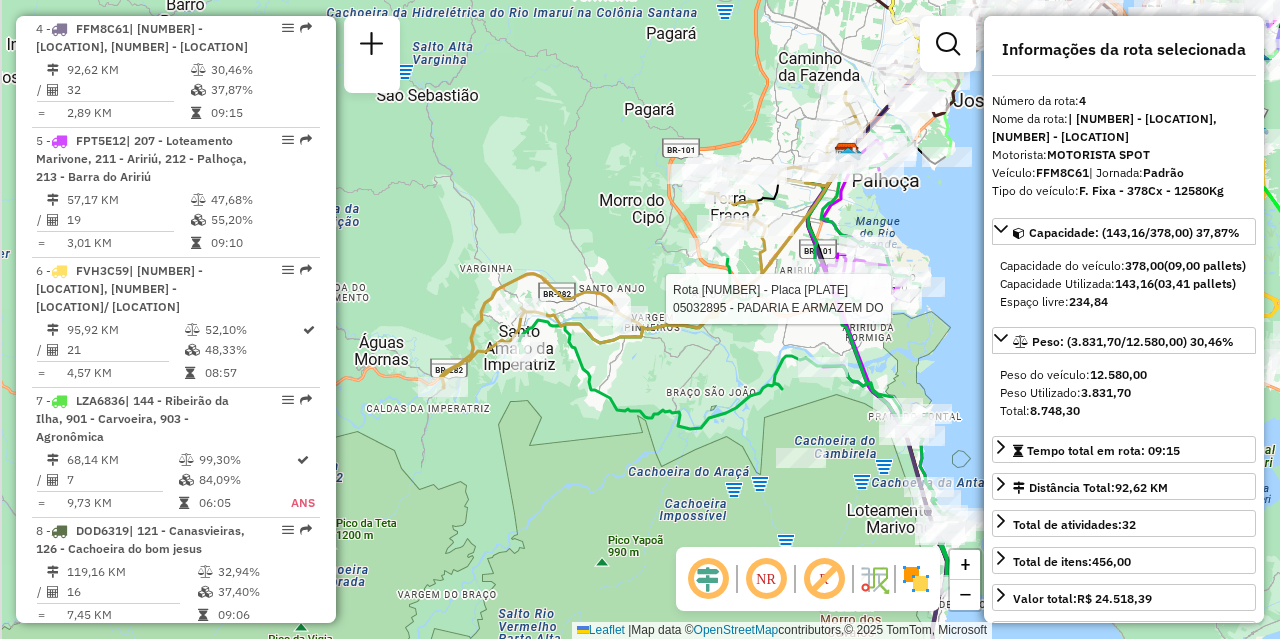 drag, startPoint x: 626, startPoint y: 357, endPoint x: 741, endPoint y: 358, distance: 115.00435 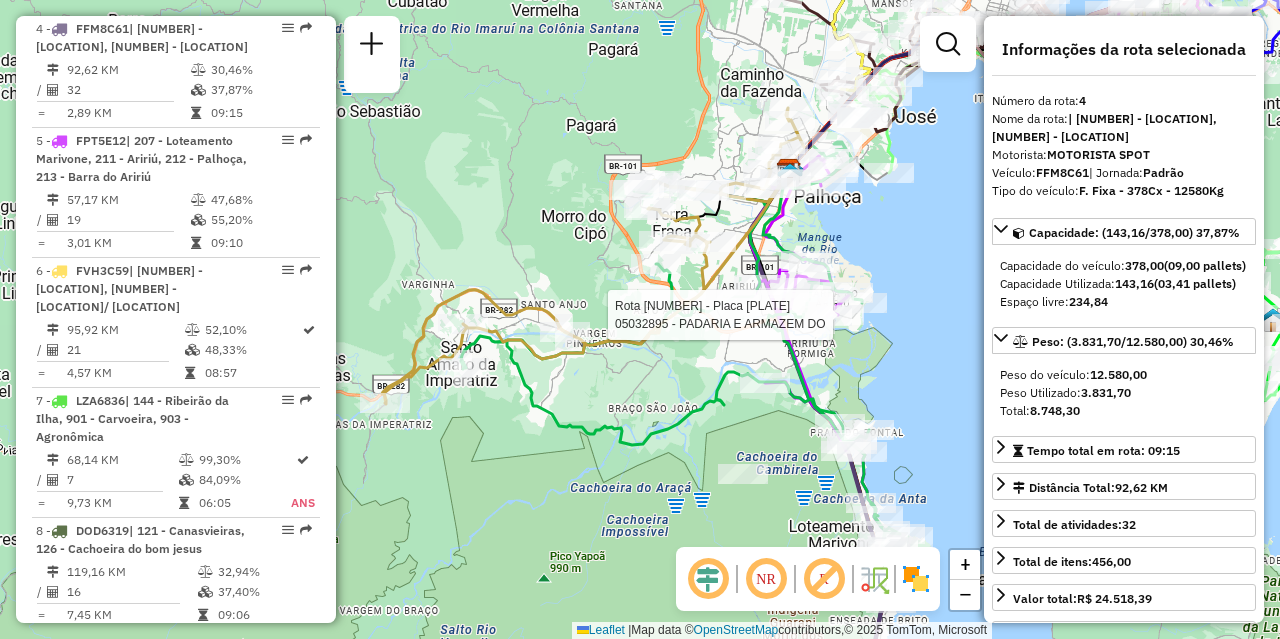 drag, startPoint x: 922, startPoint y: 338, endPoint x: 766, endPoint y: 361, distance: 157.6864 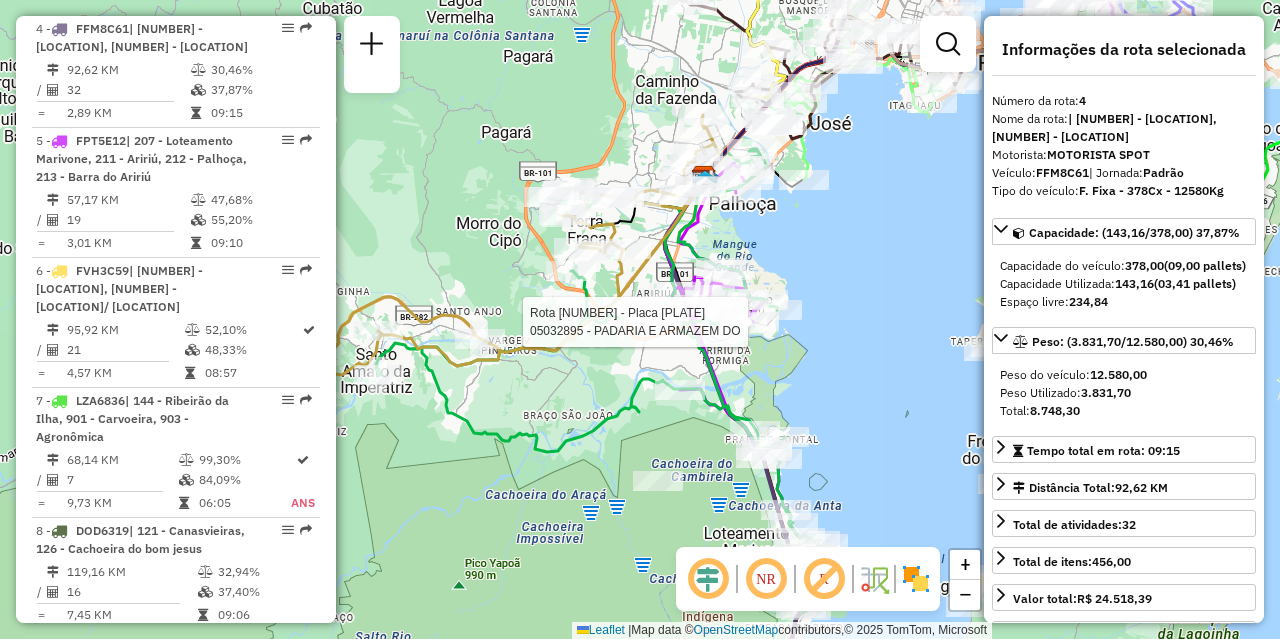 click on "Rota 5 - Placa FPT5E12  05032895 - PADARIA E ARMAZEM DO Janela de atendimento Grade de atendimento Capacidade Transportadoras Veículos Cliente Pedidos  Rotas Selecione os dias de semana para filtrar as janelas de atendimento  Seg   Ter   Qua   Qui   Sex   Sáb   Dom  Informe o período da janela de atendimento: De: Até:  Filtrar exatamente a janela do cliente  Considerar janela de atendimento padrão  Selecione os dias de semana para filtrar as grades de atendimento  Seg   Ter   Qua   Qui   Sex   Sáb   Dom   Considerar clientes sem dia de atendimento cadastrado  Clientes fora do dia de atendimento selecionado Filtrar as atividades entre os valores definidos abaixo:  Peso mínimo:   Peso máximo:   Cubagem mínima:   Cubagem máxima:   De:   Até:  Filtrar as atividades entre o tempo de atendimento definido abaixo:  De:   Até:   Considerar capacidade total dos clientes não roteirizados Transportadora: Selecione um ou mais itens Tipo de veículo: Selecione um ou mais itens Veículo: Motorista: Nome: Setor:" 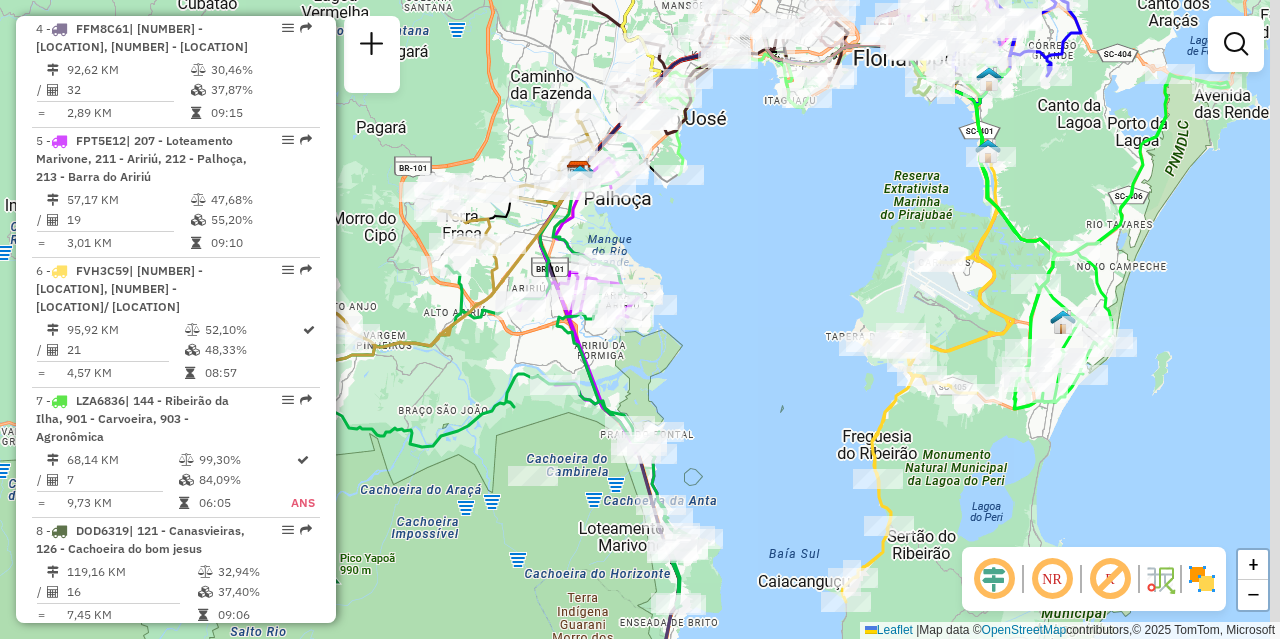drag, startPoint x: 748, startPoint y: 390, endPoint x: 714, endPoint y: 389, distance: 34.0147 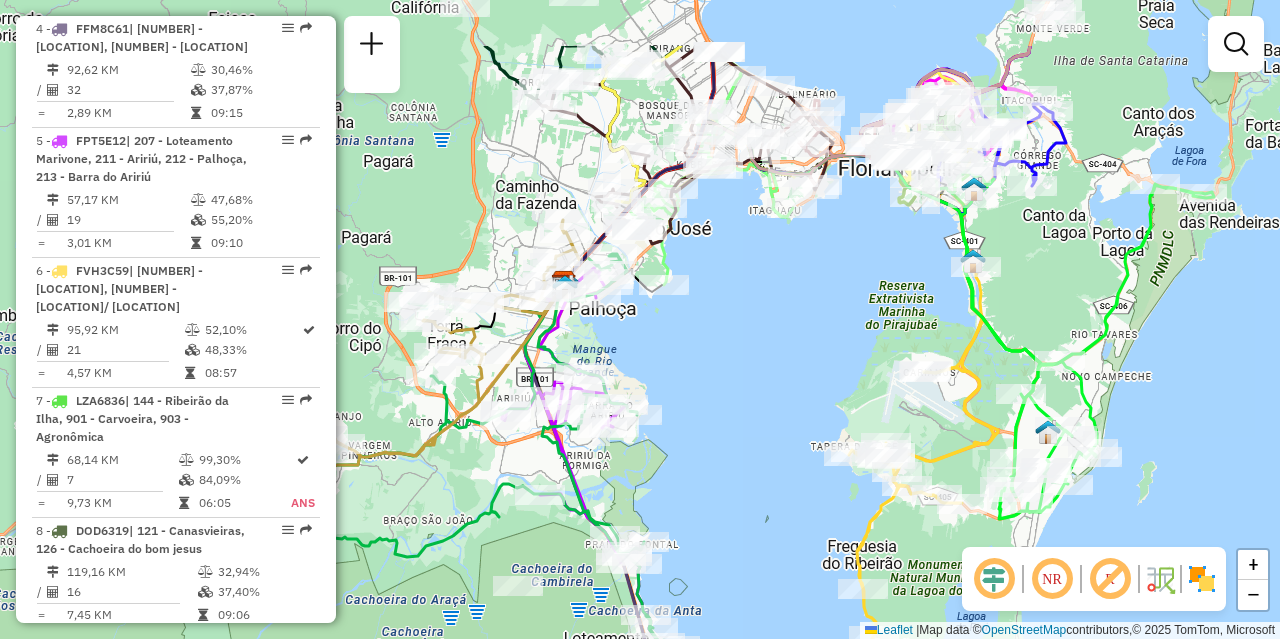 drag, startPoint x: 736, startPoint y: 336, endPoint x: 736, endPoint y: 414, distance: 78 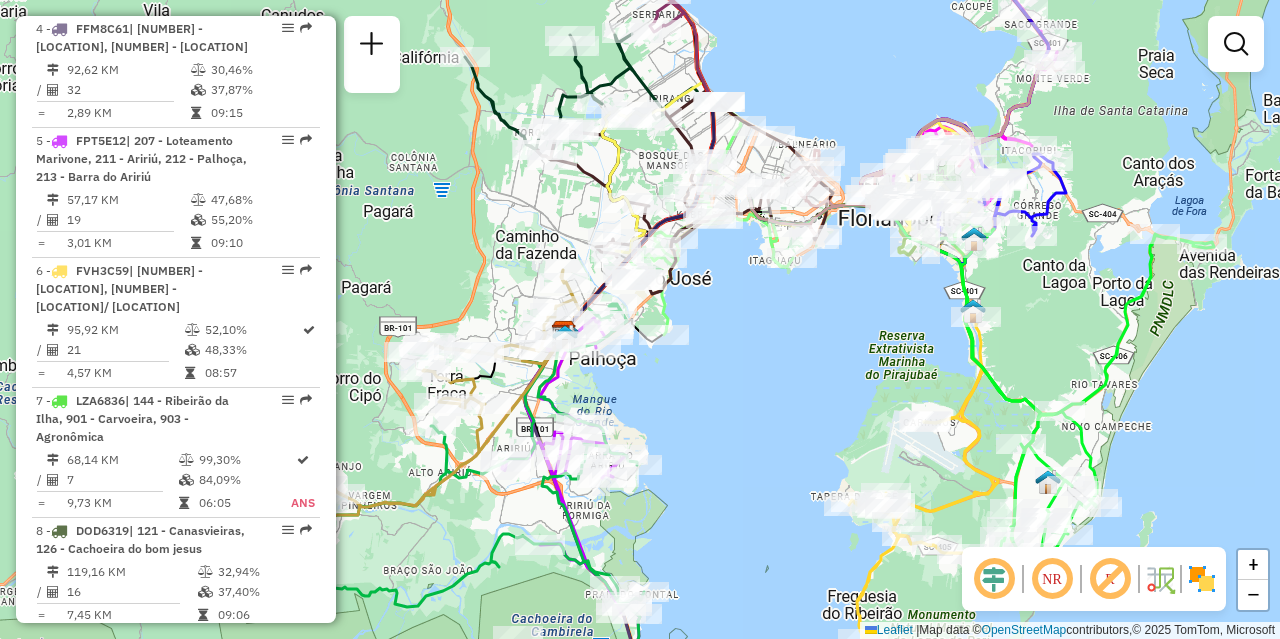 drag, startPoint x: 794, startPoint y: 382, endPoint x: 793, endPoint y: 447, distance: 65.00769 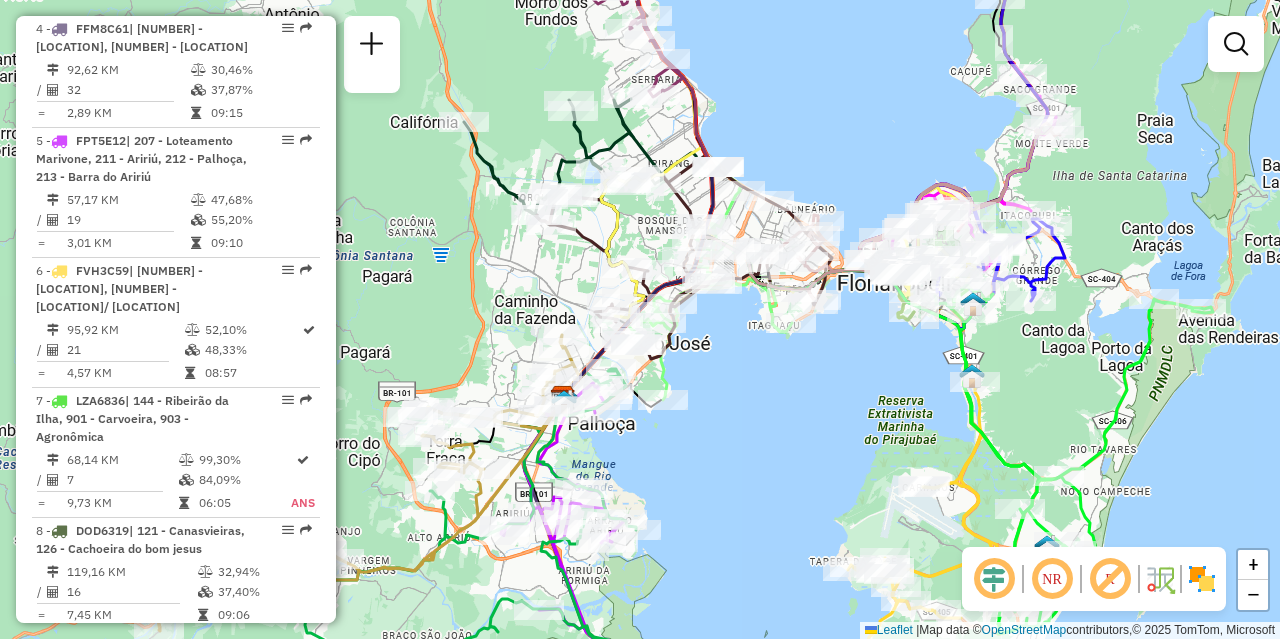 drag, startPoint x: 762, startPoint y: 393, endPoint x: 818, endPoint y: 438, distance: 71.8401 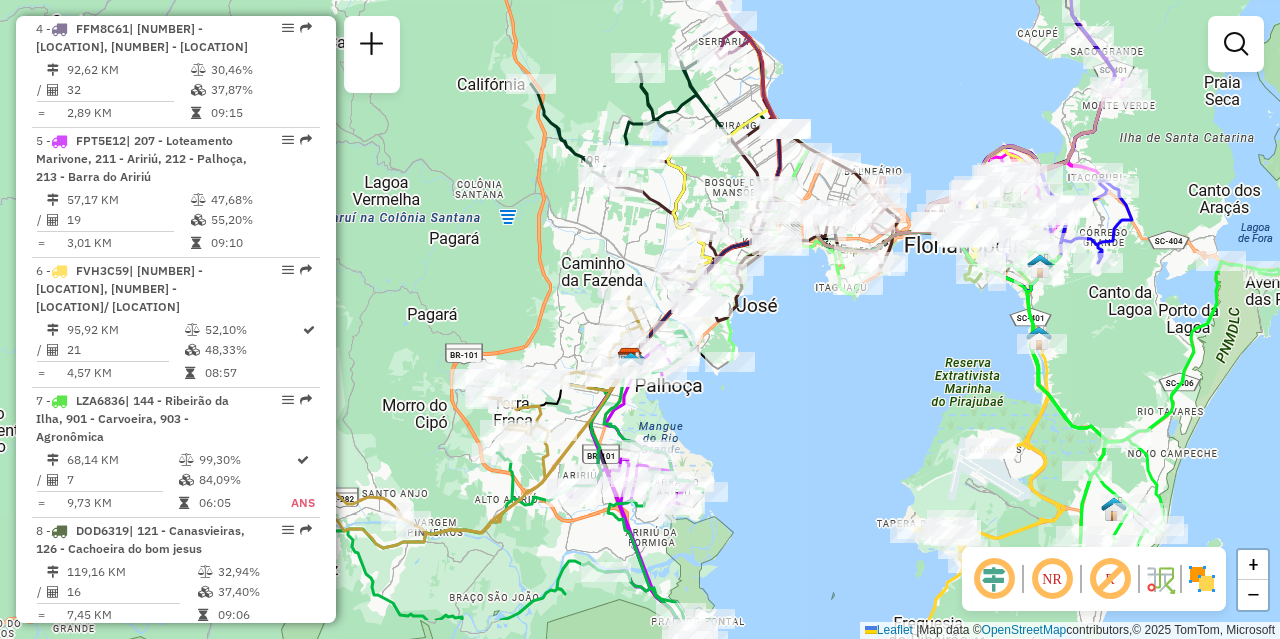drag, startPoint x: 776, startPoint y: 420, endPoint x: 871, endPoint y: 136, distance: 299.46786 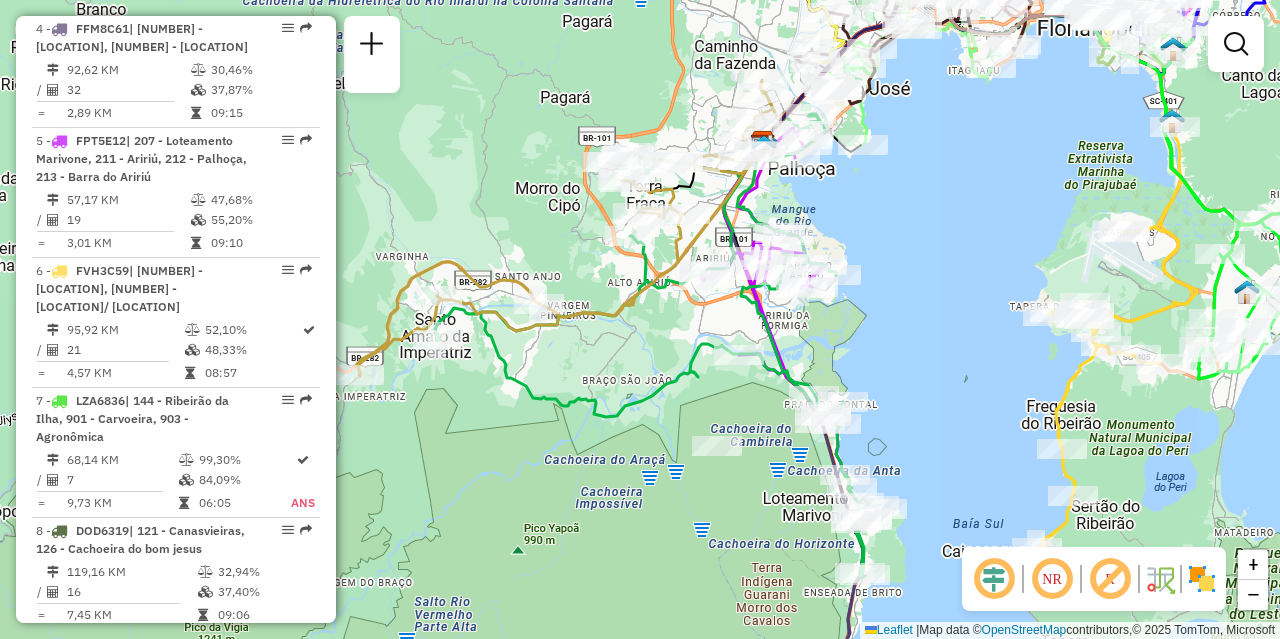 drag, startPoint x: 850, startPoint y: 255, endPoint x: 904, endPoint y: 239, distance: 56.32051 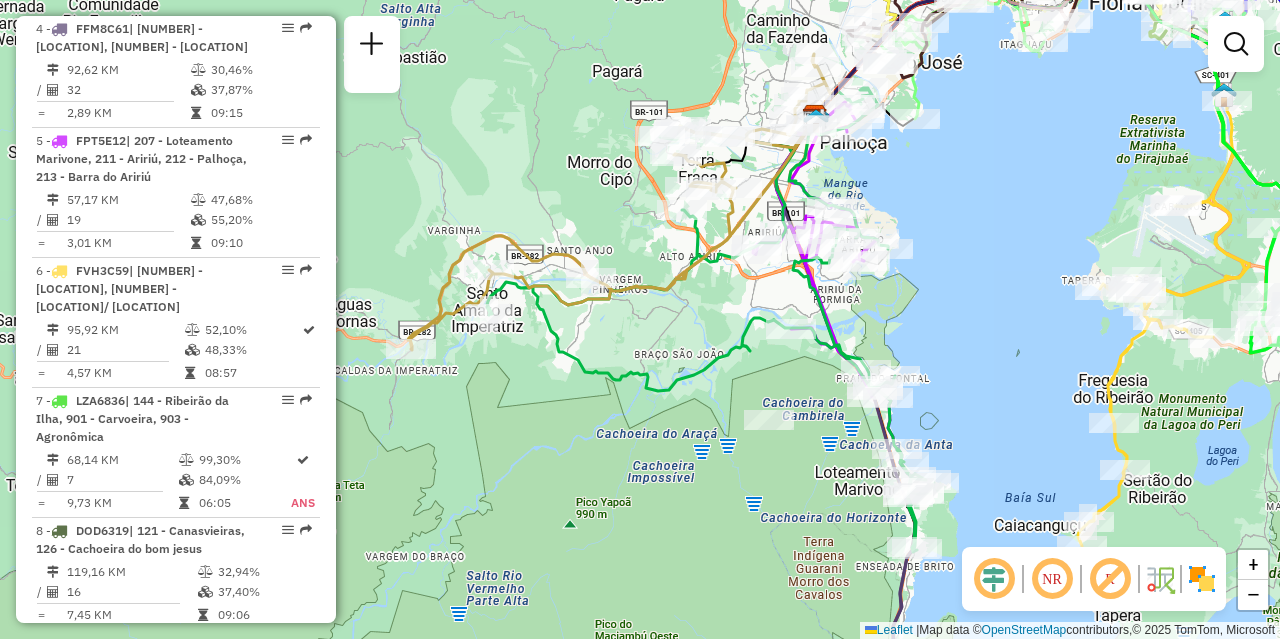 drag, startPoint x: 981, startPoint y: 314, endPoint x: 1022, endPoint y: 338, distance: 47.507893 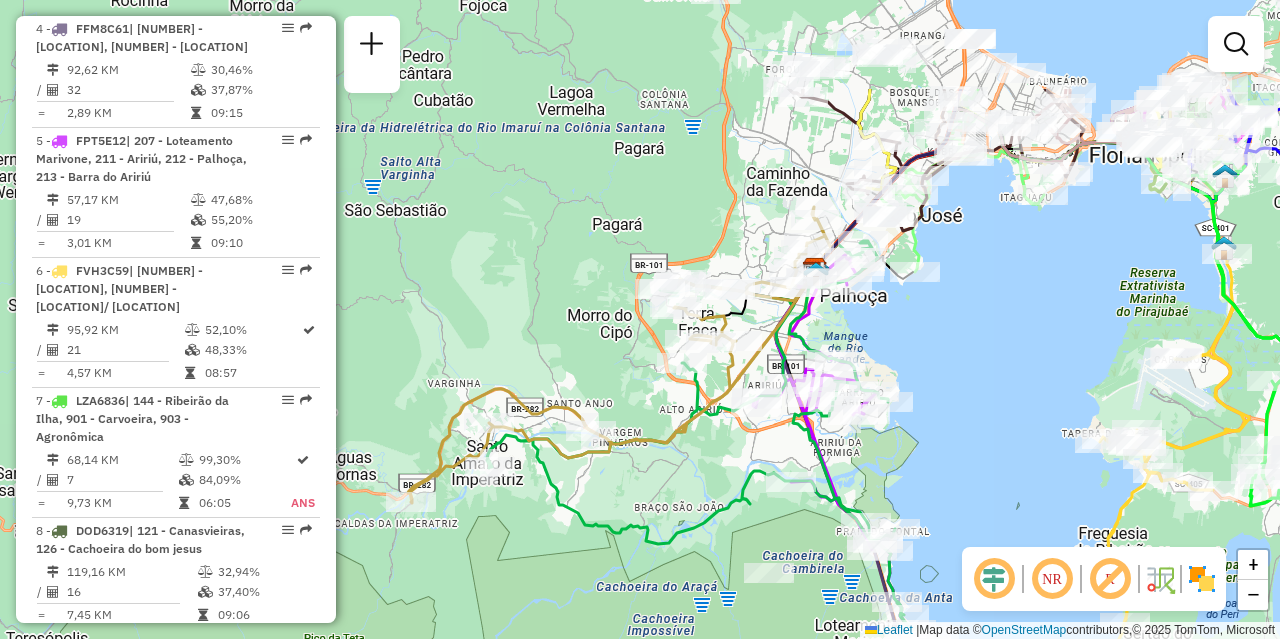 drag, startPoint x: 979, startPoint y: 314, endPoint x: 979, endPoint y: 463, distance: 149 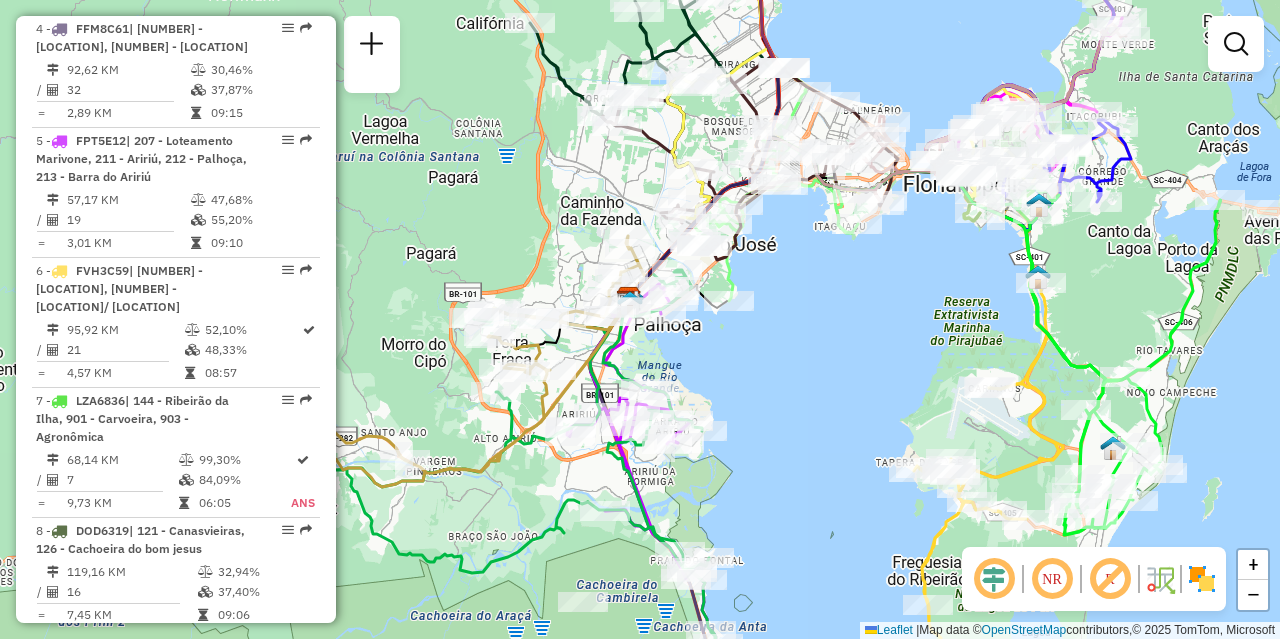 drag, startPoint x: 979, startPoint y: 409, endPoint x: 788, endPoint y: 437, distance: 193.04144 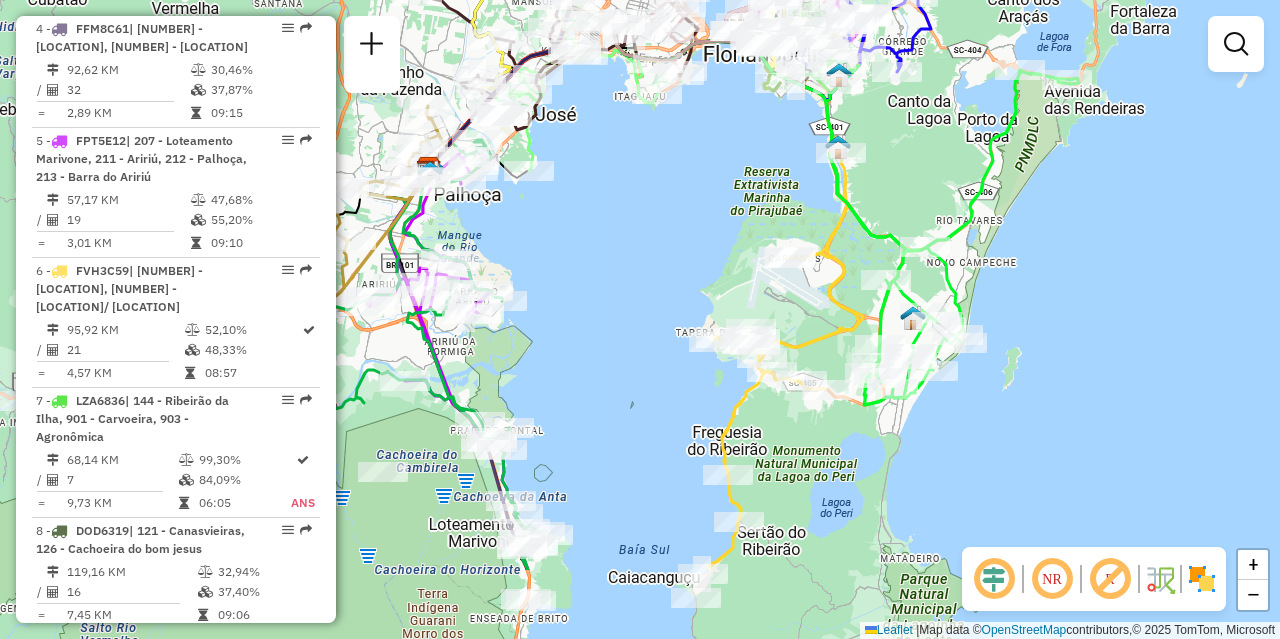 drag, startPoint x: 1191, startPoint y: 376, endPoint x: 1059, endPoint y: 246, distance: 185.26738 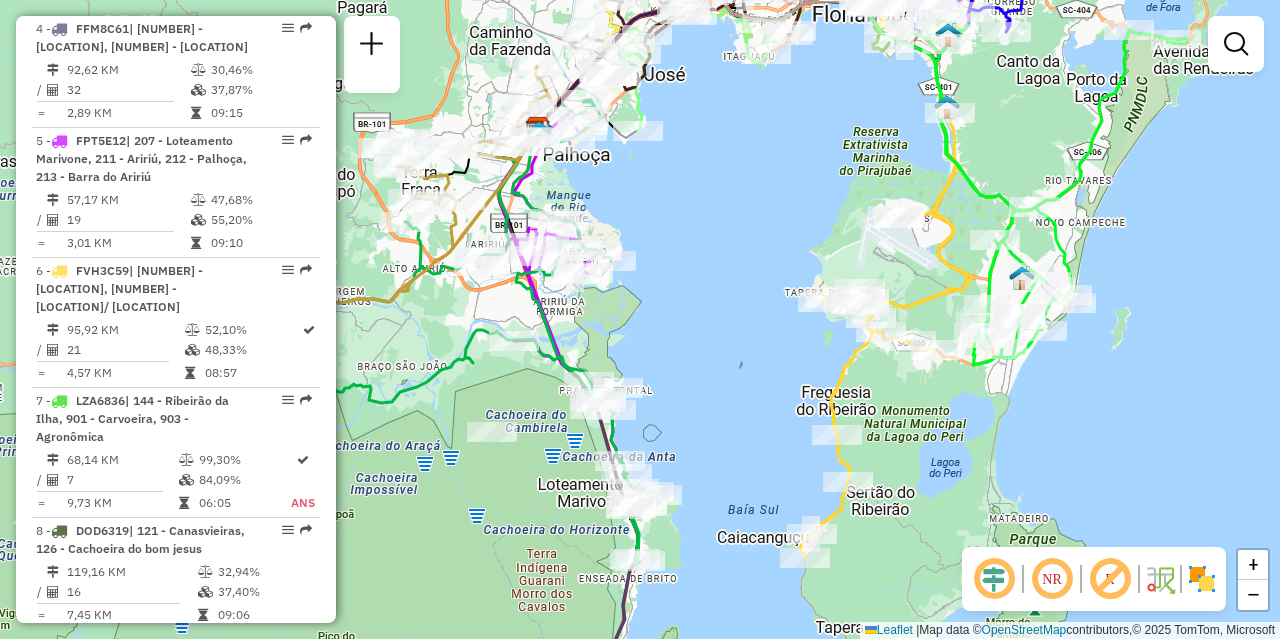 drag, startPoint x: 1153, startPoint y: 365, endPoint x: 1229, endPoint y: 335, distance: 81.706795 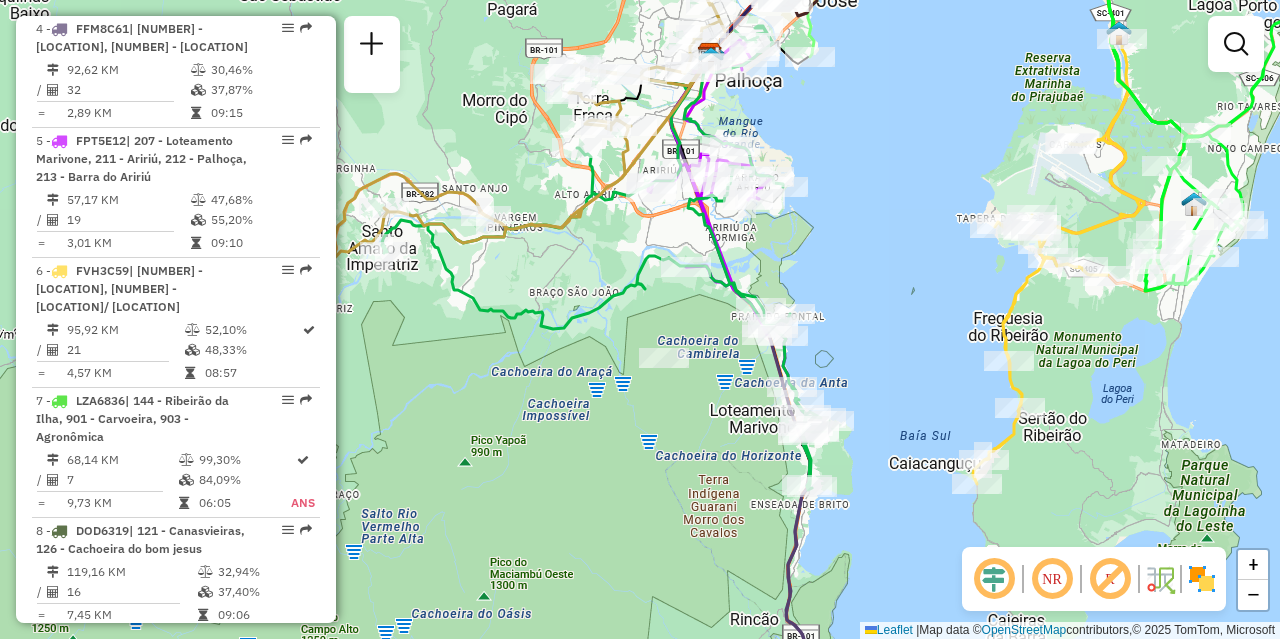 drag, startPoint x: 878, startPoint y: 310, endPoint x: 955, endPoint y: 269, distance: 87.23531 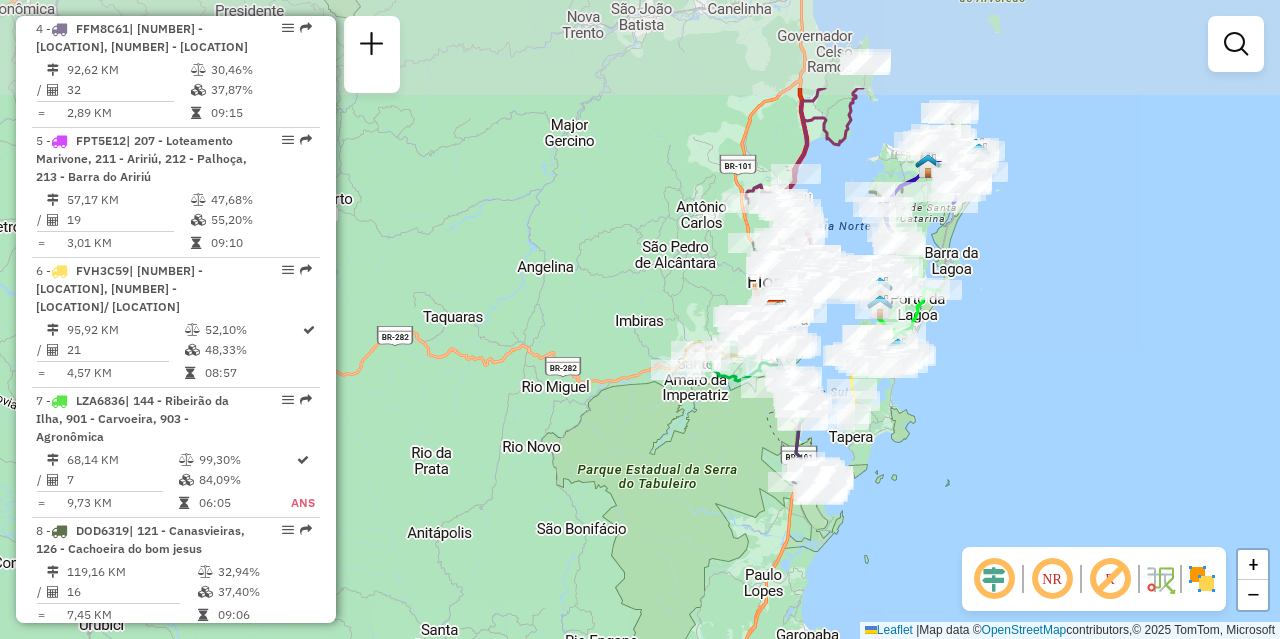 drag, startPoint x: 1046, startPoint y: 315, endPoint x: 982, endPoint y: 425, distance: 127.263504 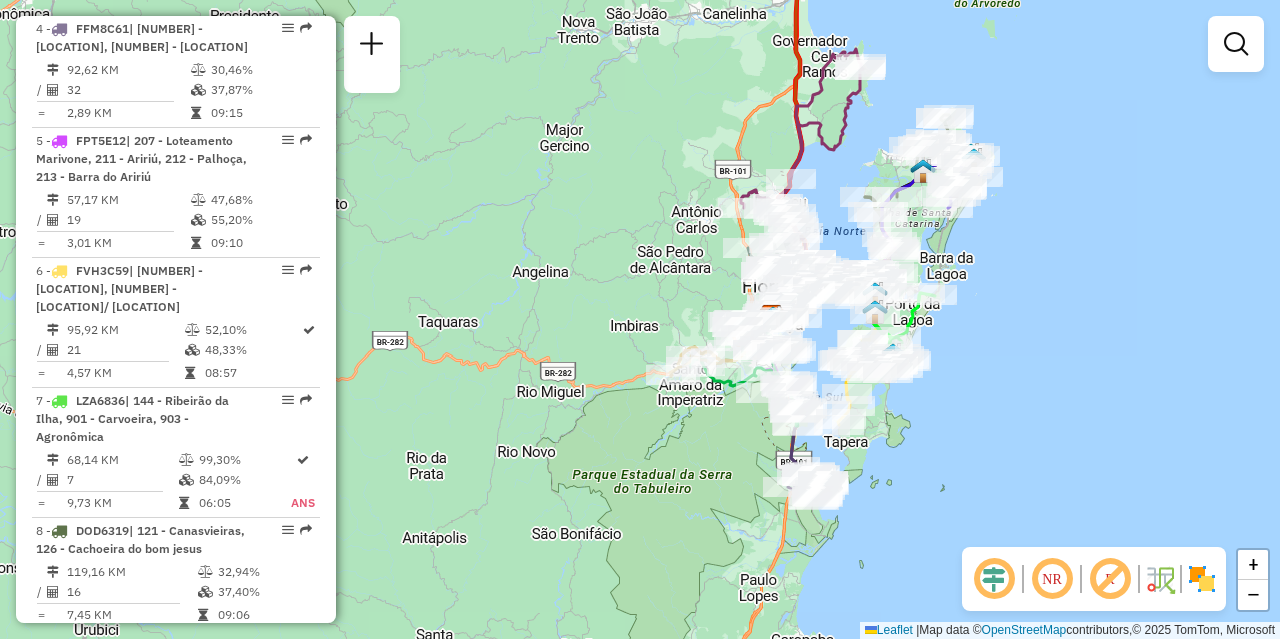 drag, startPoint x: 1014, startPoint y: 315, endPoint x: 946, endPoint y: 392, distance: 102.7278 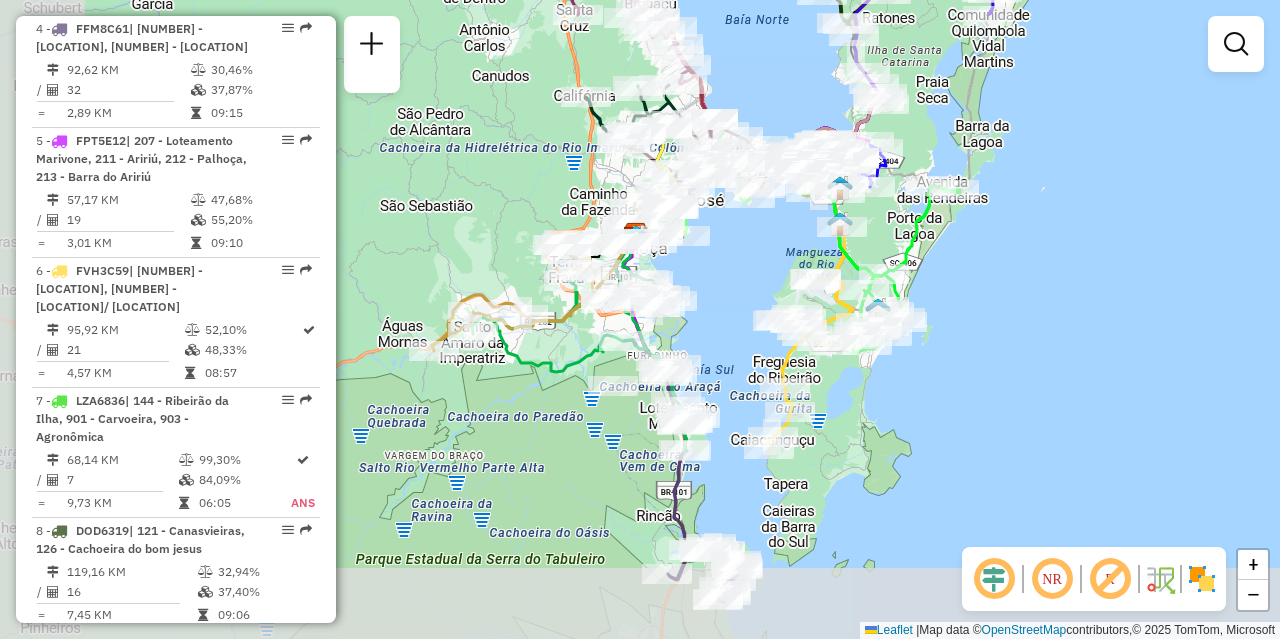 drag, startPoint x: 858, startPoint y: 475, endPoint x: 945, endPoint y: 386, distance: 124.45883 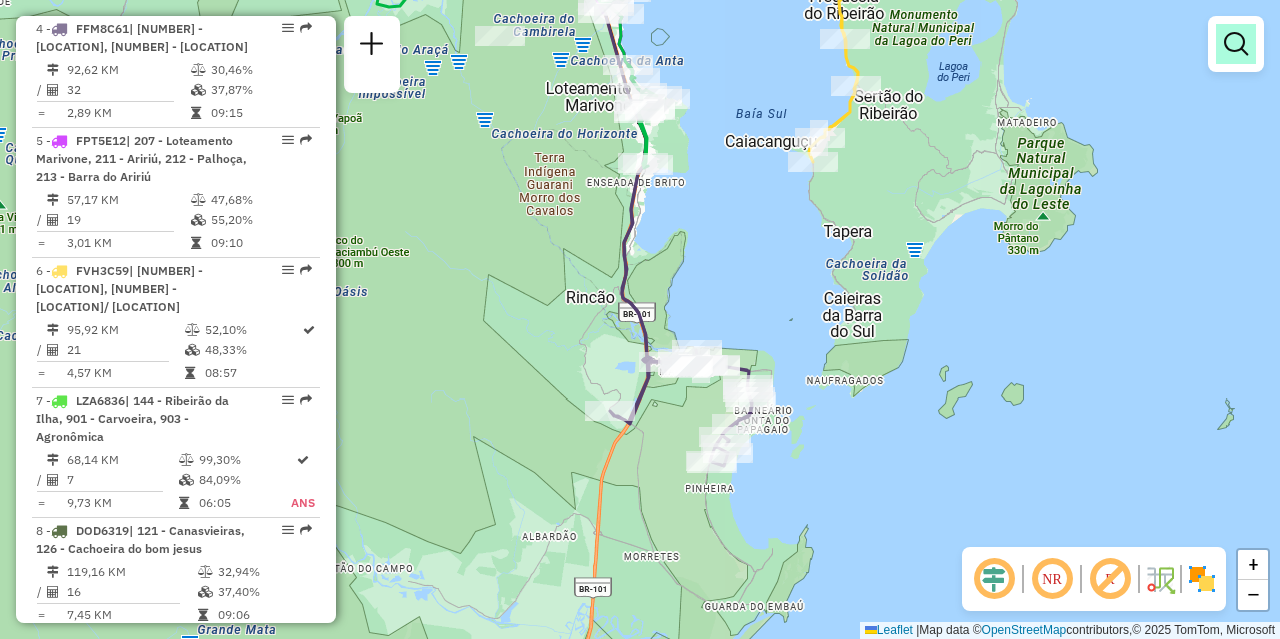click at bounding box center (1236, 44) 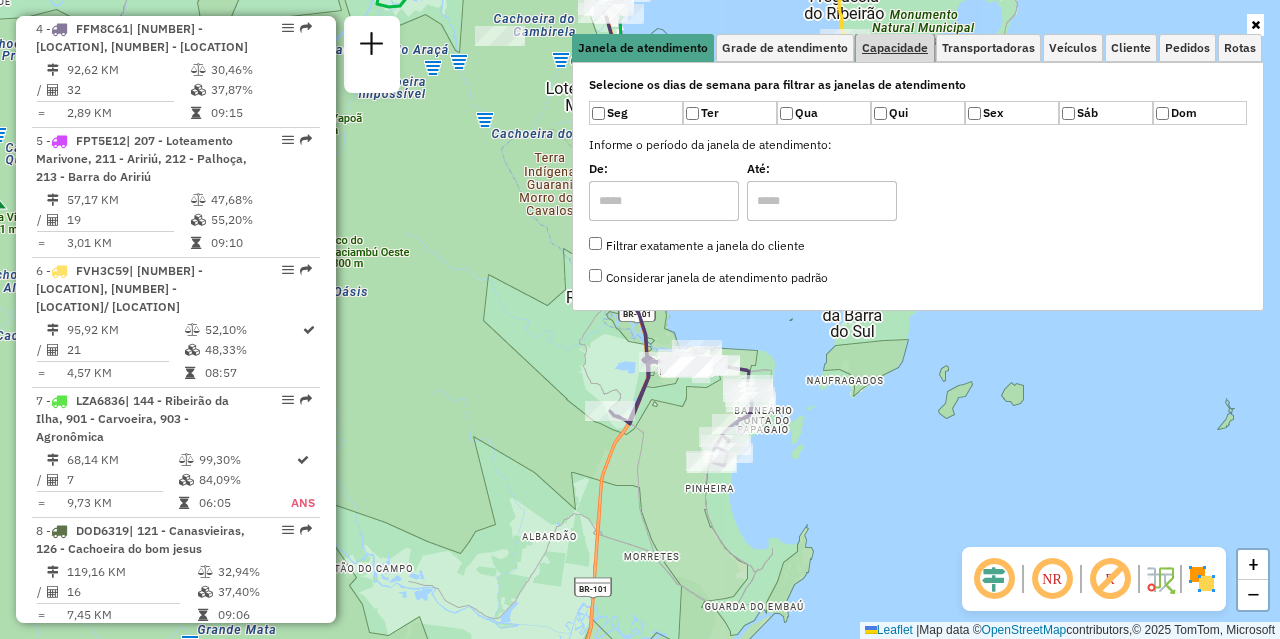 click on "Capacidade" at bounding box center [895, 48] 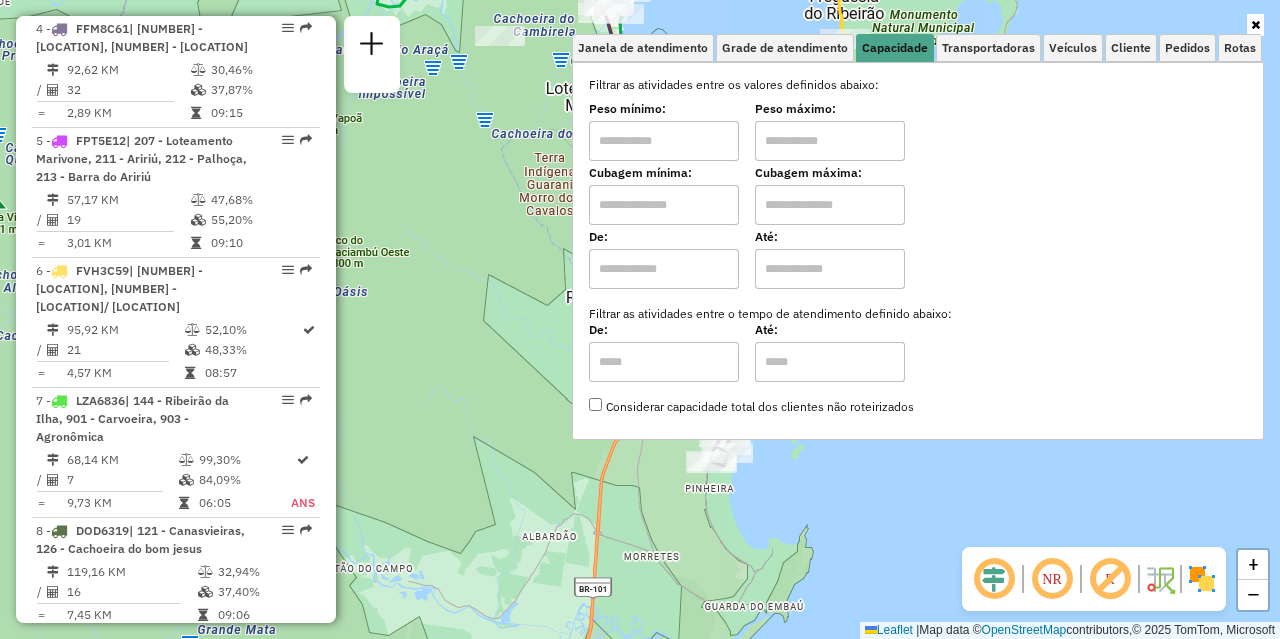 click at bounding box center (664, 141) 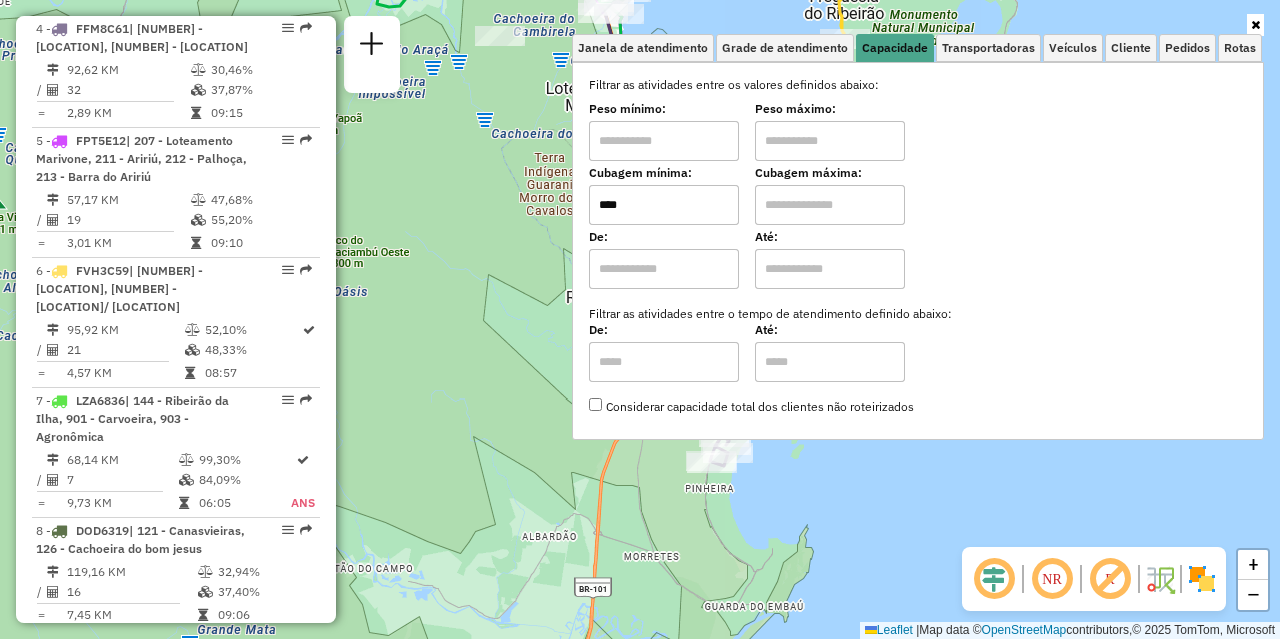type on "****" 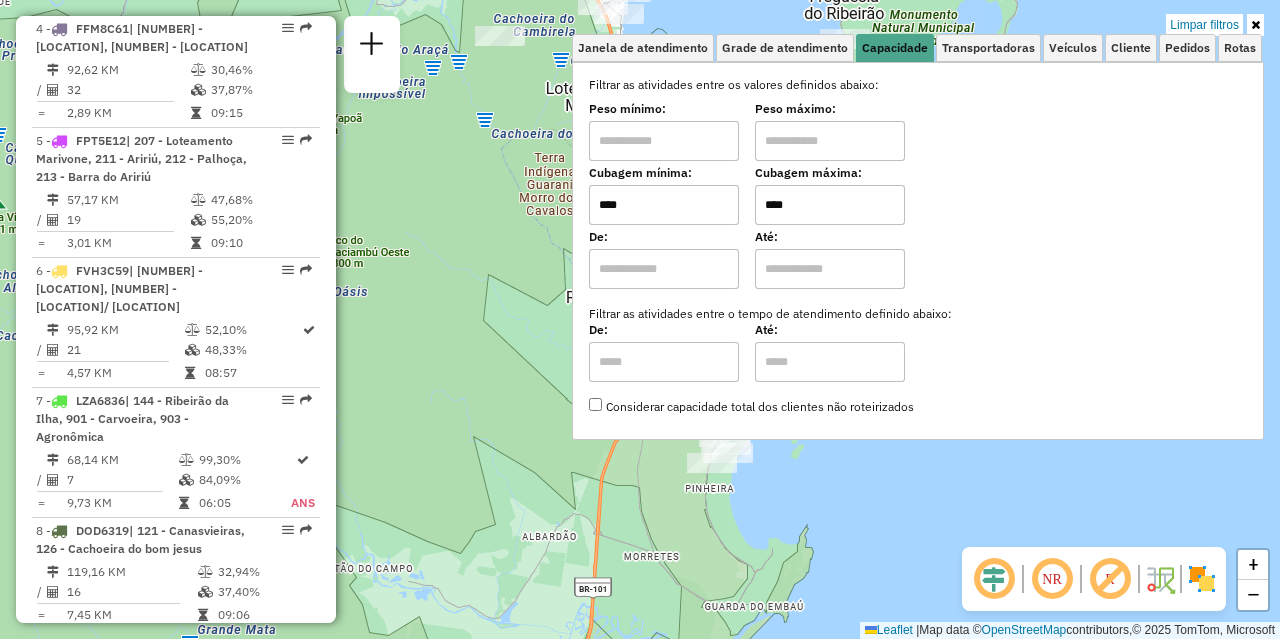type on "****" 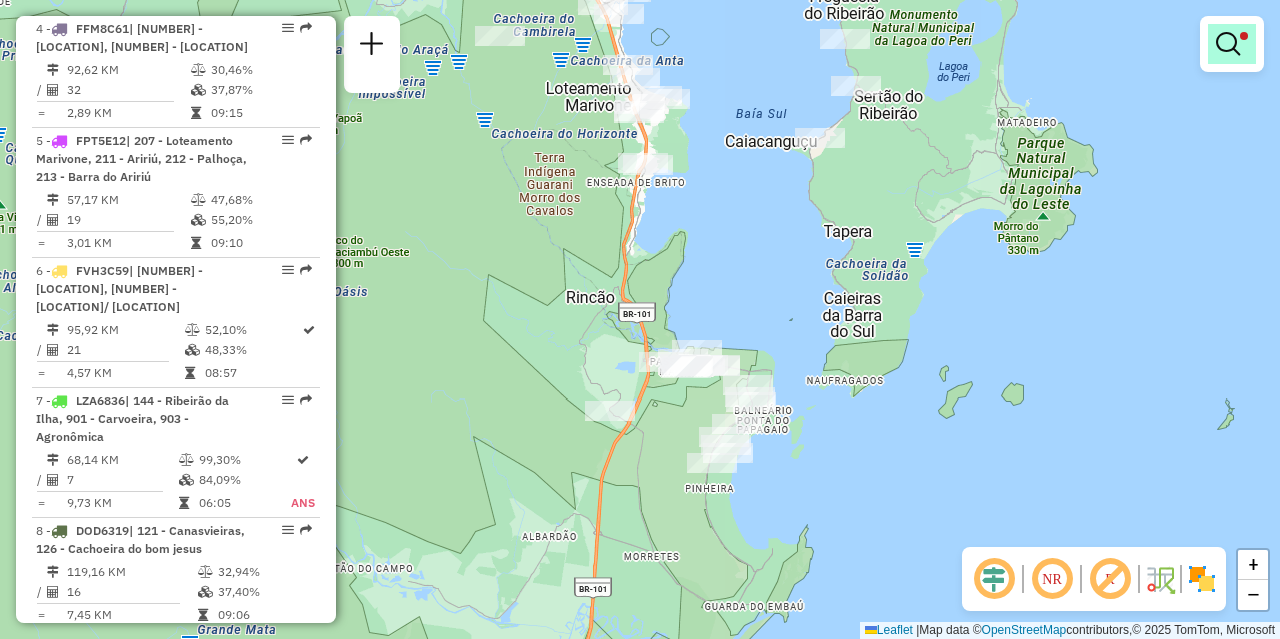 click at bounding box center (1228, 44) 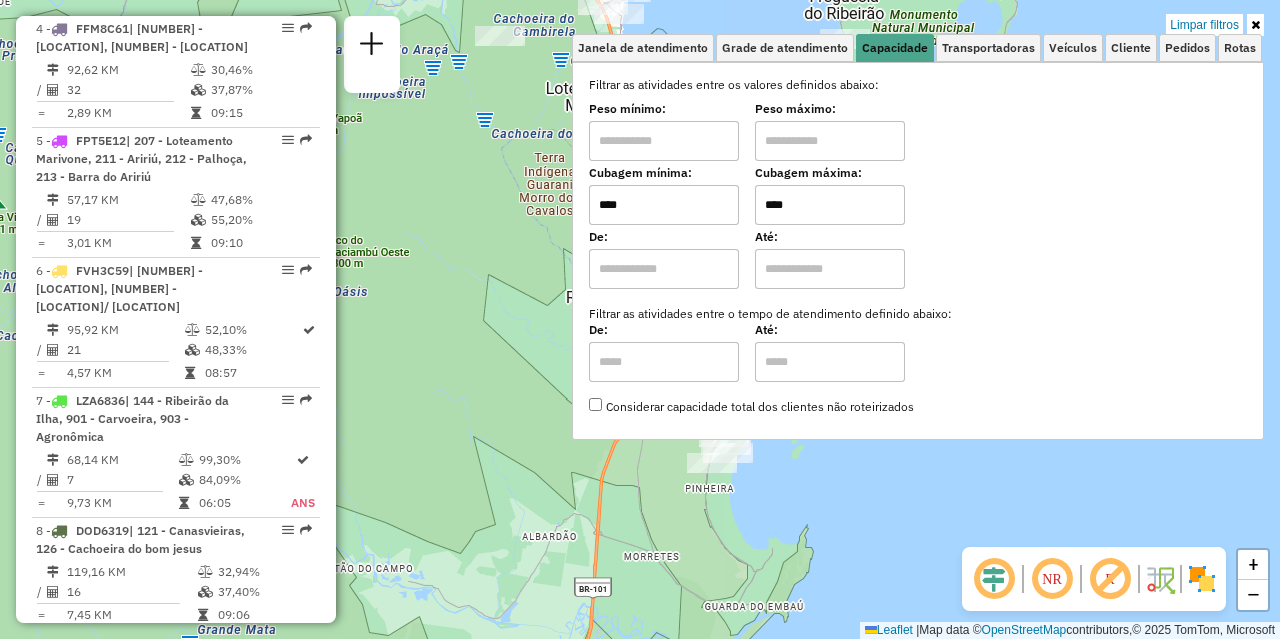 click on "Limpar filtros" at bounding box center [1204, 25] 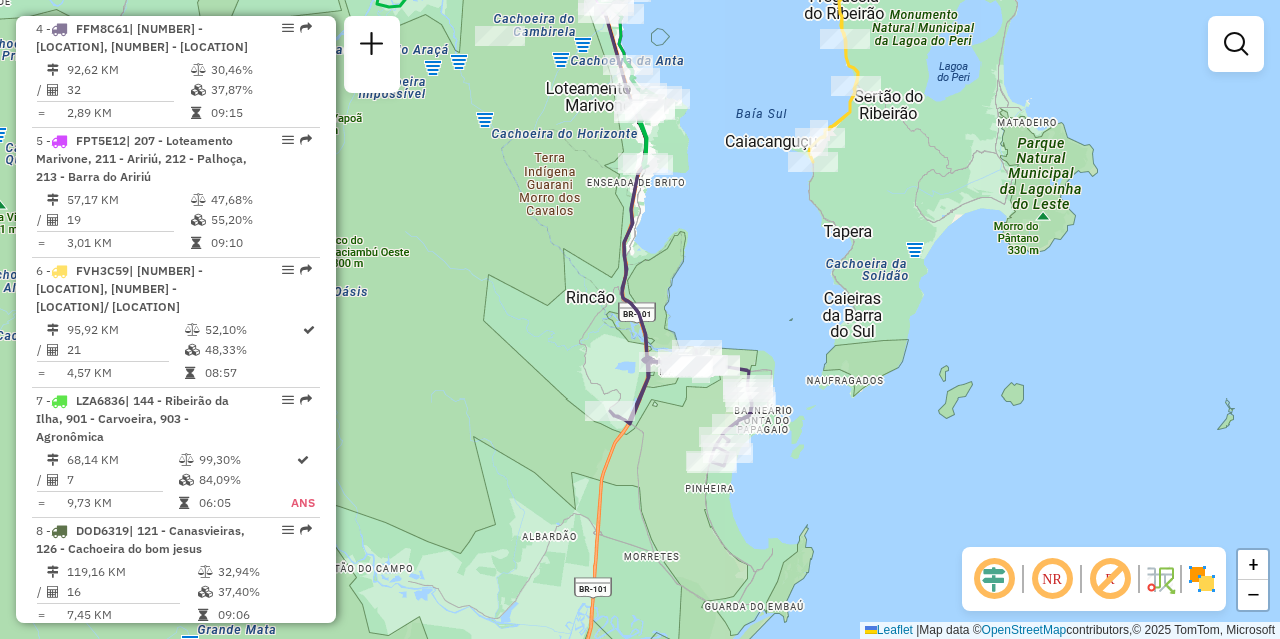 click on "Janela de atendimento Grade de atendimento Capacidade Transportadoras Veículos Cliente Pedidos  Rotas Selecione os dias de semana para filtrar as janelas de atendimento  Seg   Ter   Qua   Qui   Sex   Sáb   Dom  Informe o período da janela de atendimento: De: Até:  Filtrar exatamente a janela do cliente  Considerar janela de atendimento padrão  Selecione os dias de semana para filtrar as grades de atendimento  Seg   Ter   Qua   Qui   Sex   Sáb   Dom   Considerar clientes sem dia de atendimento cadastrado  Clientes fora do dia de atendimento selecionado Filtrar as atividades entre os valores definidos abaixo:  Peso mínimo:   Peso máximo:   Cubagem mínima:   Cubagem máxima:   De:   Até:  Filtrar as atividades entre o tempo de atendimento definido abaixo:  De:   Até:   Considerar capacidade total dos clientes não roteirizados Transportadora: Selecione um ou mais itens Tipo de veículo: Selecione um ou mais itens Veículo: Selecione um ou mais itens Motorista: Selecione um ou mais itens Nome: Rótulo:" 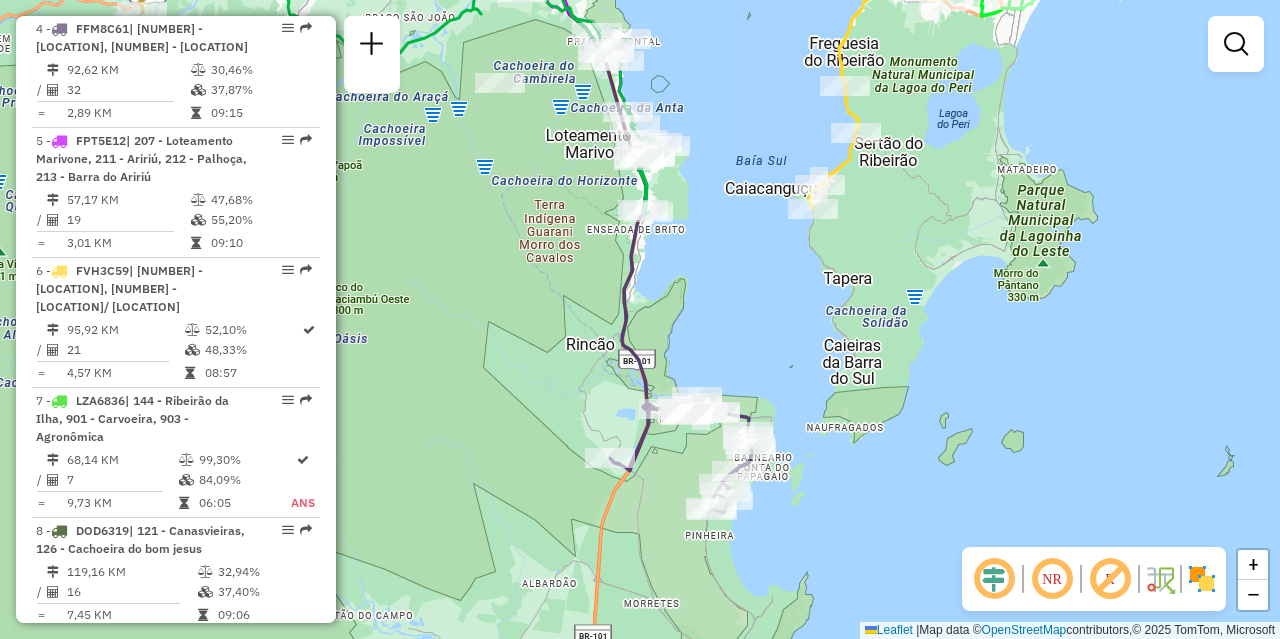 drag, startPoint x: 717, startPoint y: 275, endPoint x: 717, endPoint y: 355, distance: 80 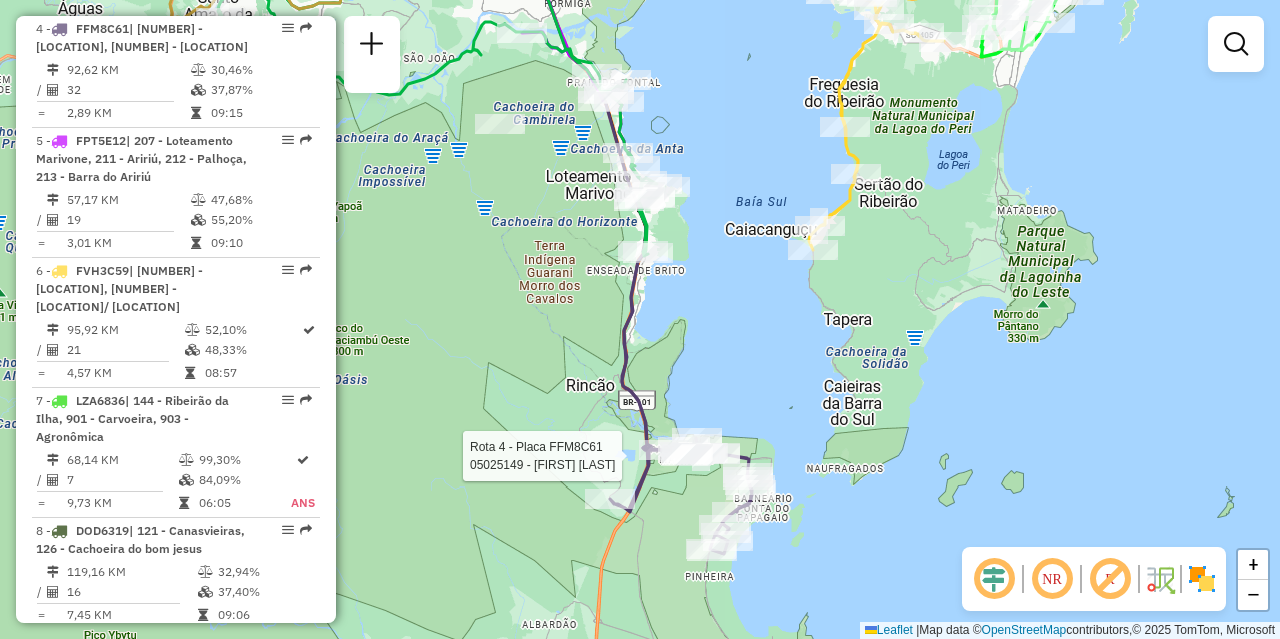 select on "**********" 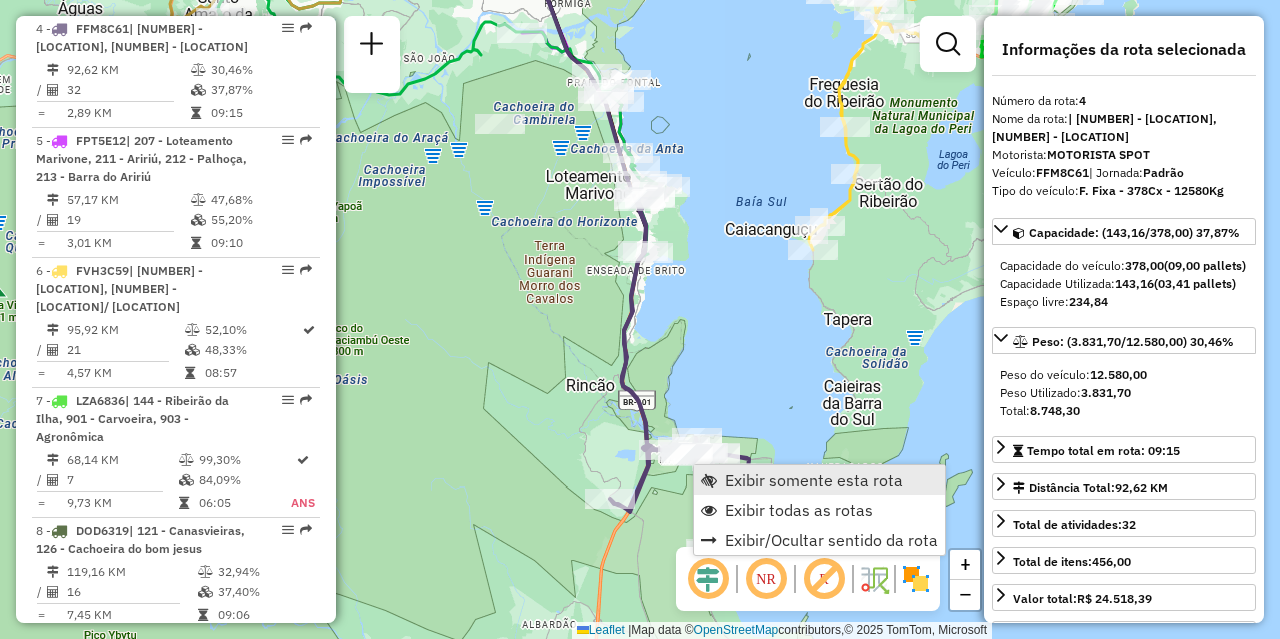 click on "Exibir somente esta rota" at bounding box center (814, 480) 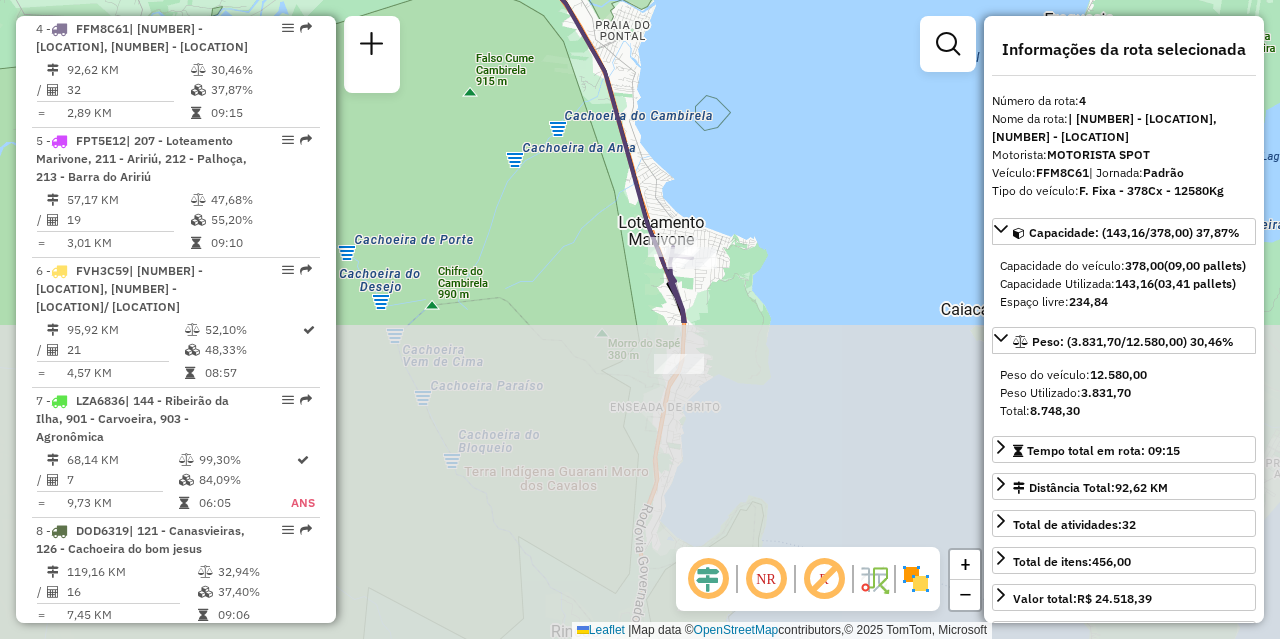 drag, startPoint x: 648, startPoint y: 361, endPoint x: 667, endPoint y: 6, distance: 355.5081 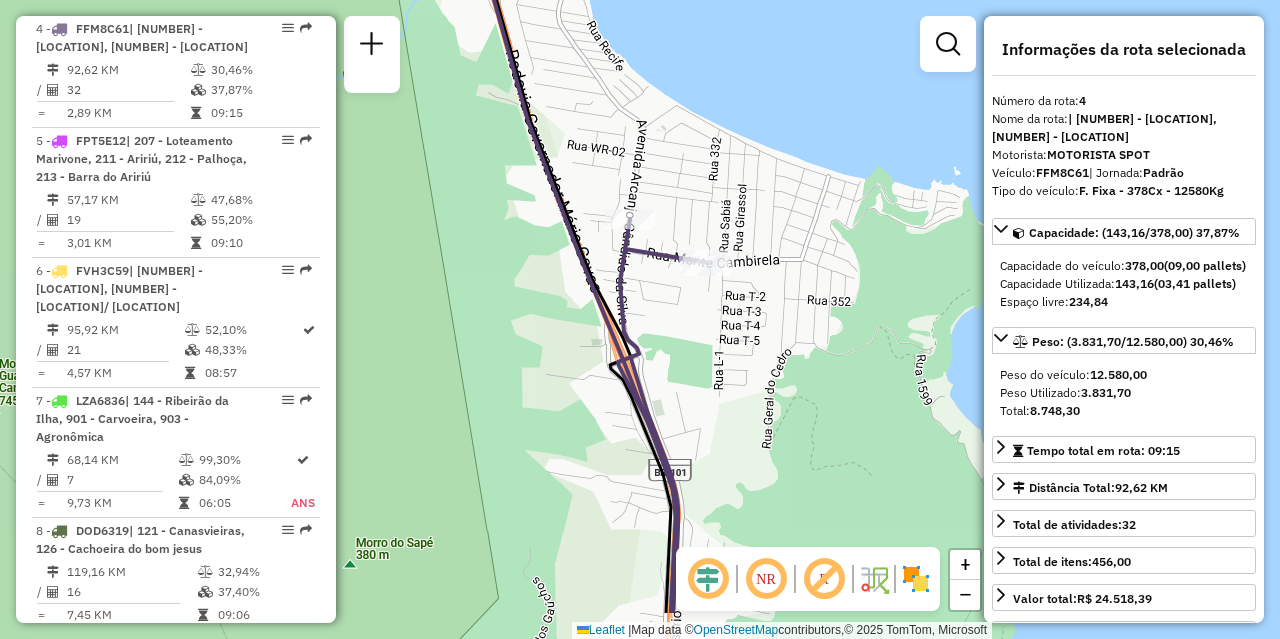 drag, startPoint x: 682, startPoint y: 238, endPoint x: 677, endPoint y: 129, distance: 109.11462 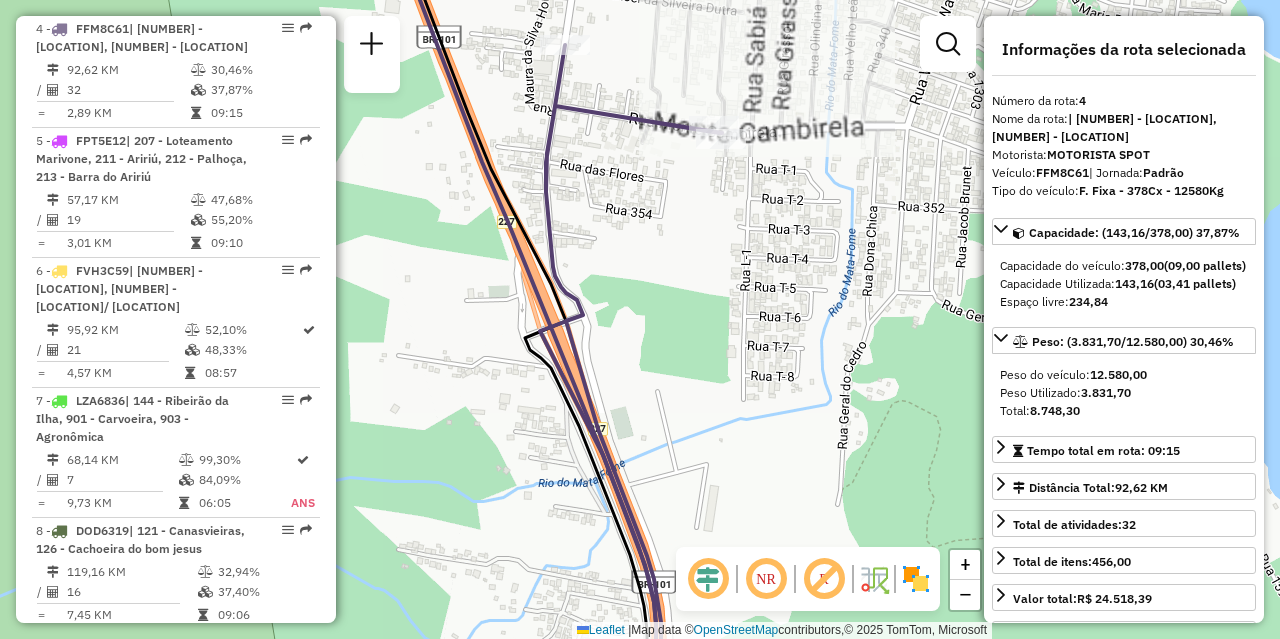 drag, startPoint x: 694, startPoint y: 186, endPoint x: 692, endPoint y: 270, distance: 84.0238 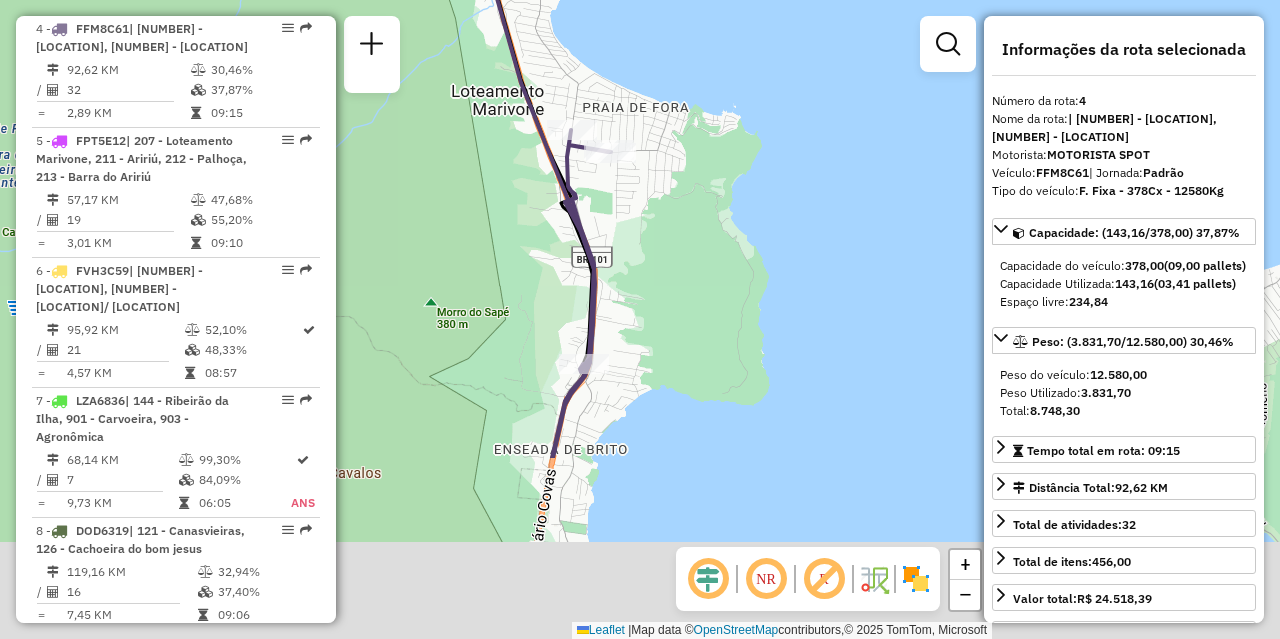 drag, startPoint x: 652, startPoint y: 478, endPoint x: 656, endPoint y: 243, distance: 235.03404 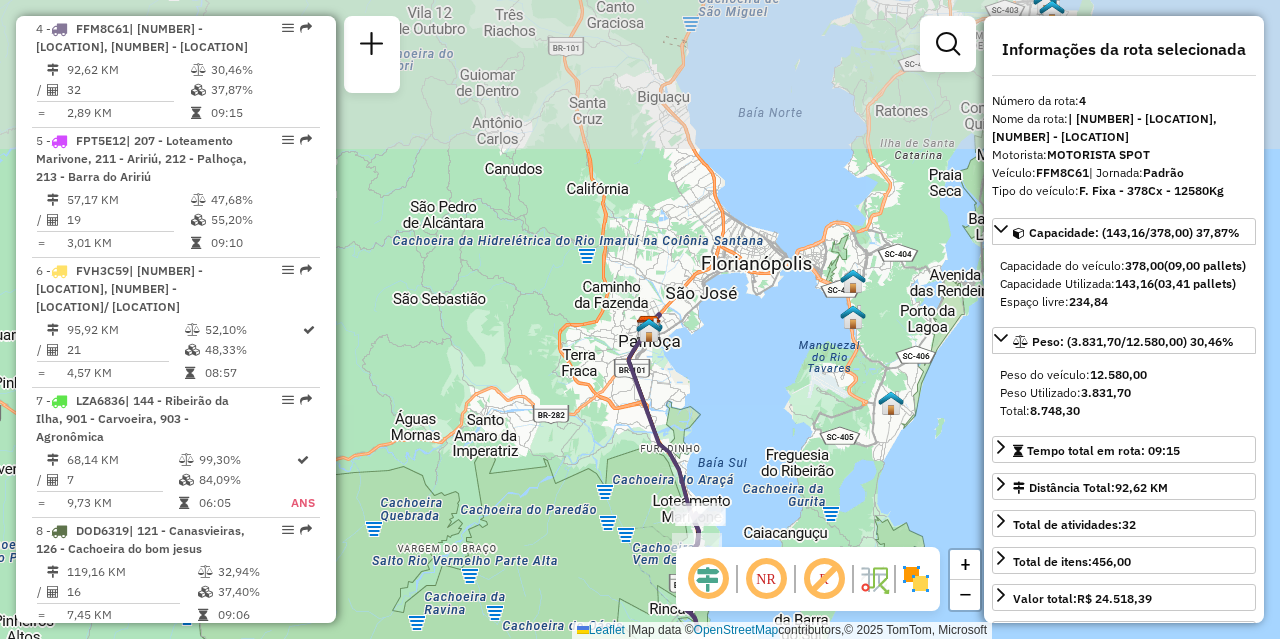 drag, startPoint x: 712, startPoint y: 161, endPoint x: 704, endPoint y: 433, distance: 272.1176 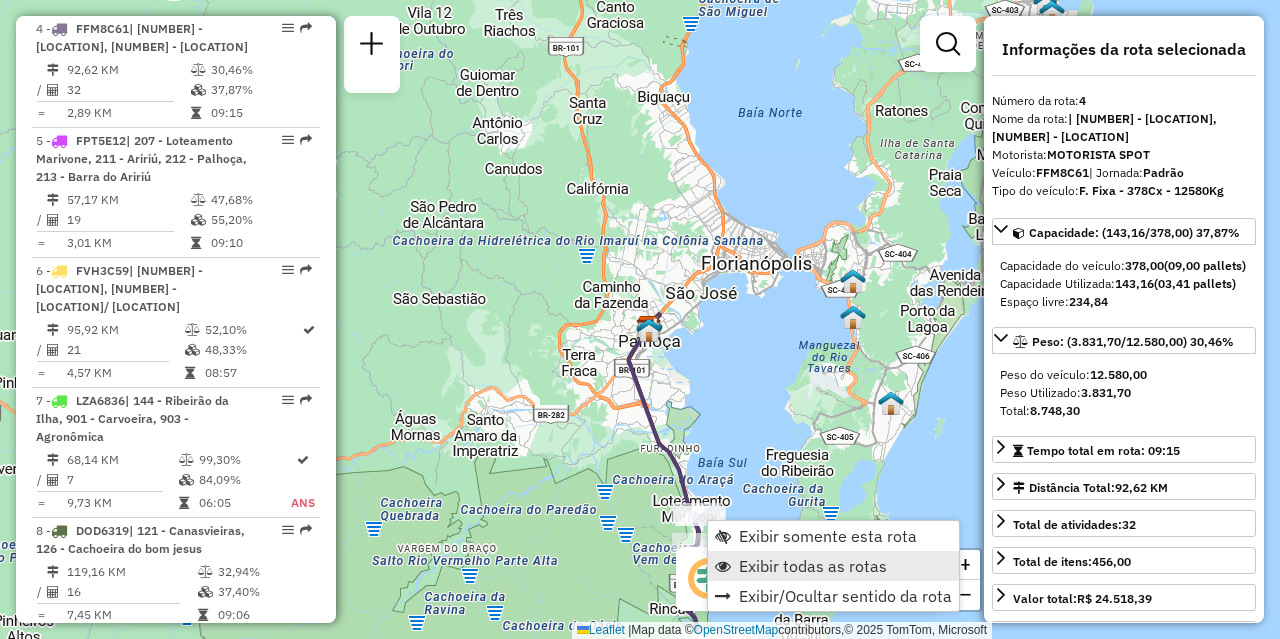 click on "Exibir todas as rotas" at bounding box center [833, 566] 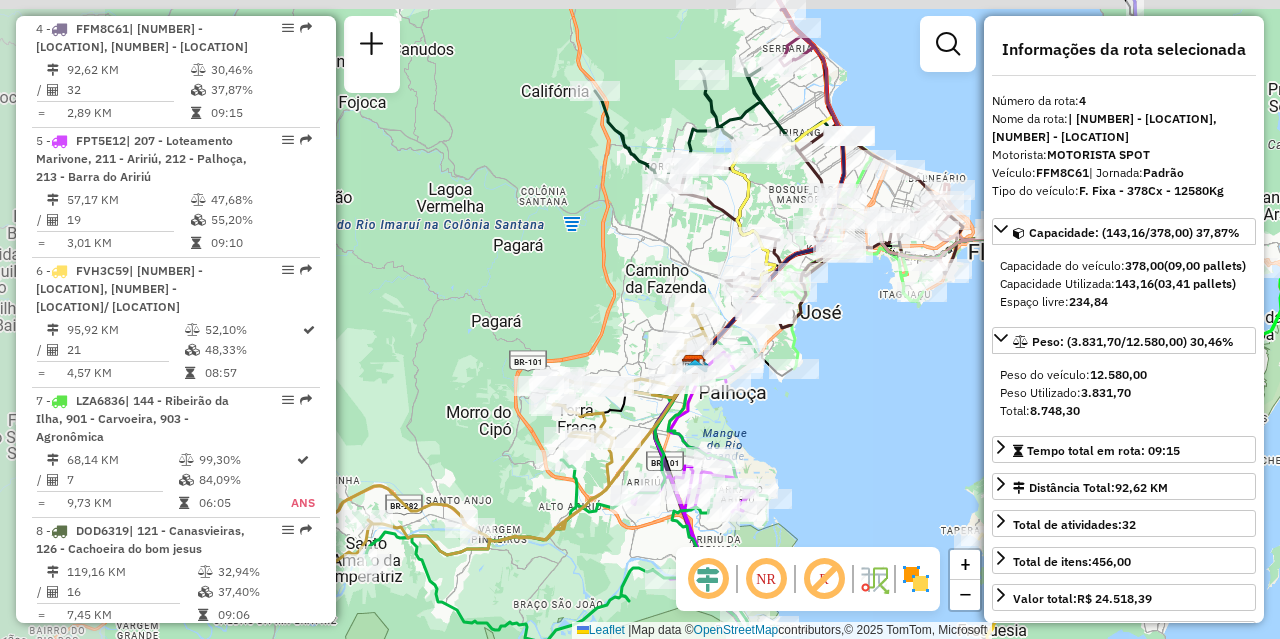 drag, startPoint x: 747, startPoint y: 317, endPoint x: 871, endPoint y: 370, distance: 134.85178 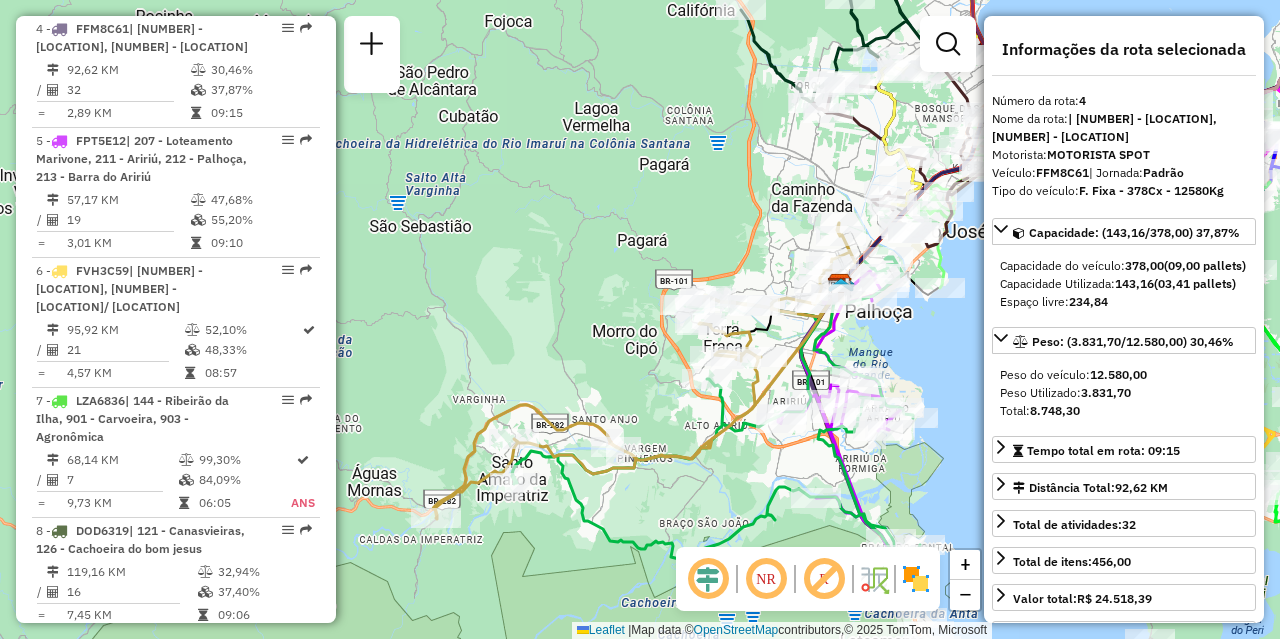 drag, startPoint x: 650, startPoint y: 302, endPoint x: 783, endPoint y: 208, distance: 162.86497 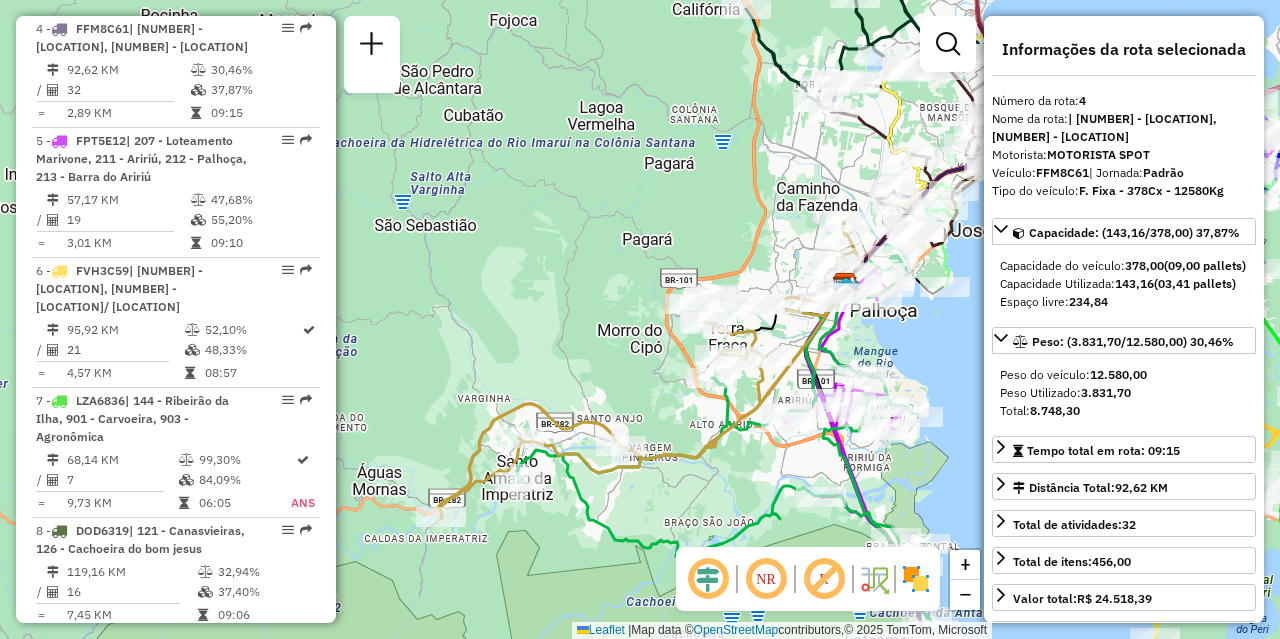 drag, startPoint x: 708, startPoint y: 466, endPoint x: 575, endPoint y: 559, distance: 162.28987 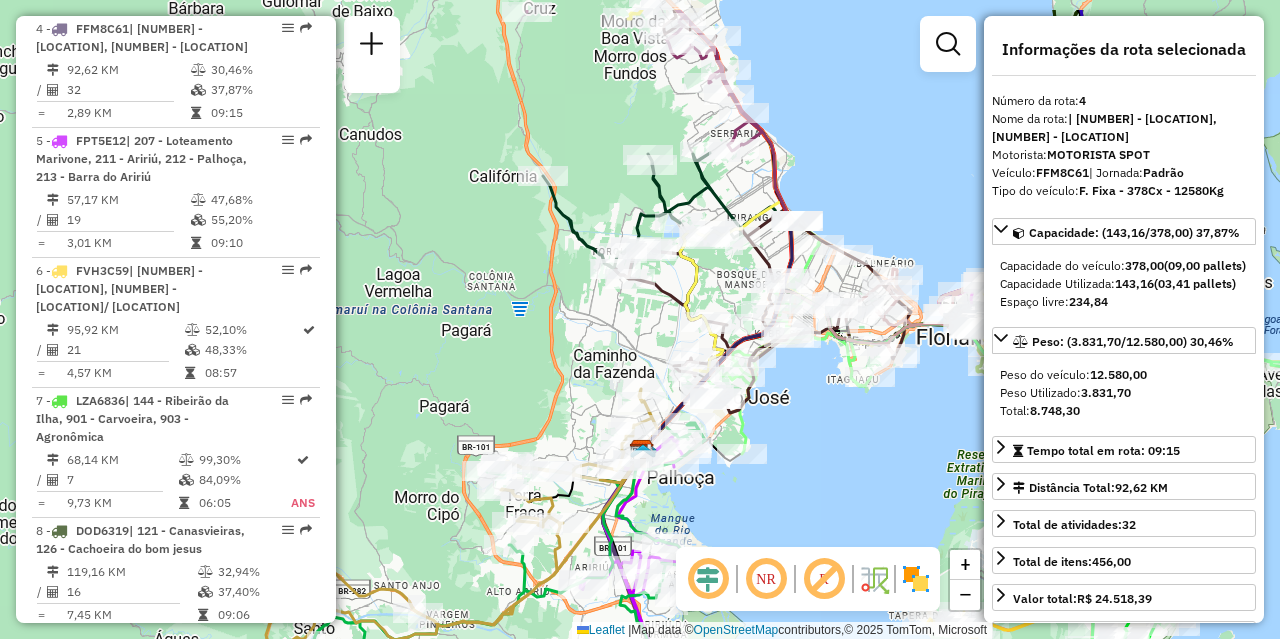 drag, startPoint x: 743, startPoint y: 469, endPoint x: 653, endPoint y: 540, distance: 114.6342 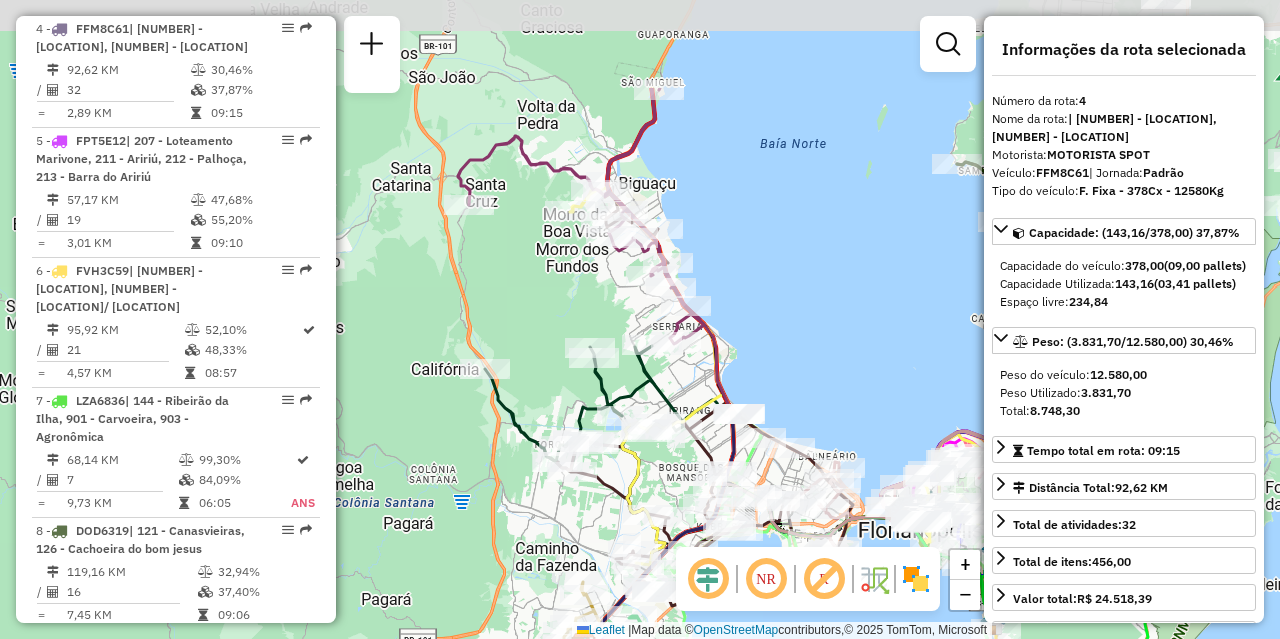 drag, startPoint x: 770, startPoint y: 232, endPoint x: 770, endPoint y: 384, distance: 152 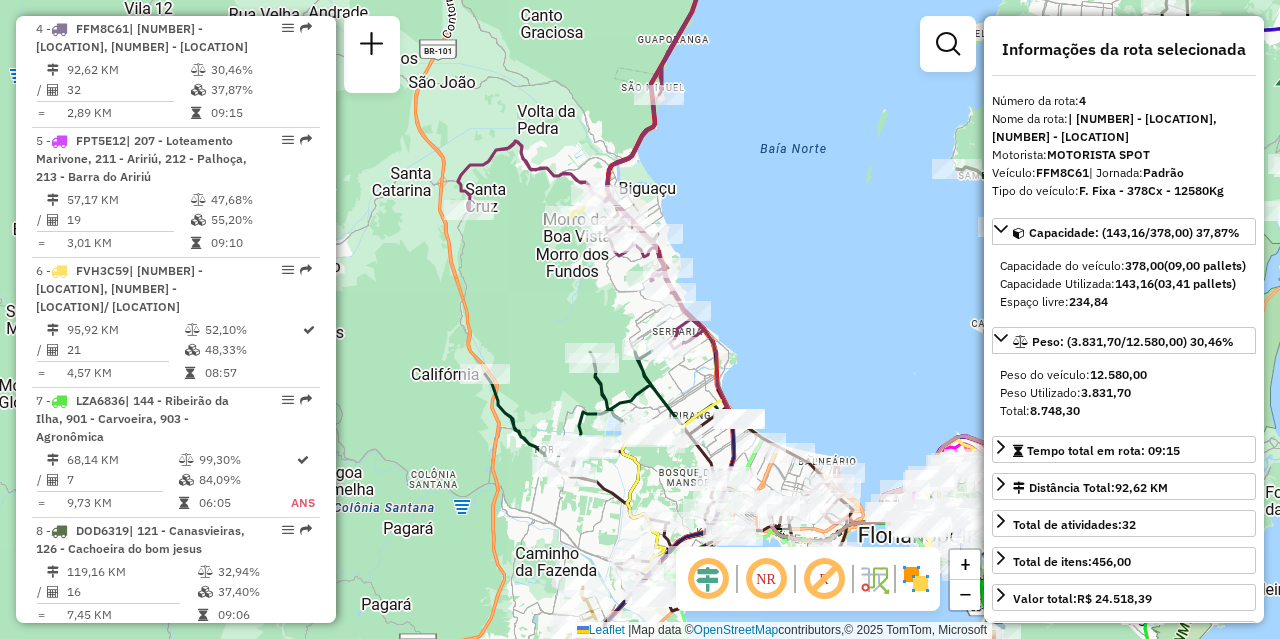 drag, startPoint x: 774, startPoint y: 334, endPoint x: 779, endPoint y: 377, distance: 43.289722 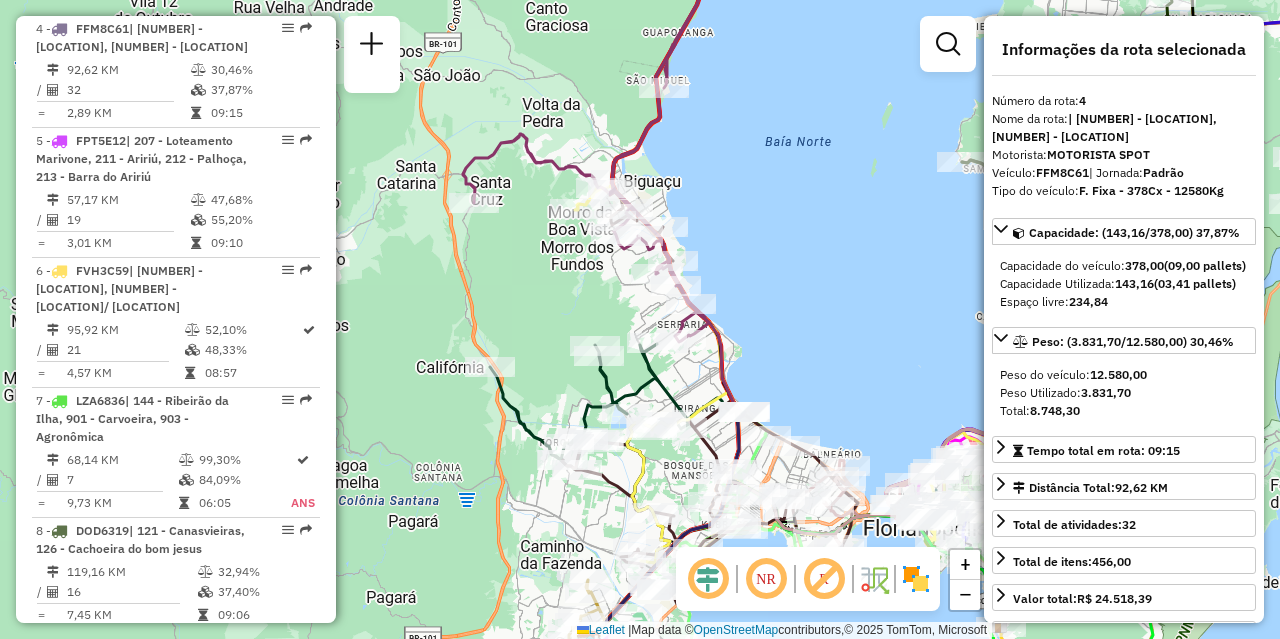 drag, startPoint x: 810, startPoint y: 315, endPoint x: 822, endPoint y: 218, distance: 97.73945 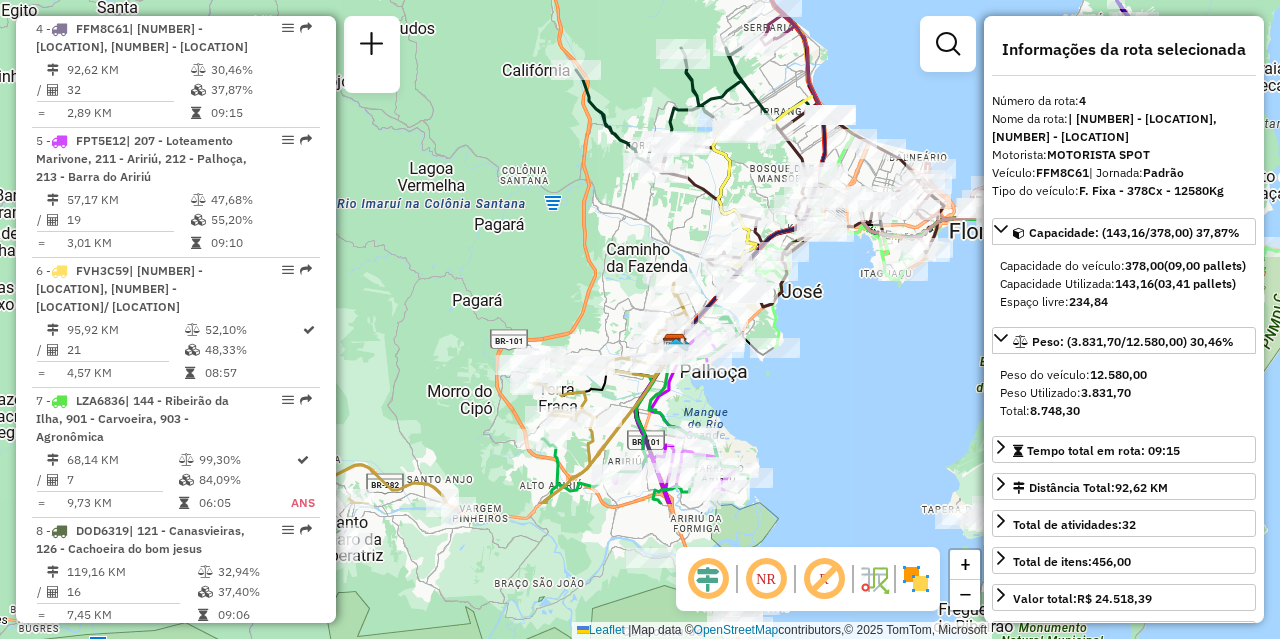 drag, startPoint x: 763, startPoint y: 502, endPoint x: 843, endPoint y: 293, distance: 223.78784 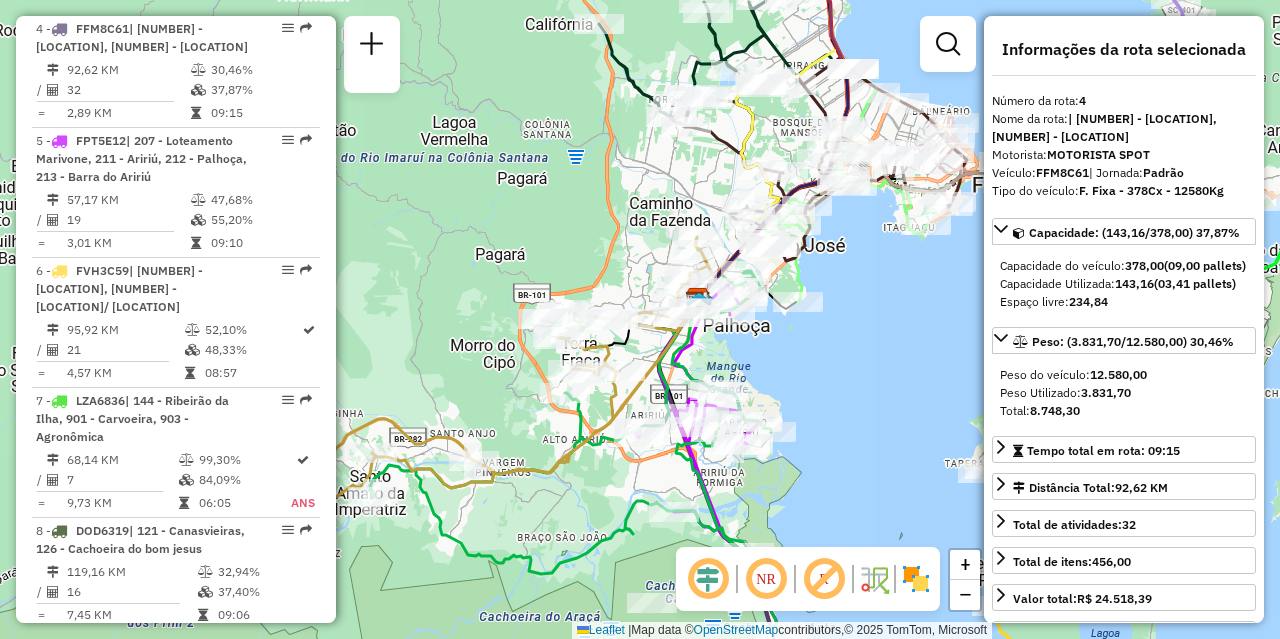 drag, startPoint x: 789, startPoint y: 426, endPoint x: 879, endPoint y: 325, distance: 135.28119 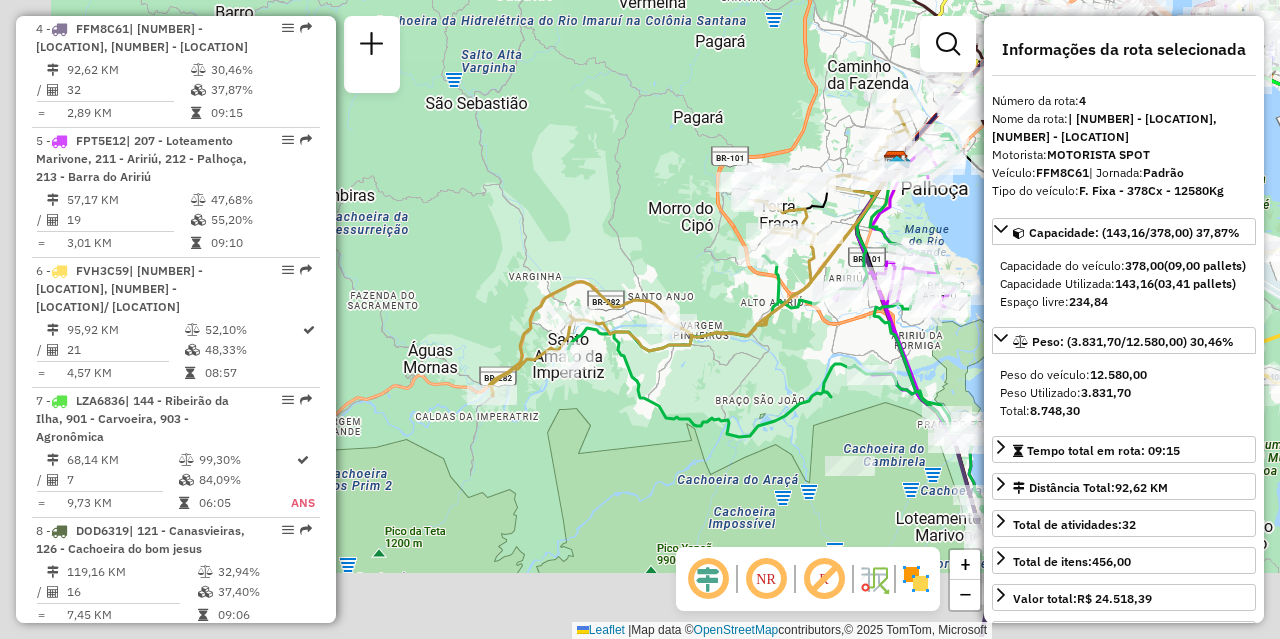 drag, startPoint x: 651, startPoint y: 468, endPoint x: 775, endPoint y: 428, distance: 130.29198 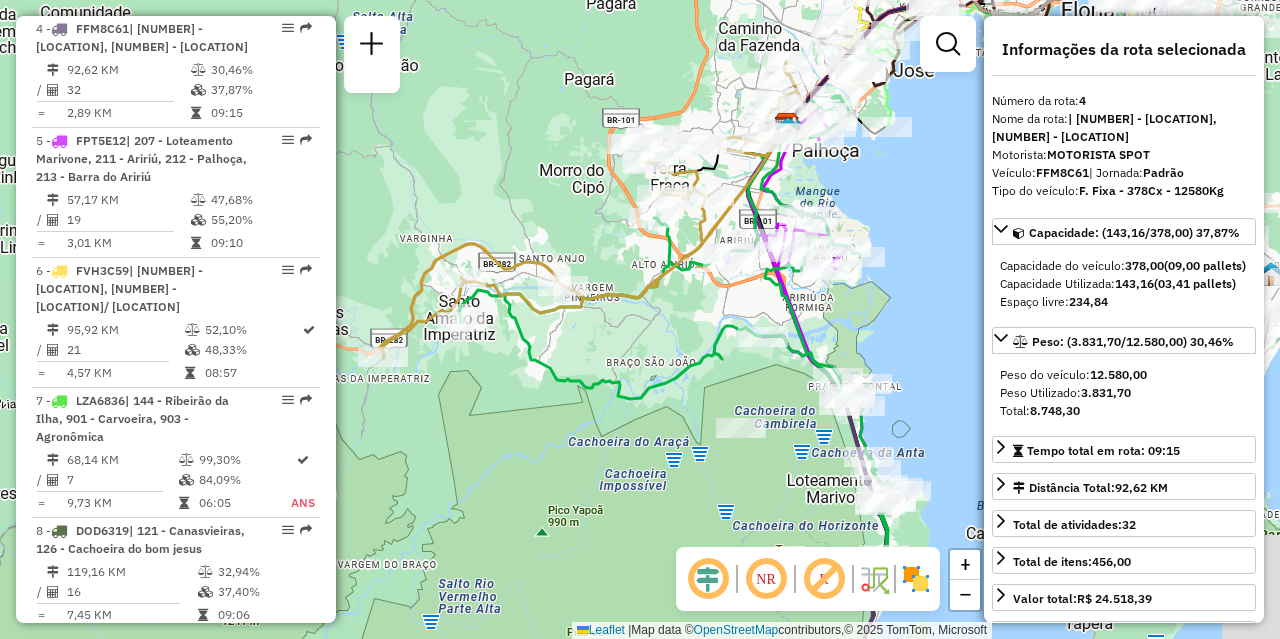 drag, startPoint x: 804, startPoint y: 414, endPoint x: 584, endPoint y: 399, distance: 220.51077 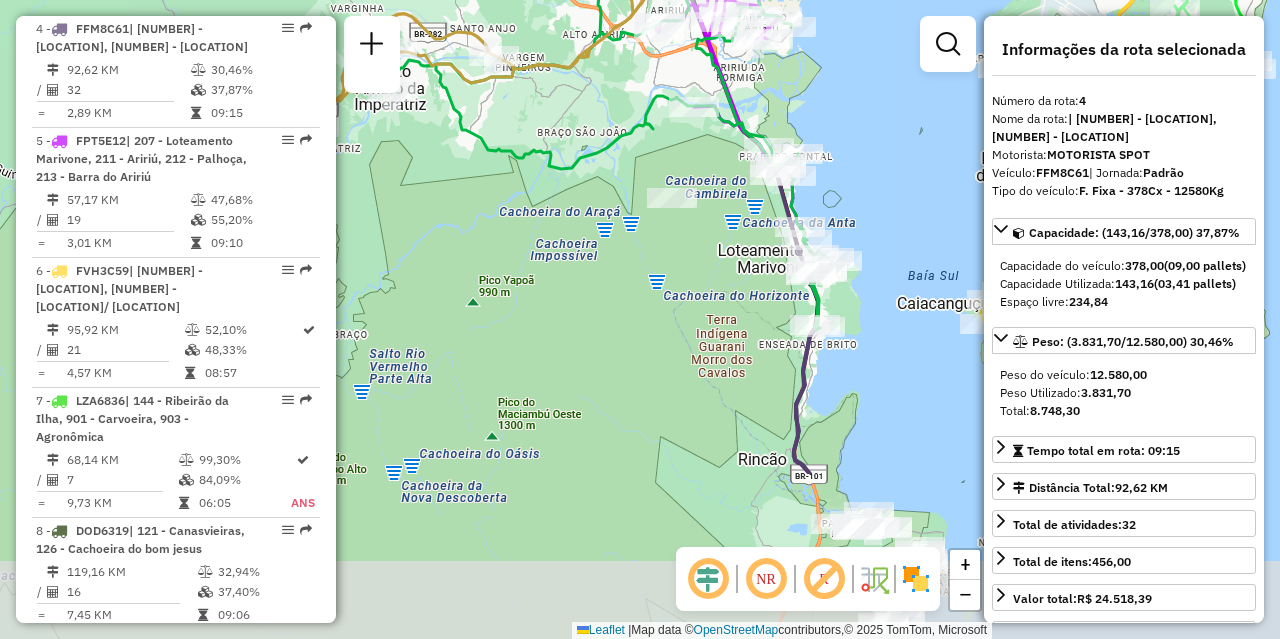drag, startPoint x: 740, startPoint y: 476, endPoint x: 696, endPoint y: 253, distance: 227.29936 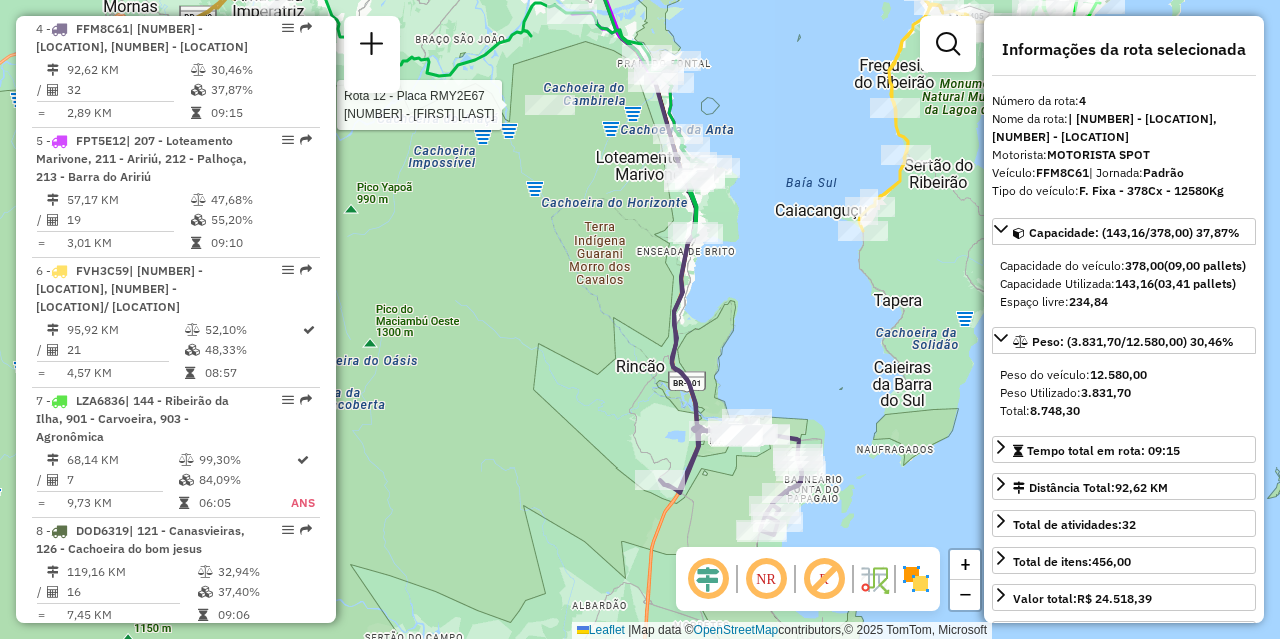 drag, startPoint x: 837, startPoint y: 420, endPoint x: 676, endPoint y: 253, distance: 231.96982 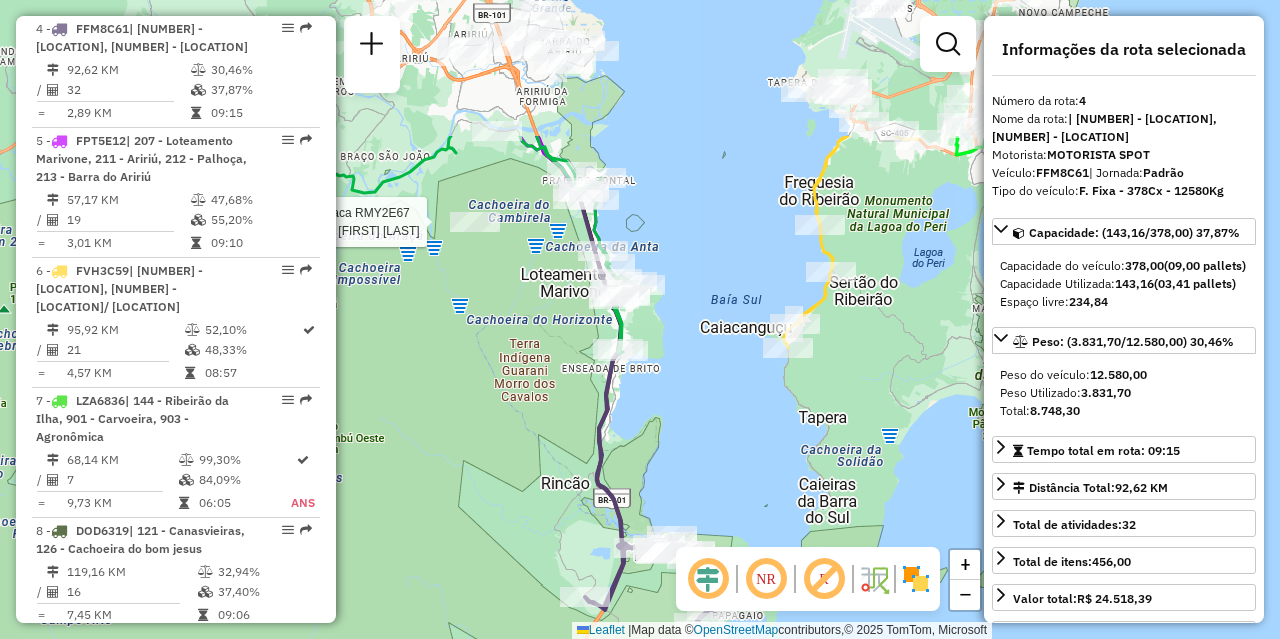 drag, startPoint x: 714, startPoint y: 278, endPoint x: 674, endPoint y: 473, distance: 199.06029 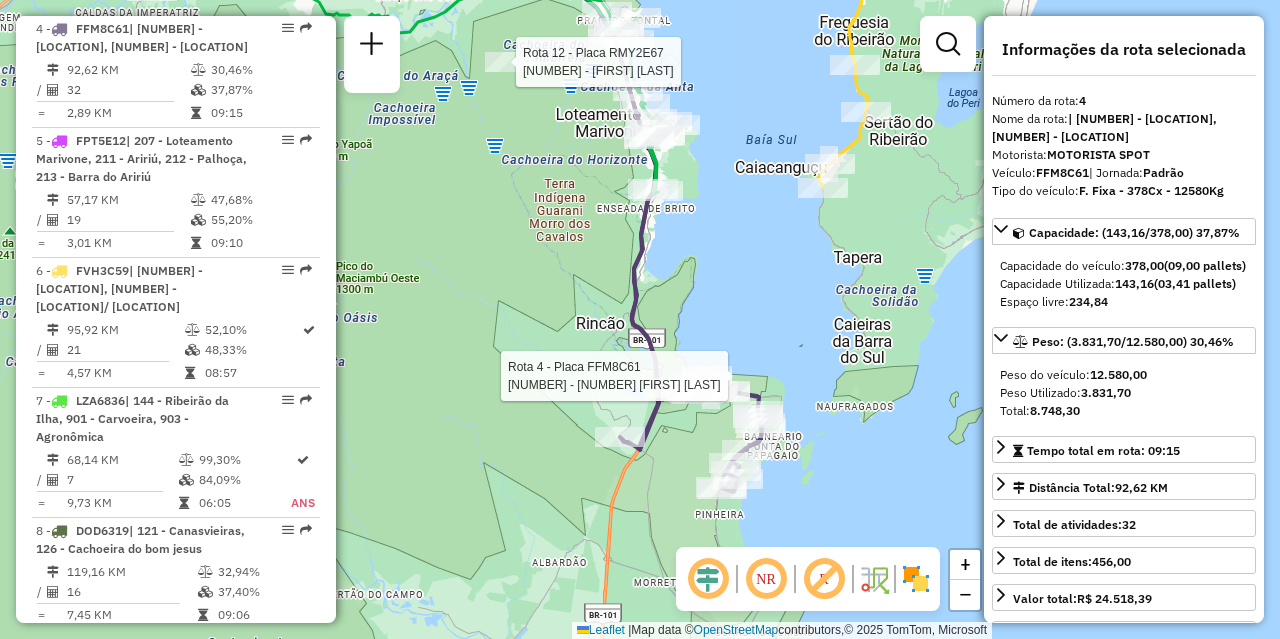 drag, startPoint x: 720, startPoint y: 321, endPoint x: 720, endPoint y: 234, distance: 87 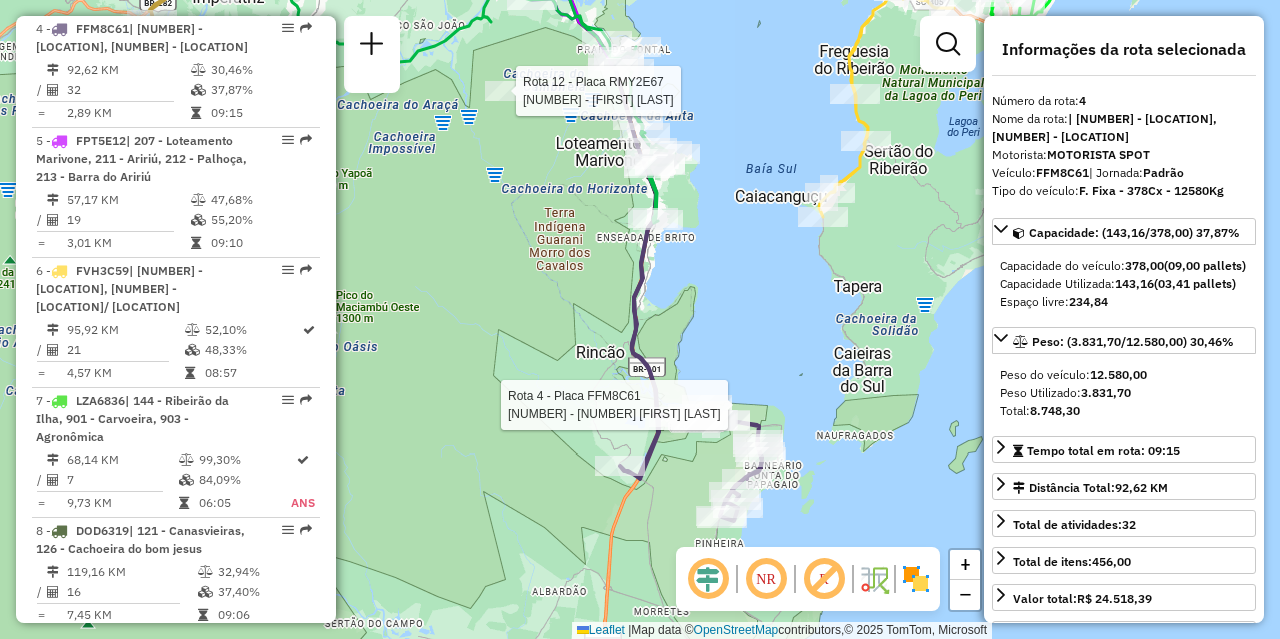 drag, startPoint x: 724, startPoint y: 177, endPoint x: 736, endPoint y: 436, distance: 259.27783 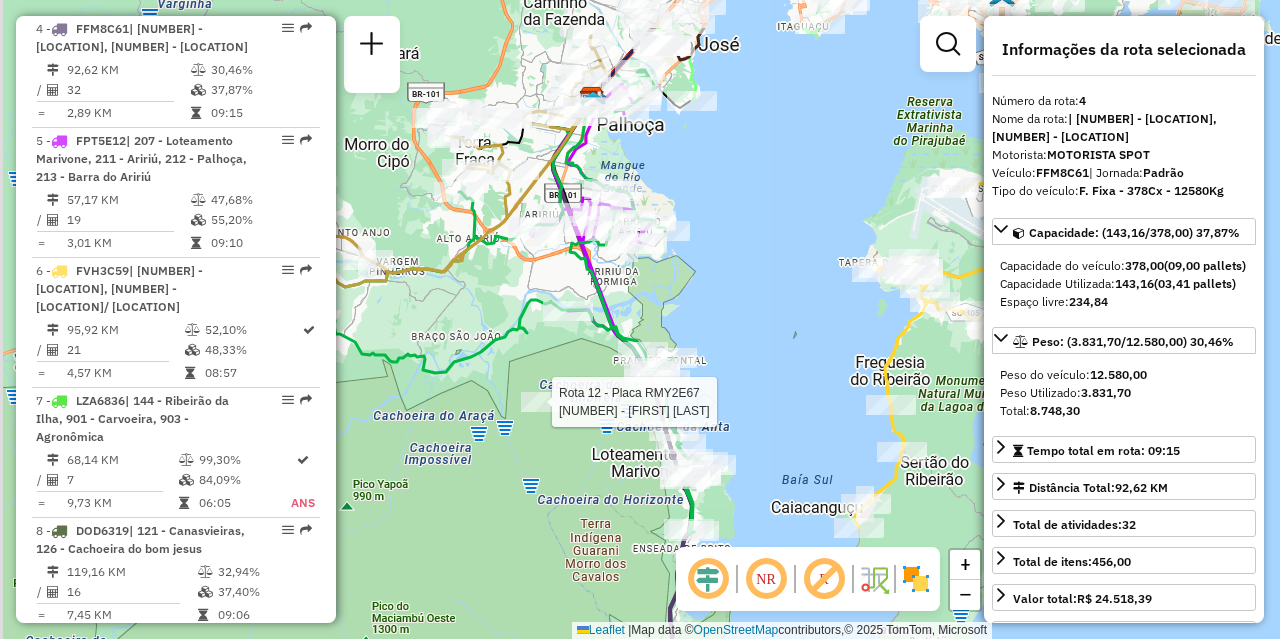 drag, startPoint x: 730, startPoint y: 223, endPoint x: 737, endPoint y: 330, distance: 107.22873 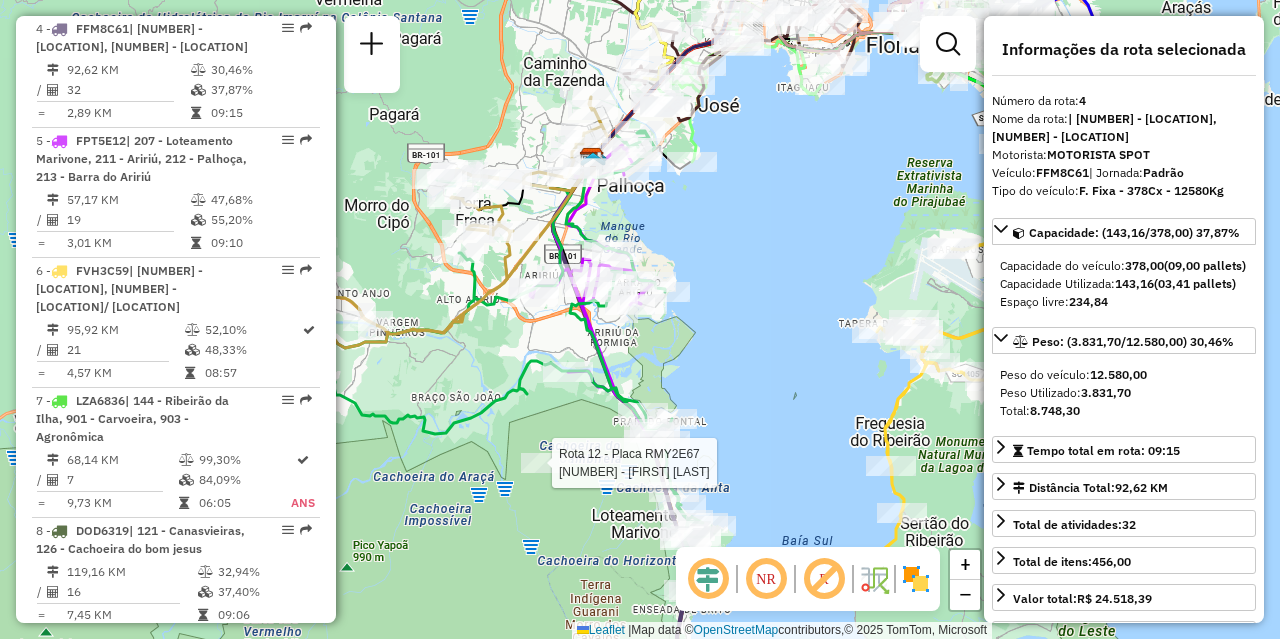drag, startPoint x: 774, startPoint y: 354, endPoint x: 767, endPoint y: 440, distance: 86.28442 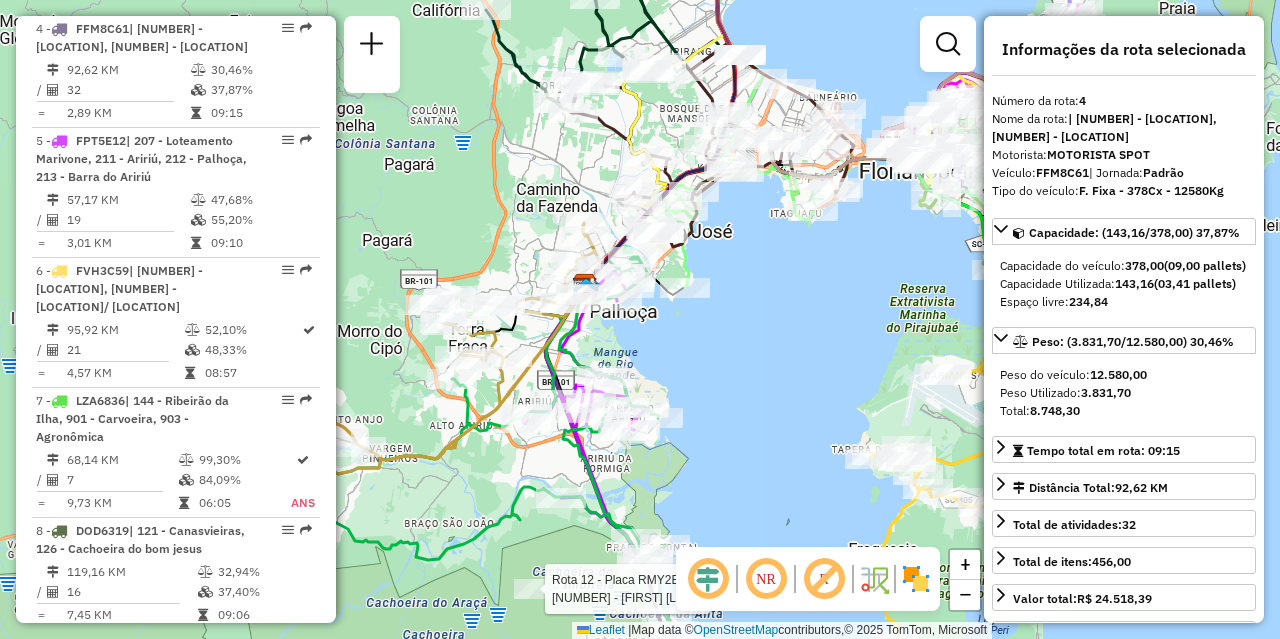 drag, startPoint x: 780, startPoint y: 343, endPoint x: 792, endPoint y: 416, distance: 73.97973 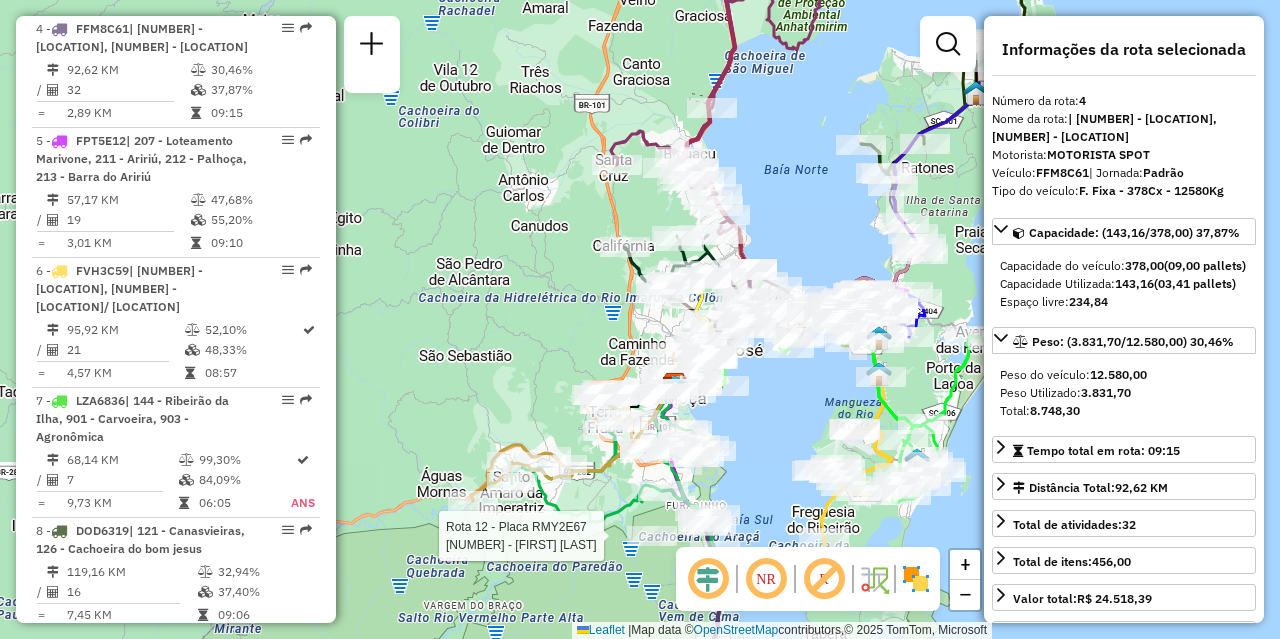 drag, startPoint x: 772, startPoint y: 406, endPoint x: 770, endPoint y: 438, distance: 32.06244 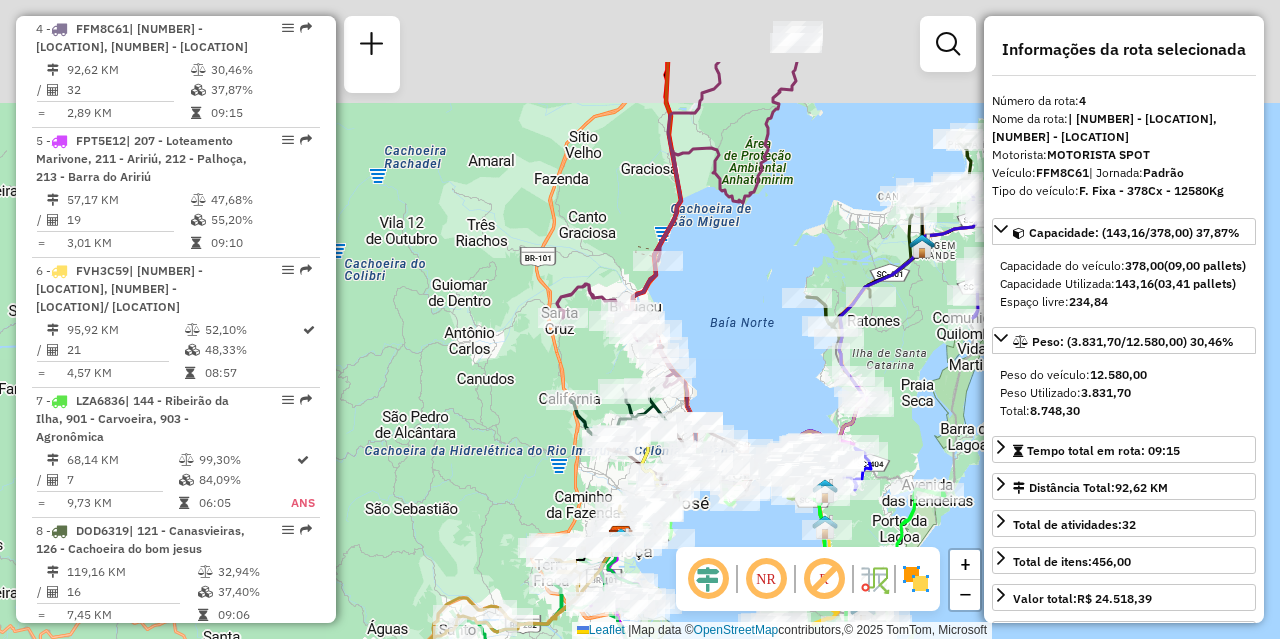 drag, startPoint x: 782, startPoint y: 290, endPoint x: 727, endPoint y: 484, distance: 201.64572 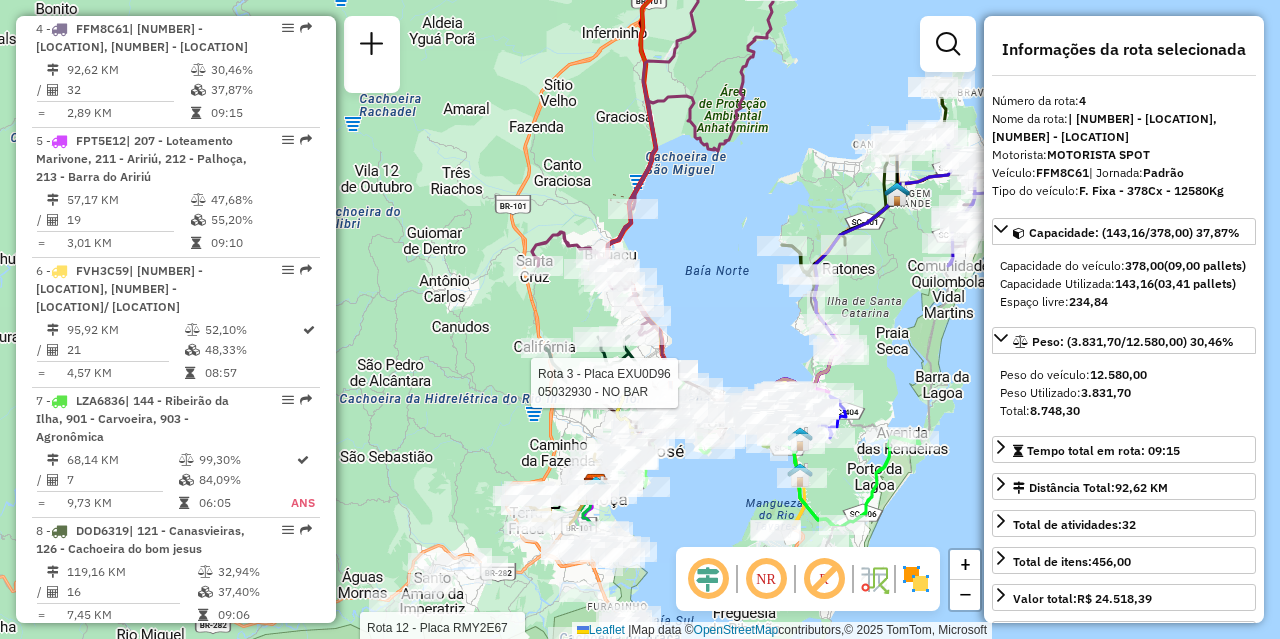 drag, startPoint x: 719, startPoint y: 475, endPoint x: 718, endPoint y: 268, distance: 207.00241 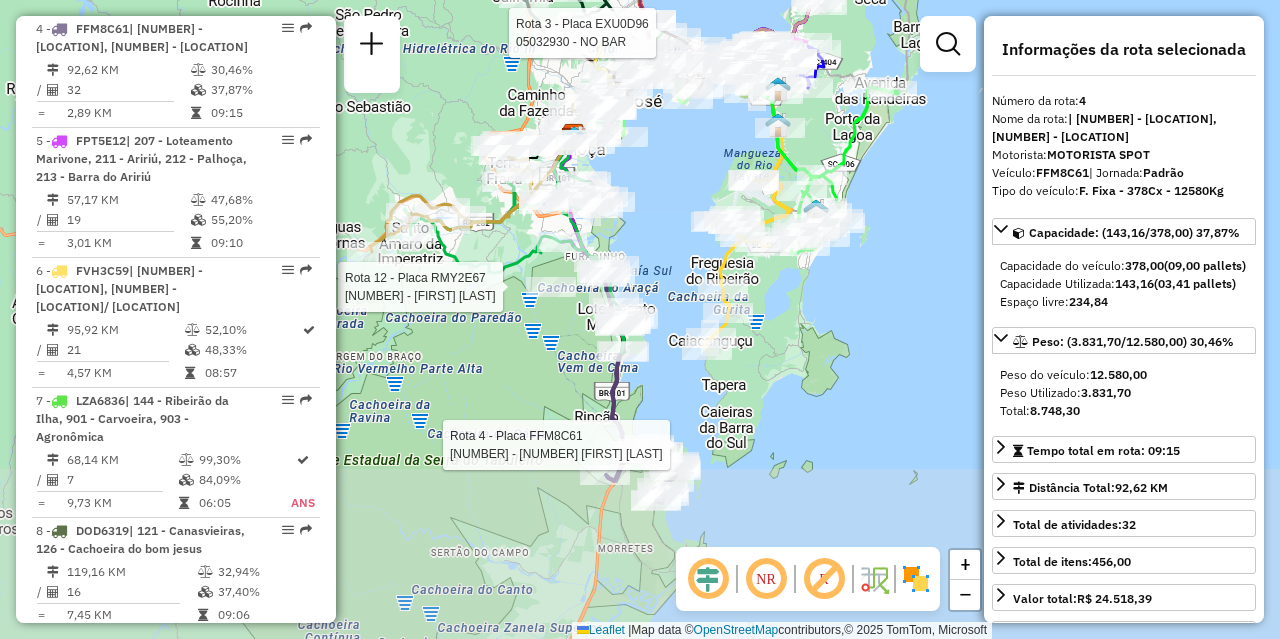 drag, startPoint x: 706, startPoint y: 436, endPoint x: 691, endPoint y: 241, distance: 195.57607 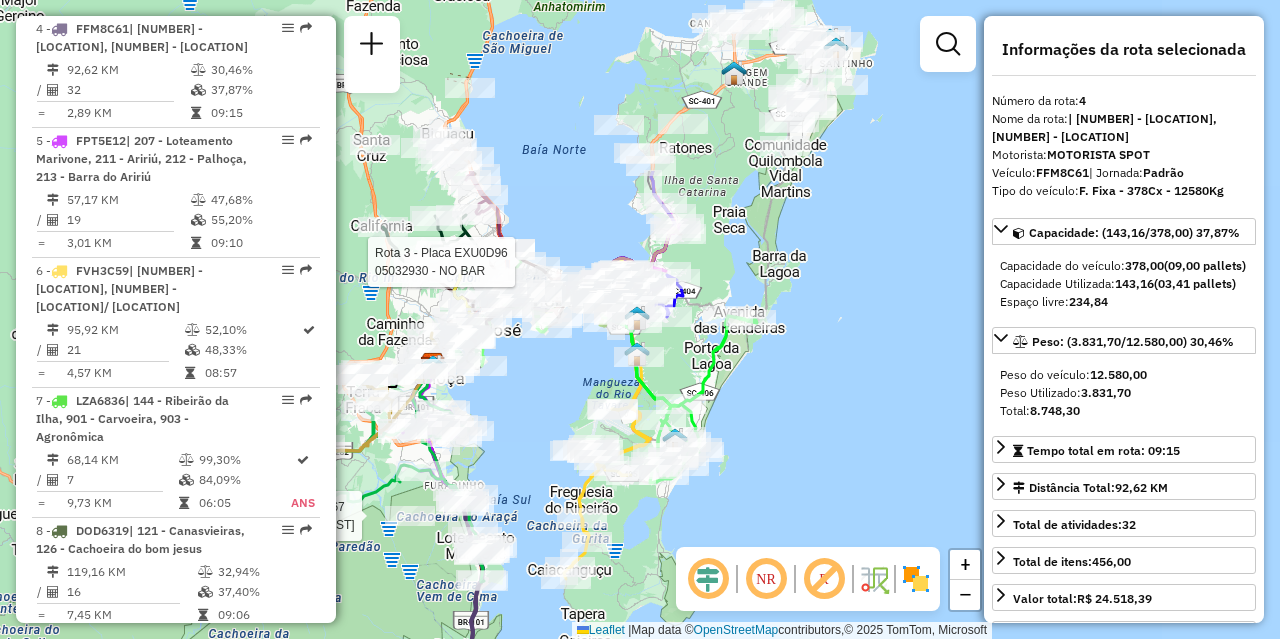 drag, startPoint x: 833, startPoint y: 296, endPoint x: 716, endPoint y: 500, distance: 235.17015 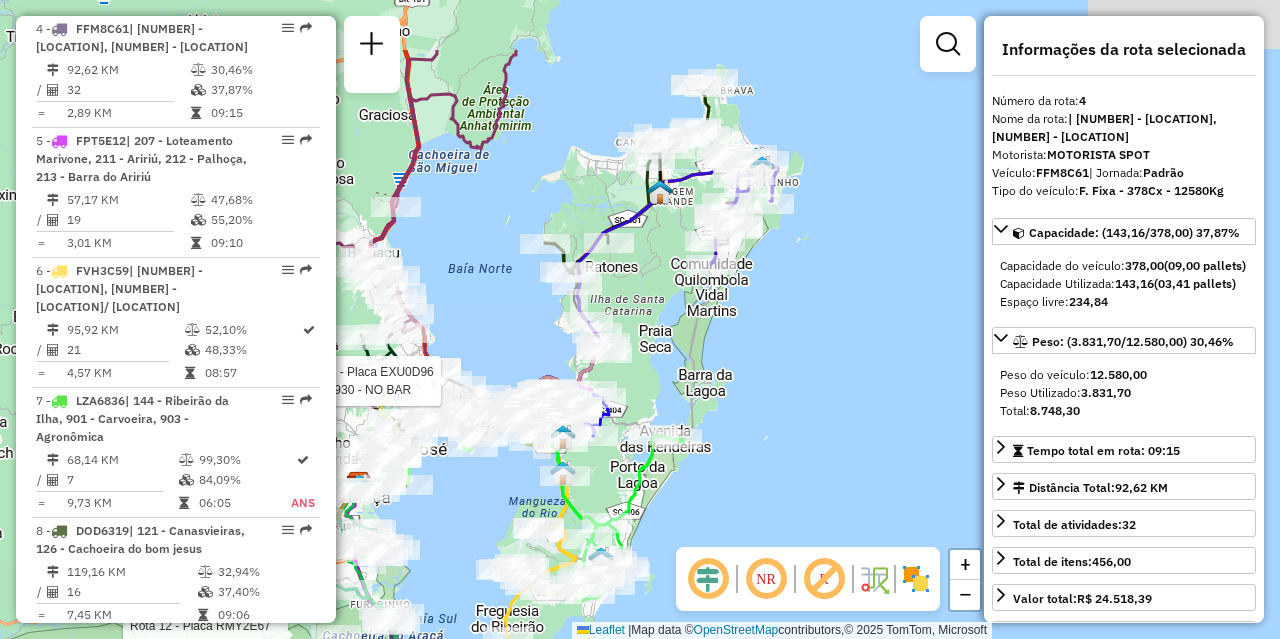 drag, startPoint x: 841, startPoint y: 283, endPoint x: 755, endPoint y: 450, distance: 187.84302 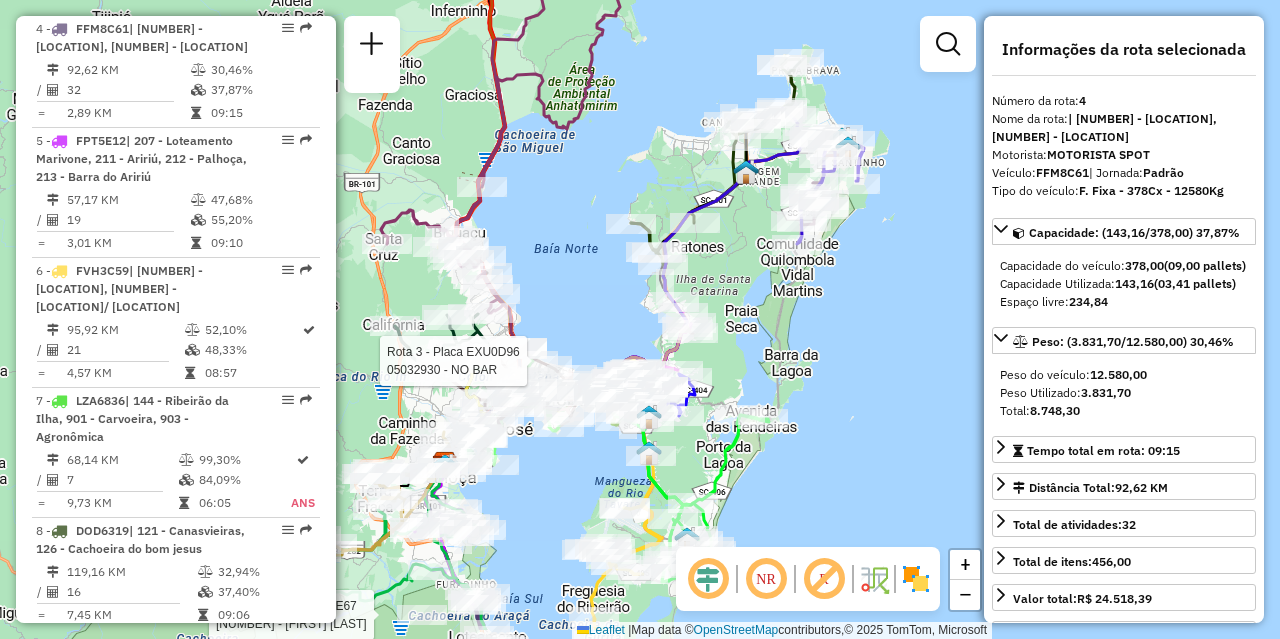 drag, startPoint x: 679, startPoint y: 382, endPoint x: 778, endPoint y: 309, distance: 123.00407 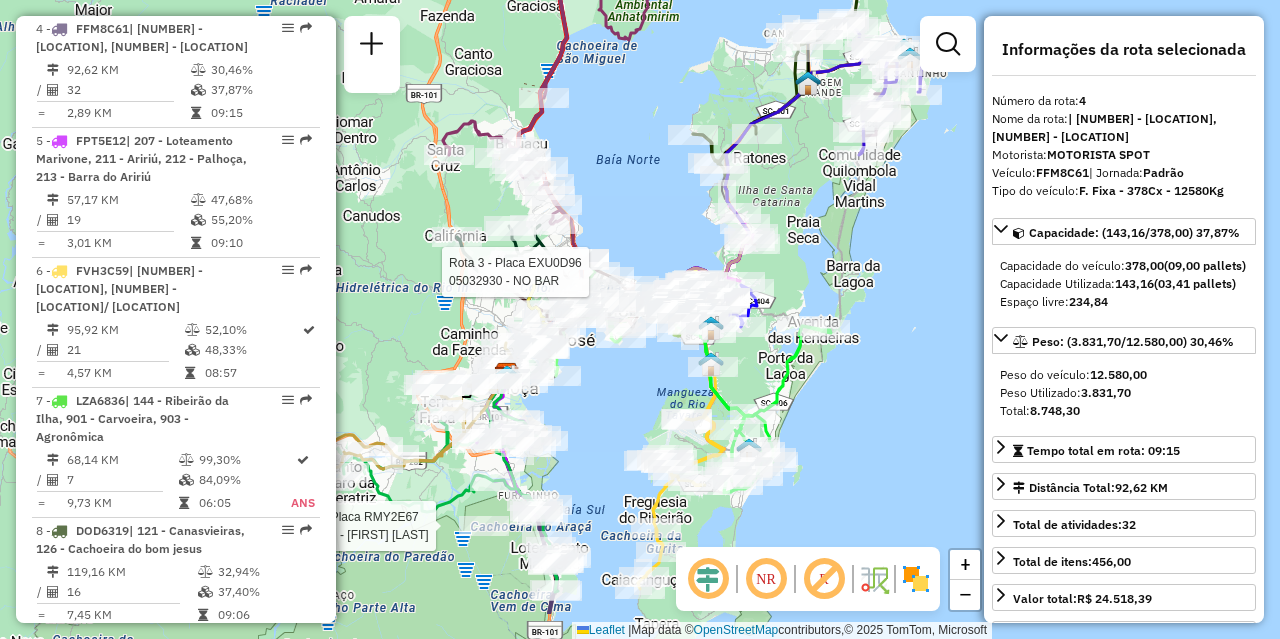 drag, startPoint x: 733, startPoint y: 366, endPoint x: 804, endPoint y: 266, distance: 122.641754 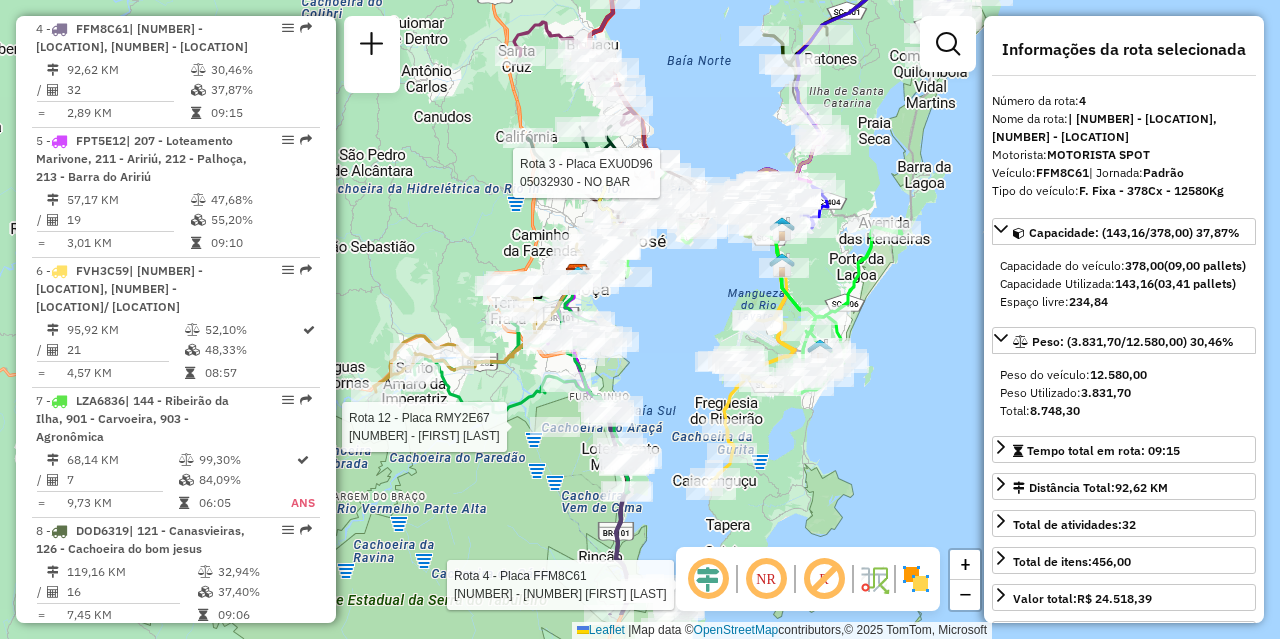 drag, startPoint x: 639, startPoint y: 403, endPoint x: 701, endPoint y: 315, distance: 107.647575 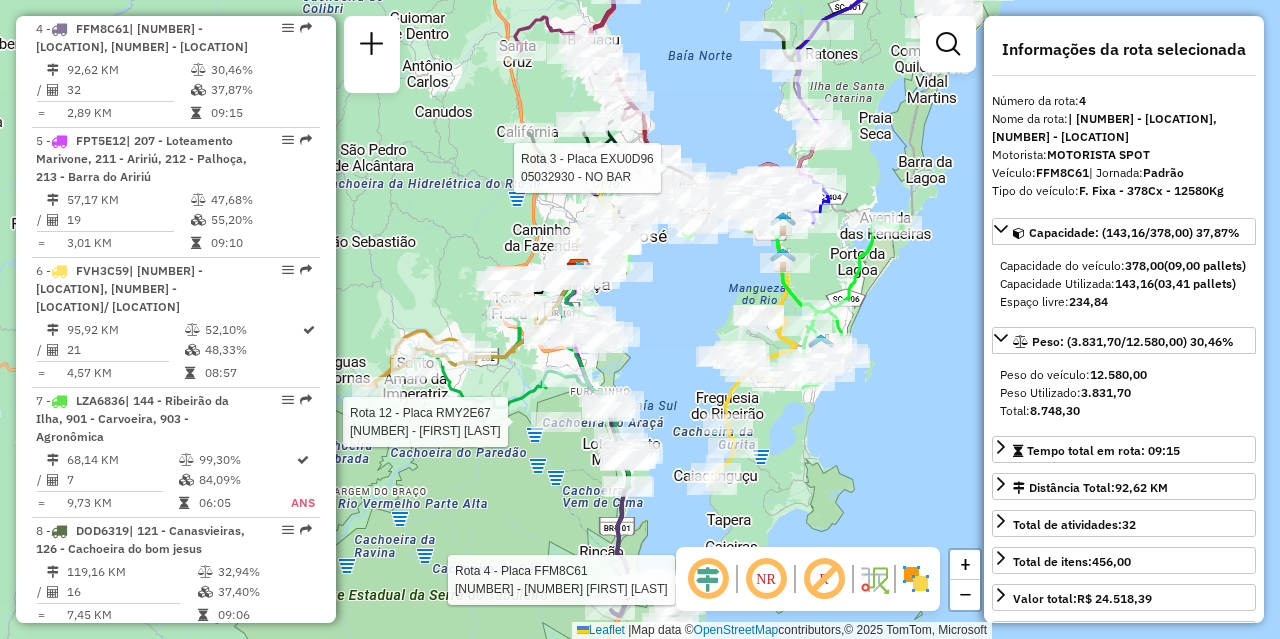 drag, startPoint x: 678, startPoint y: 382, endPoint x: 717, endPoint y: 281, distance: 108.26819 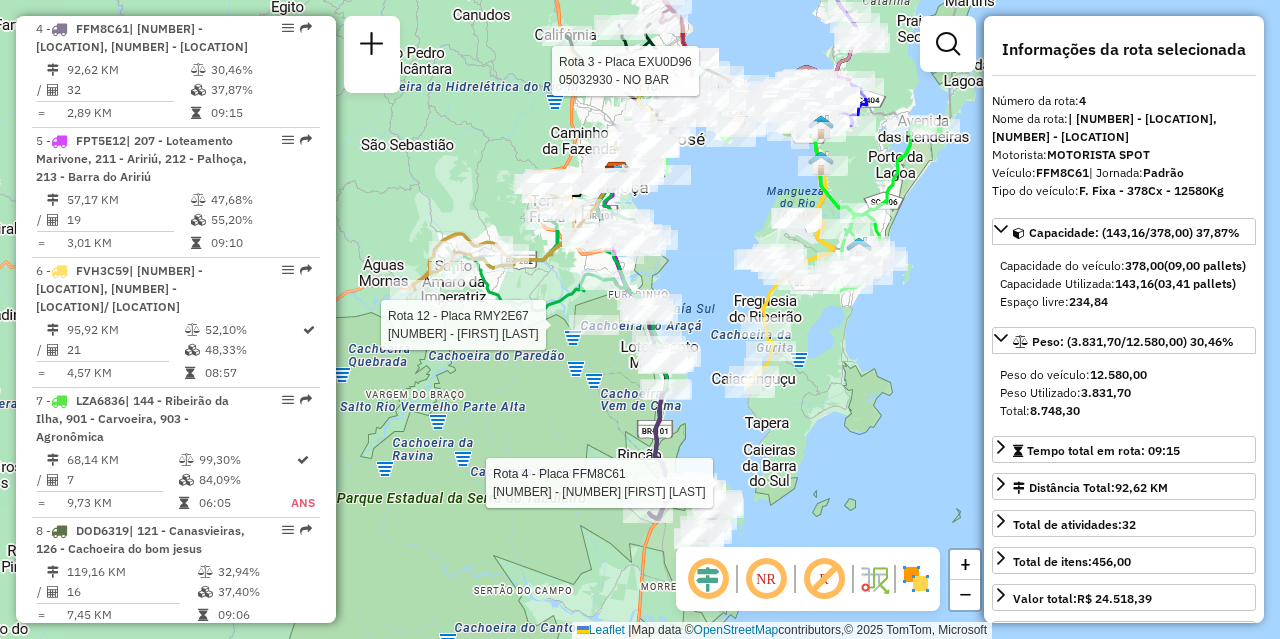 click on "Rota 12 - Placa RMY2E67  05037547 - LUIZ GUSTAVO VIEIRA Rota 4 - Placa FFM8C61  05038052 - 54.095.634 EDNEI NIL Rota 3 - Placa EXU0D96  05032930 - NO BAR Janela de atendimento Grade de atendimento Capacidade Transportadoras Veículos Cliente Pedidos  Rotas Selecione os dias de semana para filtrar as janelas de atendimento  Seg   Ter   Qua   Qui   Sex   Sáb   Dom  Informe o período da janela de atendimento: De: Até:  Filtrar exatamente a janela do cliente  Considerar janela de atendimento padrão  Selecione os dias de semana para filtrar as grades de atendimento  Seg   Ter   Qua   Qui   Sex   Sáb   Dom   Considerar clientes sem dia de atendimento cadastrado  Clientes fora do dia de atendimento selecionado Filtrar as atividades entre os valores definidos abaixo:  Peso mínimo:   Peso máximo:   Cubagem mínima:   Cubagem máxima:   De:   Até:  Filtrar as atividades entre o tempo de atendimento definido abaixo:  De:   Até:   Considerar capacidade total dos clientes não roteirizados Transportadora: Nome: +" 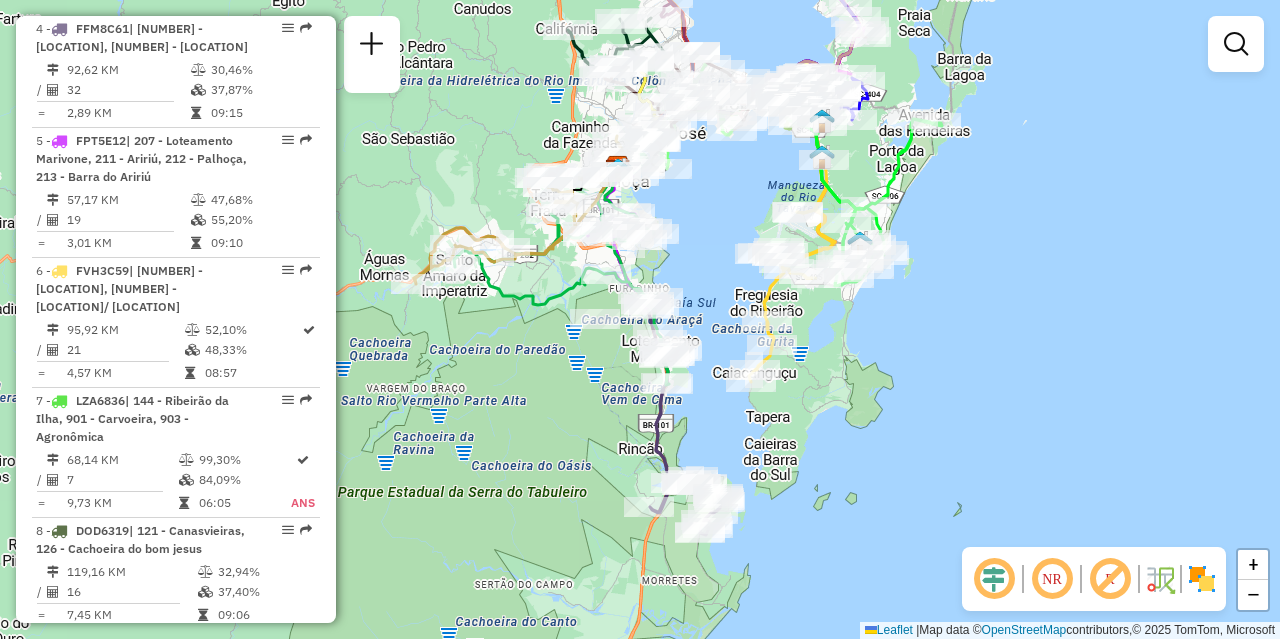 drag, startPoint x: 829, startPoint y: 493, endPoint x: 890, endPoint y: 364, distance: 142.69548 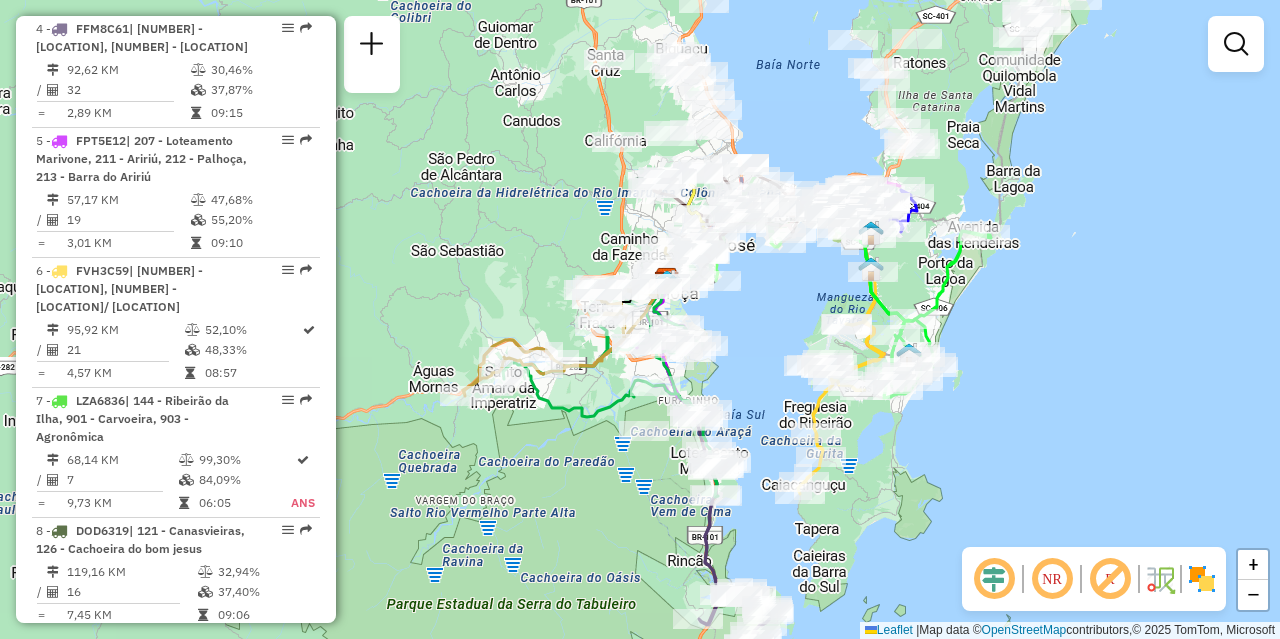 drag 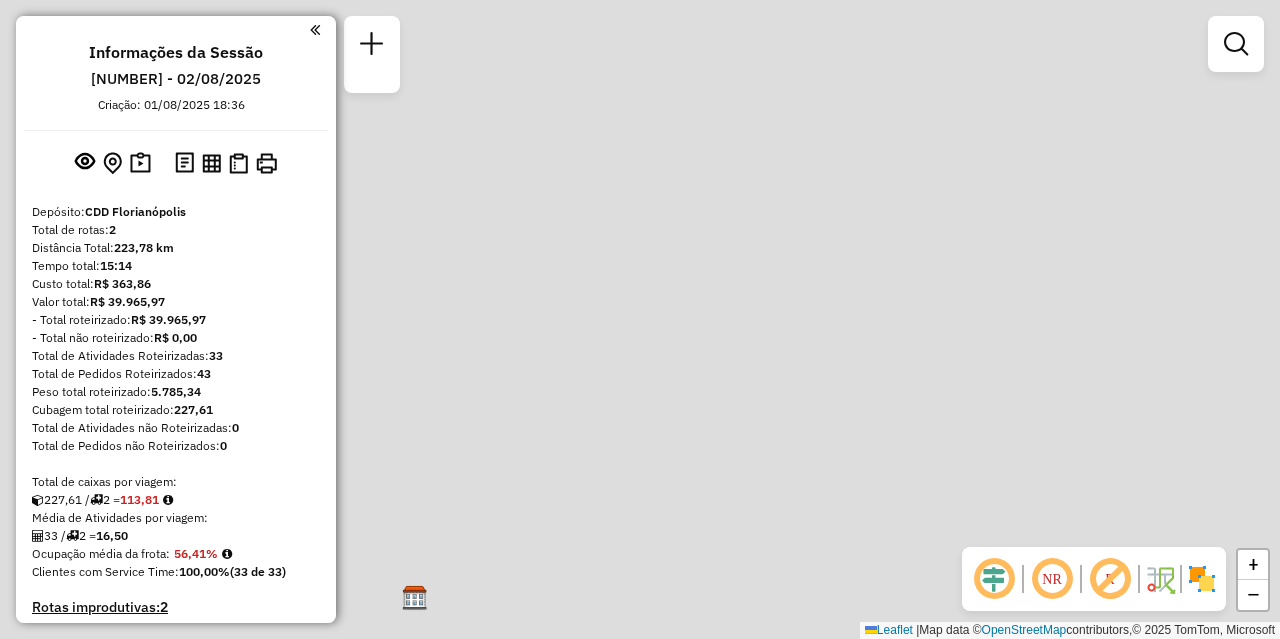 scroll, scrollTop: 0, scrollLeft: 0, axis: both 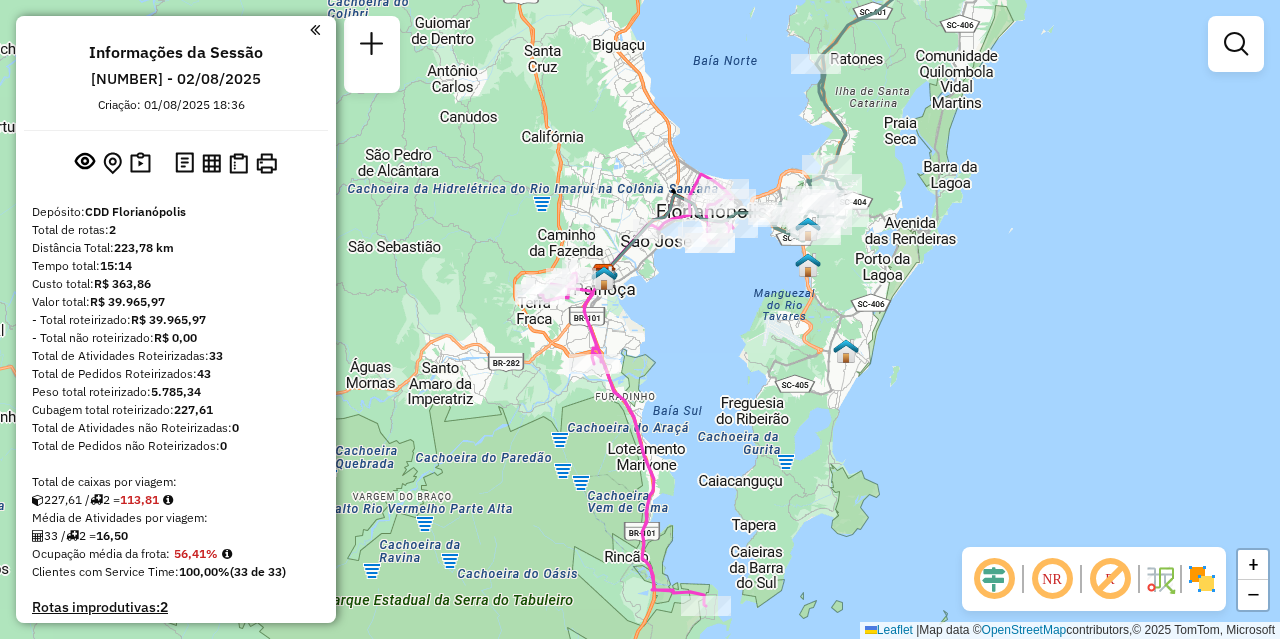 drag, startPoint x: 673, startPoint y: 373, endPoint x: 692, endPoint y: 306, distance: 69.641945 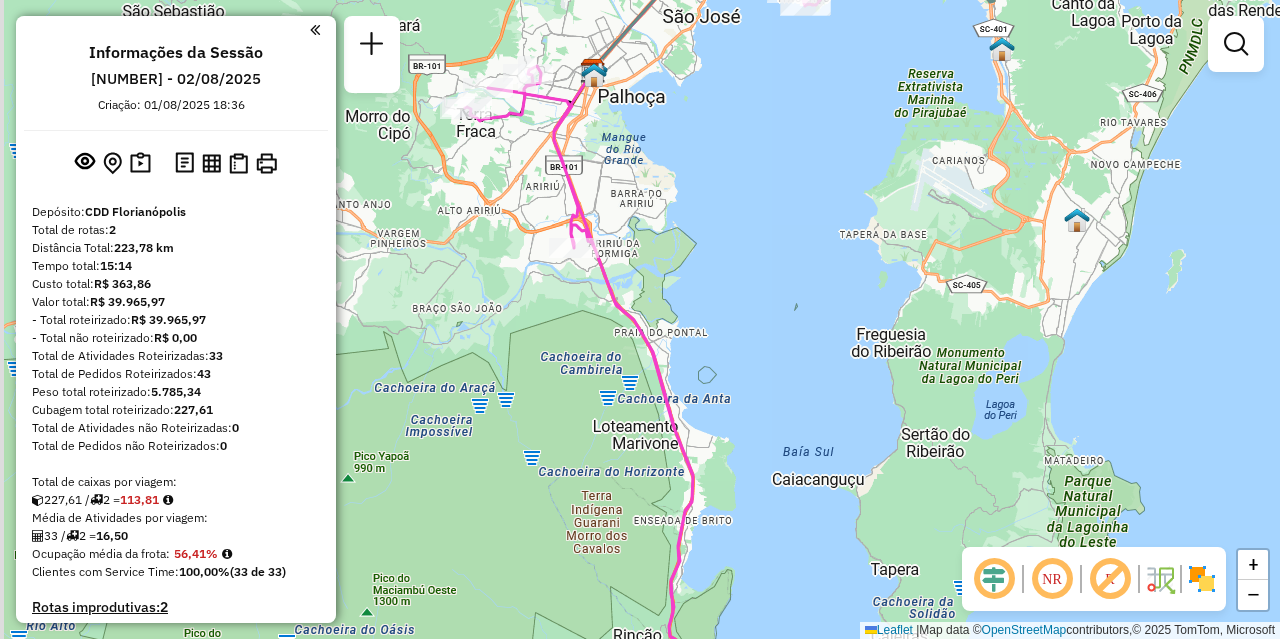 drag, startPoint x: 656, startPoint y: 230, endPoint x: 713, endPoint y: 319, distance: 105.68822 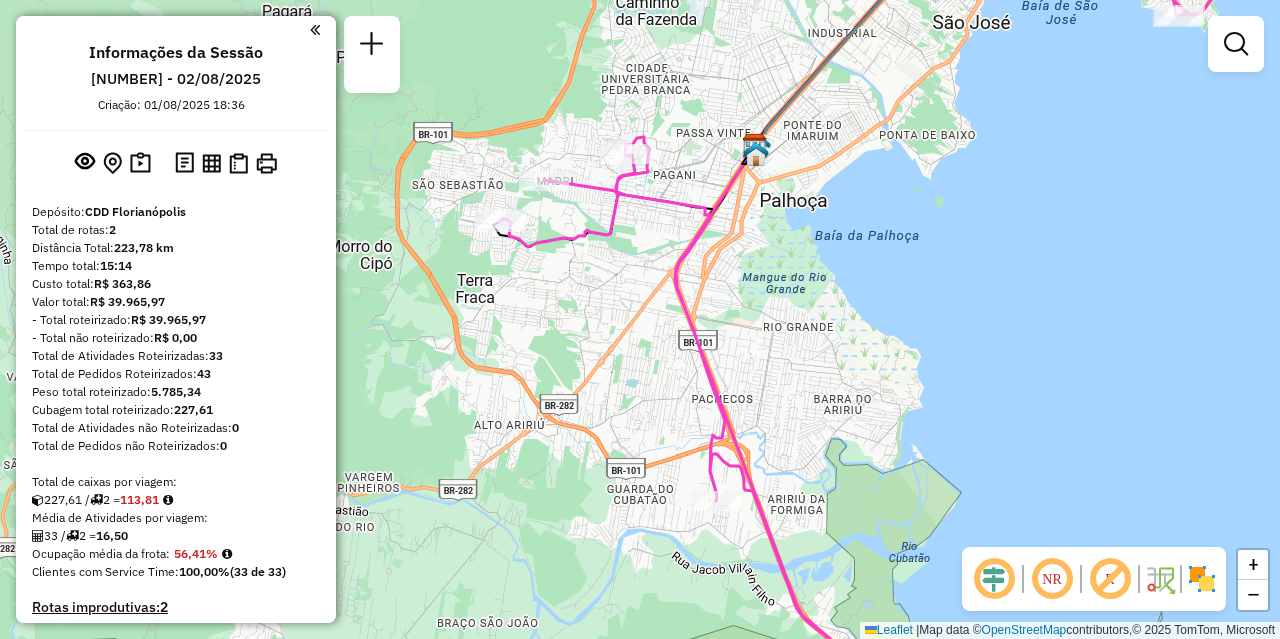 drag, startPoint x: 550, startPoint y: 220, endPoint x: 595, endPoint y: 285, distance: 79.05694 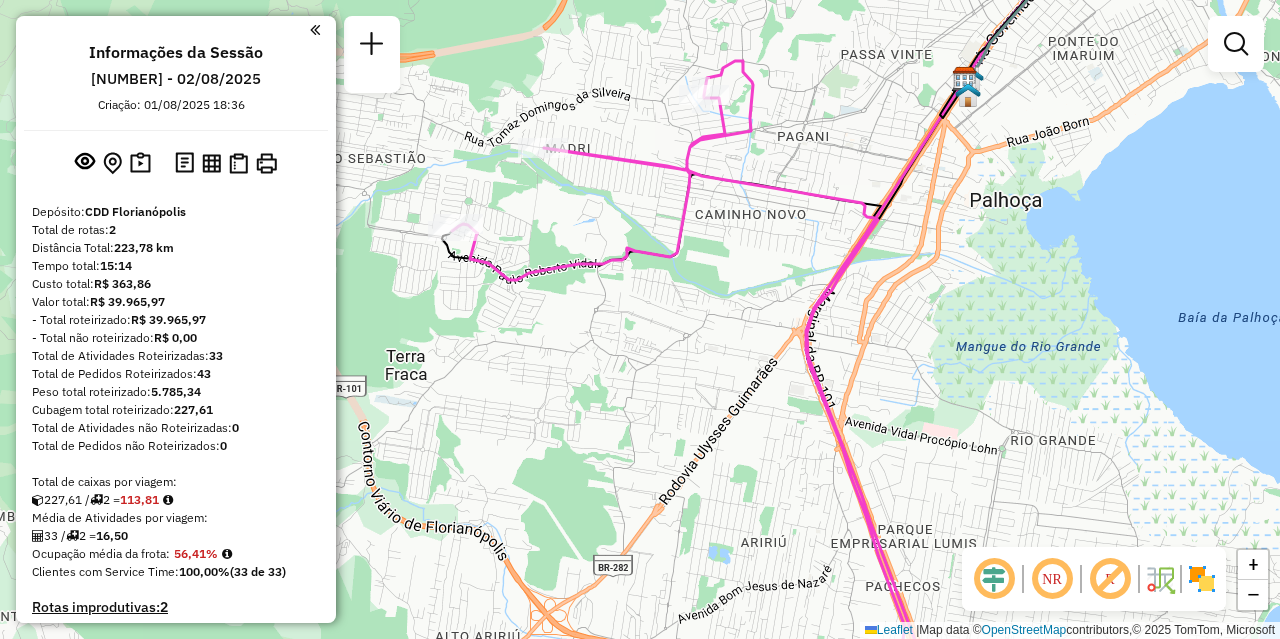 drag, startPoint x: 580, startPoint y: 283, endPoint x: 656, endPoint y: 387, distance: 128.80994 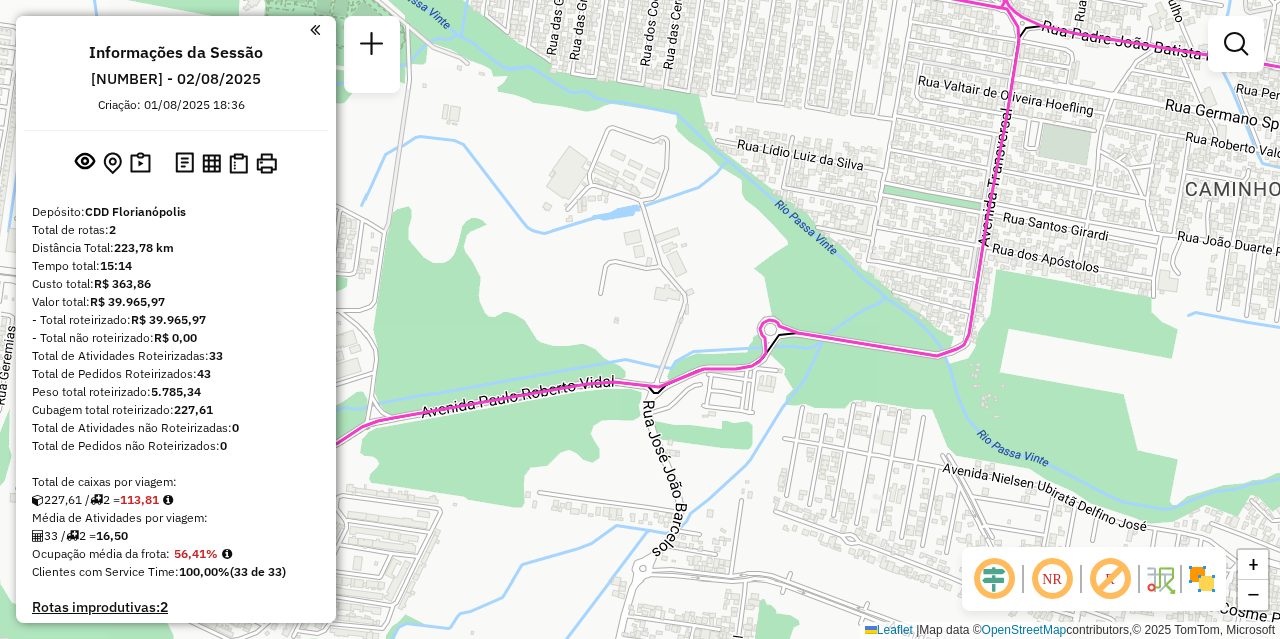 drag, startPoint x: 615, startPoint y: 240, endPoint x: 967, endPoint y: 270, distance: 353.2761 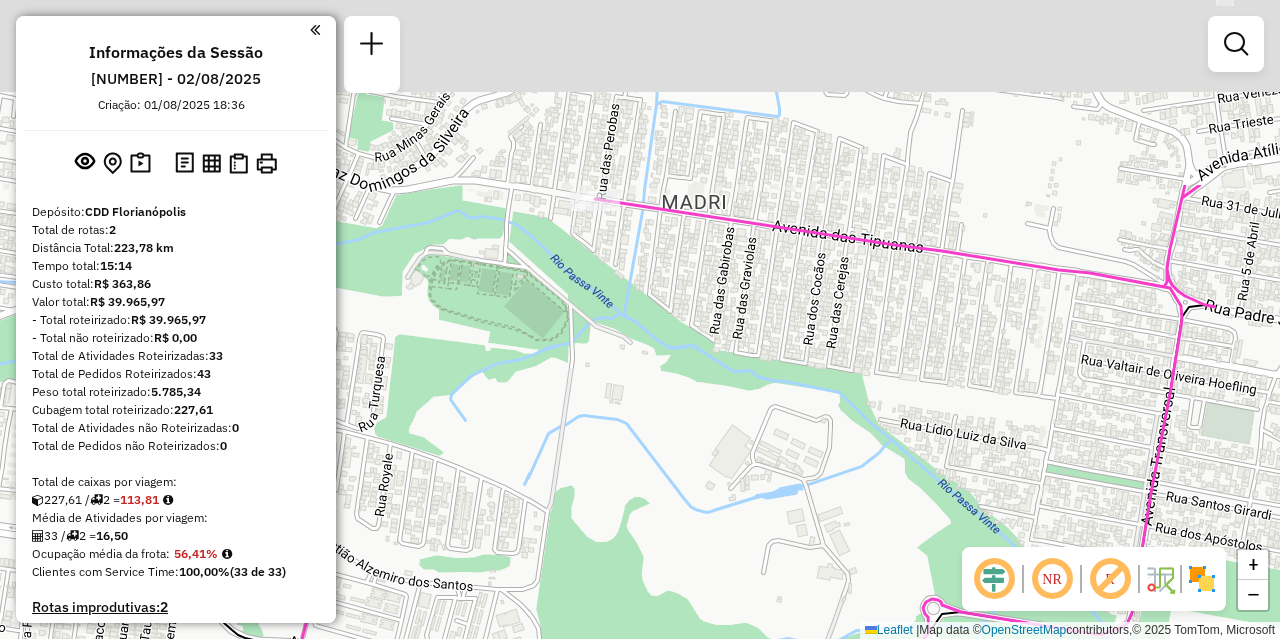 drag, startPoint x: 796, startPoint y: 290, endPoint x: 803, endPoint y: 362, distance: 72.33948 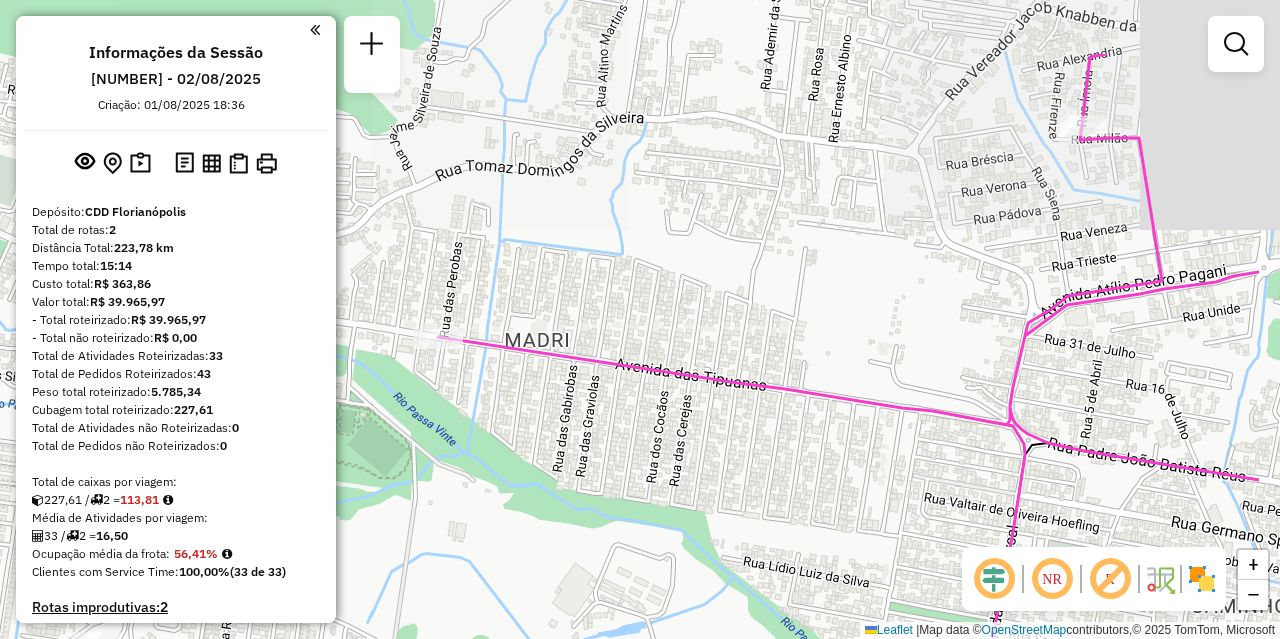 drag, startPoint x: 841, startPoint y: 345, endPoint x: 713, endPoint y: 408, distance: 142.66394 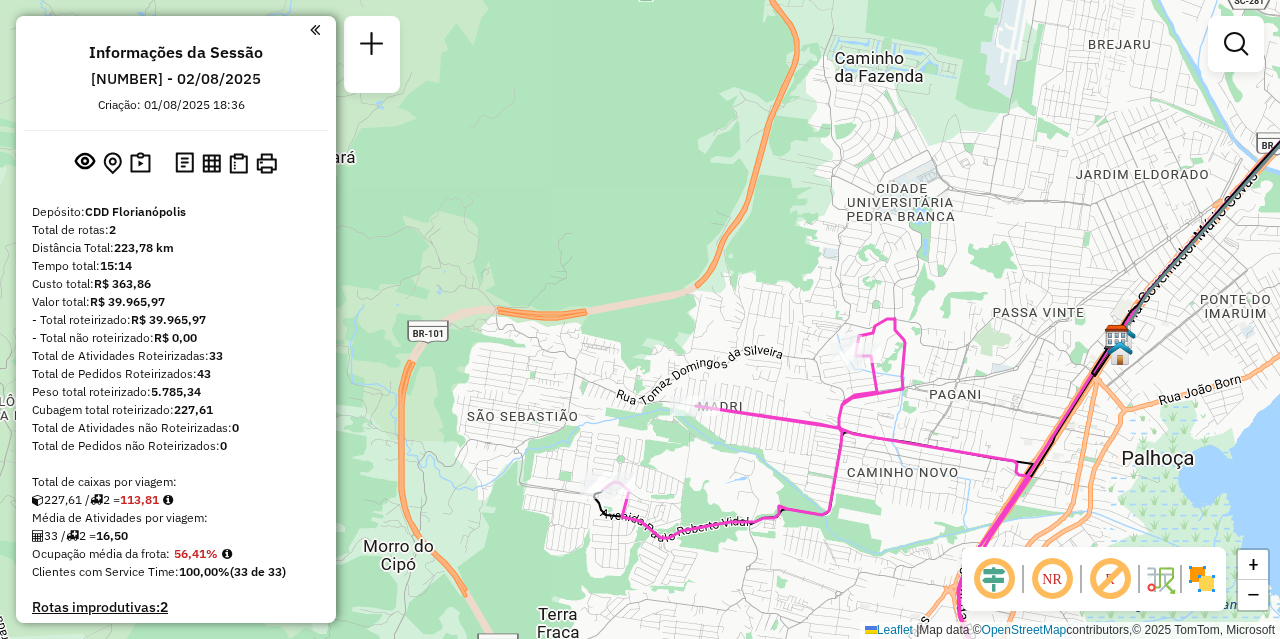 scroll, scrollTop: 500, scrollLeft: 0, axis: vertical 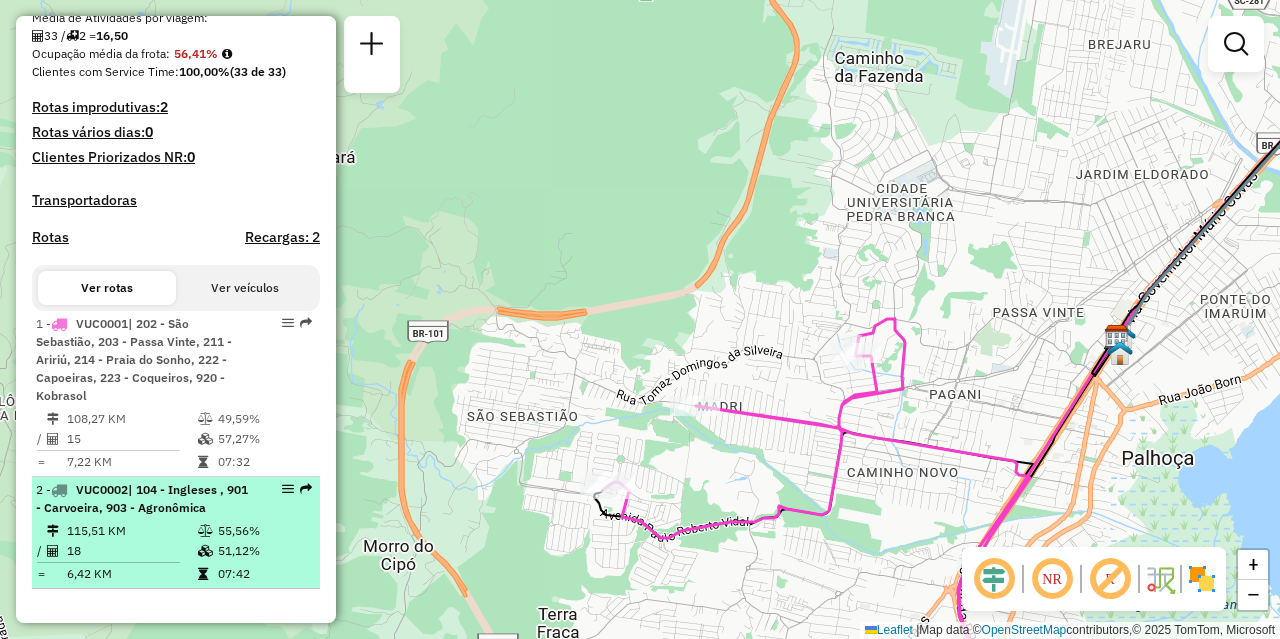 click on "| 104 - Ingleses , 901 - Carvoeira, 903 - Agronômica" at bounding box center (142, 498) 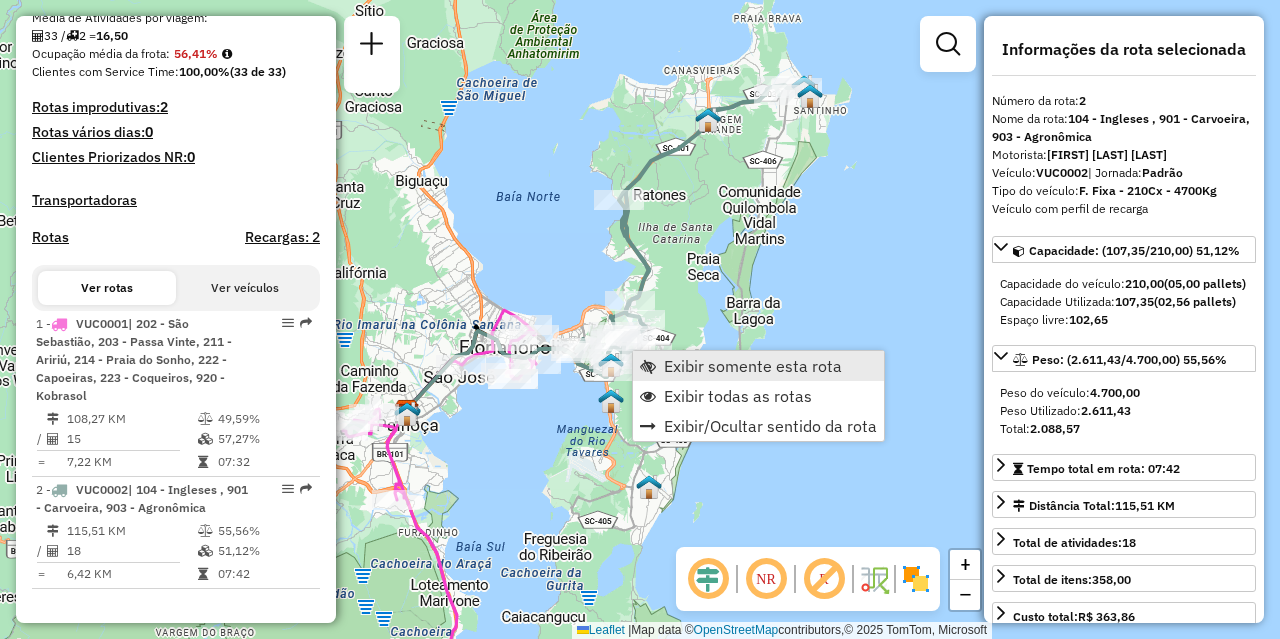 click on "Exibir somente esta rota" at bounding box center [753, 366] 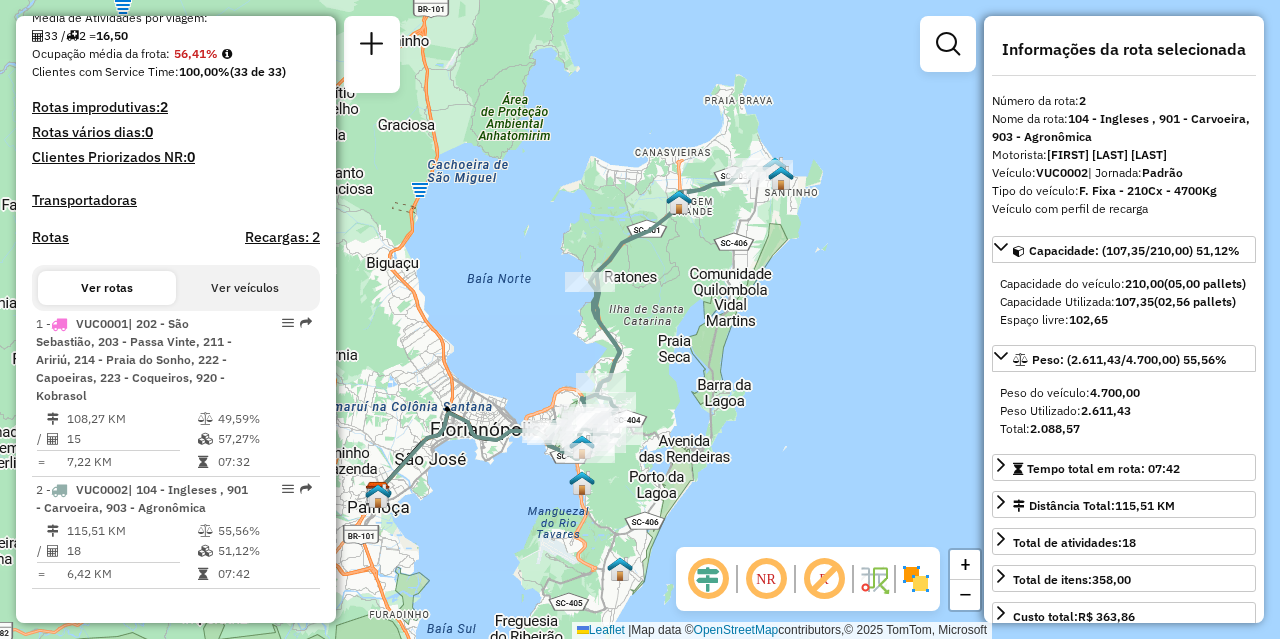 drag, startPoint x: 798, startPoint y: 282, endPoint x: 747, endPoint y: 286, distance: 51.156624 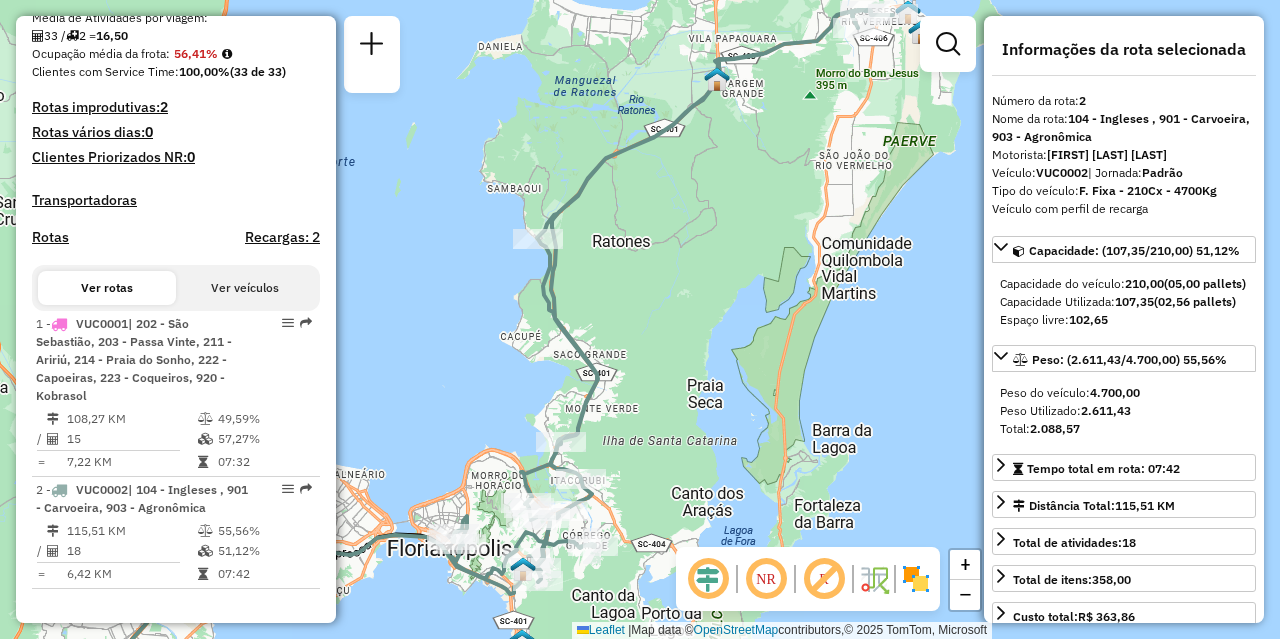 click on "Janela de atendimento Grade de atendimento Capacidade Transportadoras Veículos Cliente Pedidos  Rotas Selecione os dias de semana para filtrar as janelas de atendimento  Seg   Ter   Qua   Qui   Sex   Sáb   Dom  Informe o período da janela de atendimento: De: Até:  Filtrar exatamente a janela do cliente  Considerar janela de atendimento padrão  Selecione os dias de semana para filtrar as grades de atendimento  Seg   Ter   Qua   Qui   Sex   Sáb   Dom   Considerar clientes sem dia de atendimento cadastrado  Clientes fora do dia de atendimento selecionado Filtrar as atividades entre os valores definidos abaixo:  Peso mínimo:   Peso máximo:   Cubagem mínima:   Cubagem máxima:   De:   Até:  Filtrar as atividades entre o tempo de atendimento definido abaixo:  De:   Até:   Considerar capacidade total dos clientes não roteirizados Transportadora: Selecione um ou mais itens Tipo de veículo: Selecione um ou mais itens Veículo: Selecione um ou mais itens Motorista: Selecione um ou mais itens Nome: Rótulo:" 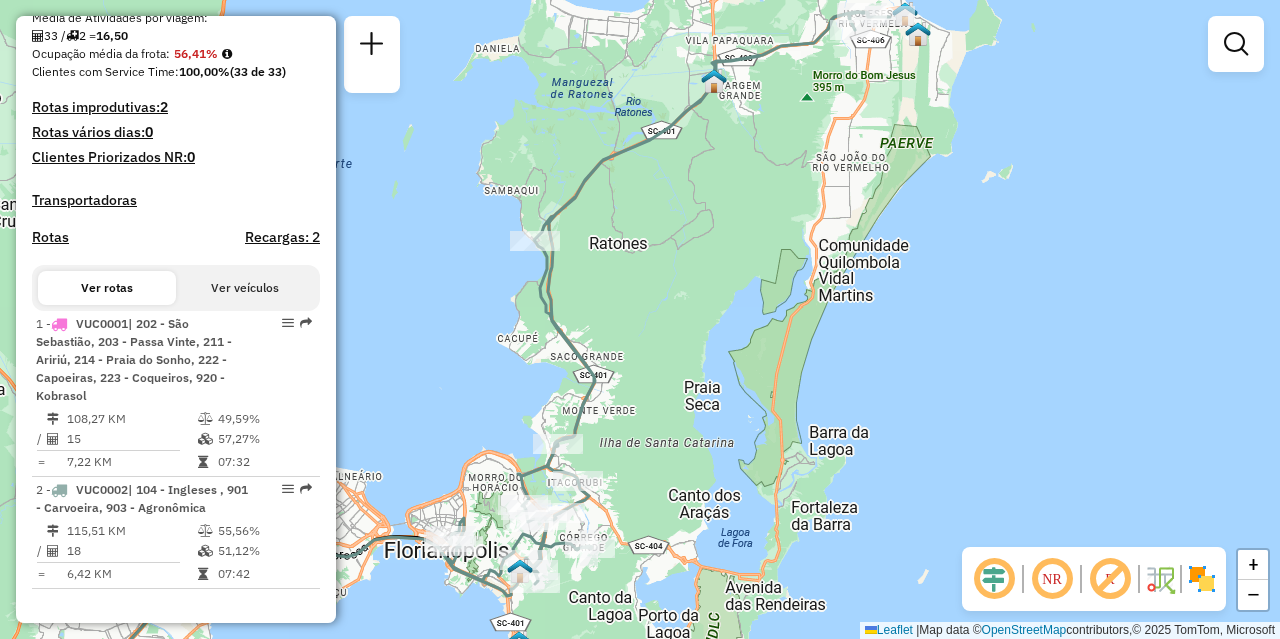 click on "Janela de atendimento Grade de atendimento Capacidade Transportadoras Veículos Cliente Pedidos  Rotas Selecione os dias de semana para filtrar as janelas de atendimento  Seg   Ter   Qua   Qui   Sex   Sáb   Dom  Informe o período da janela de atendimento: De: Até:  Filtrar exatamente a janela do cliente  Considerar janela de atendimento padrão  Selecione os dias de semana para filtrar as grades de atendimento  Seg   Ter   Qua   Qui   Sex   Sáb   Dom   Considerar clientes sem dia de atendimento cadastrado  Clientes fora do dia de atendimento selecionado Filtrar as atividades entre os valores definidos abaixo:  Peso mínimo:   Peso máximo:   Cubagem mínima:   Cubagem máxima:   De:   Até:  Filtrar as atividades entre o tempo de atendimento definido abaixo:  De:   Até:   Considerar capacidade total dos clientes não roteirizados Transportadora: Selecione um ou mais itens Tipo de veículo: Selecione um ou mais itens Veículo: Selecione um ou mais itens Motorista: Selecione um ou mais itens Nome: Rótulo:" 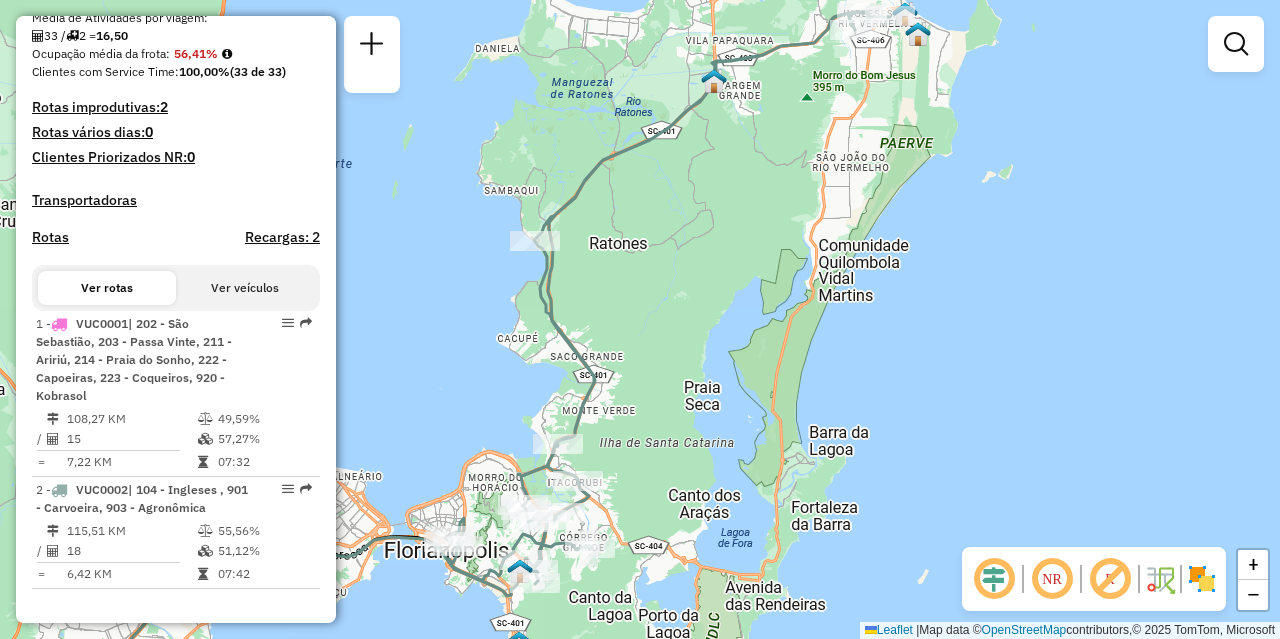 drag, startPoint x: 1017, startPoint y: 223, endPoint x: 910, endPoint y: 427, distance: 230.35841 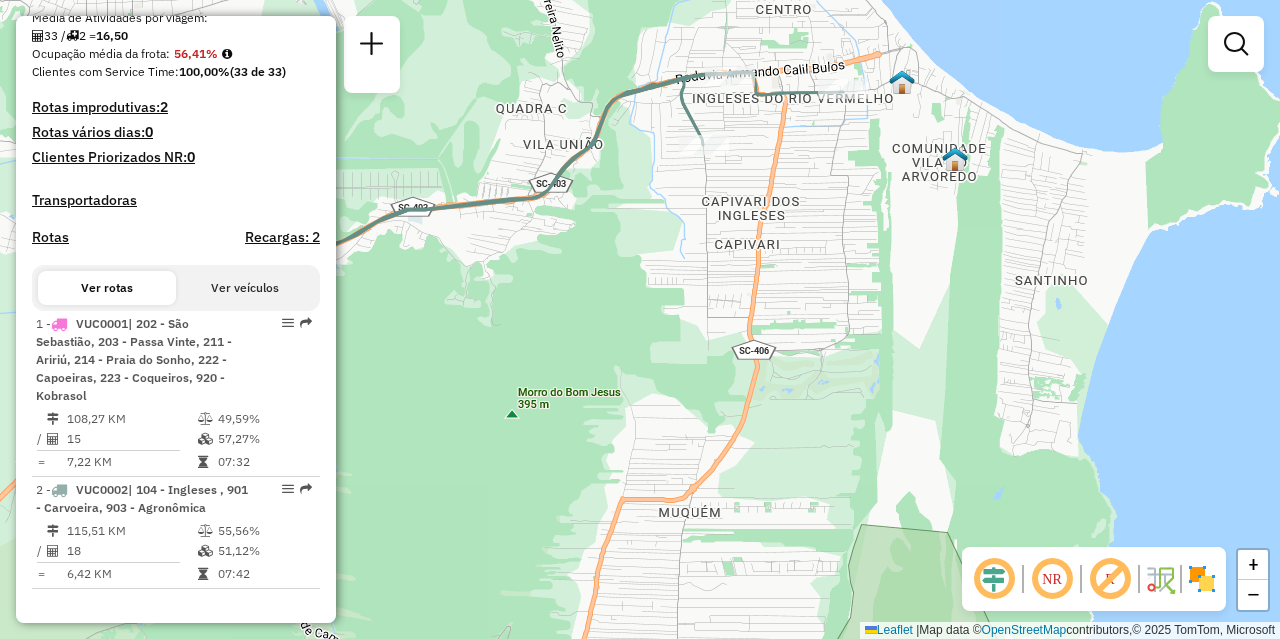 drag, startPoint x: 738, startPoint y: 203, endPoint x: 923, endPoint y: 323, distance: 220.51077 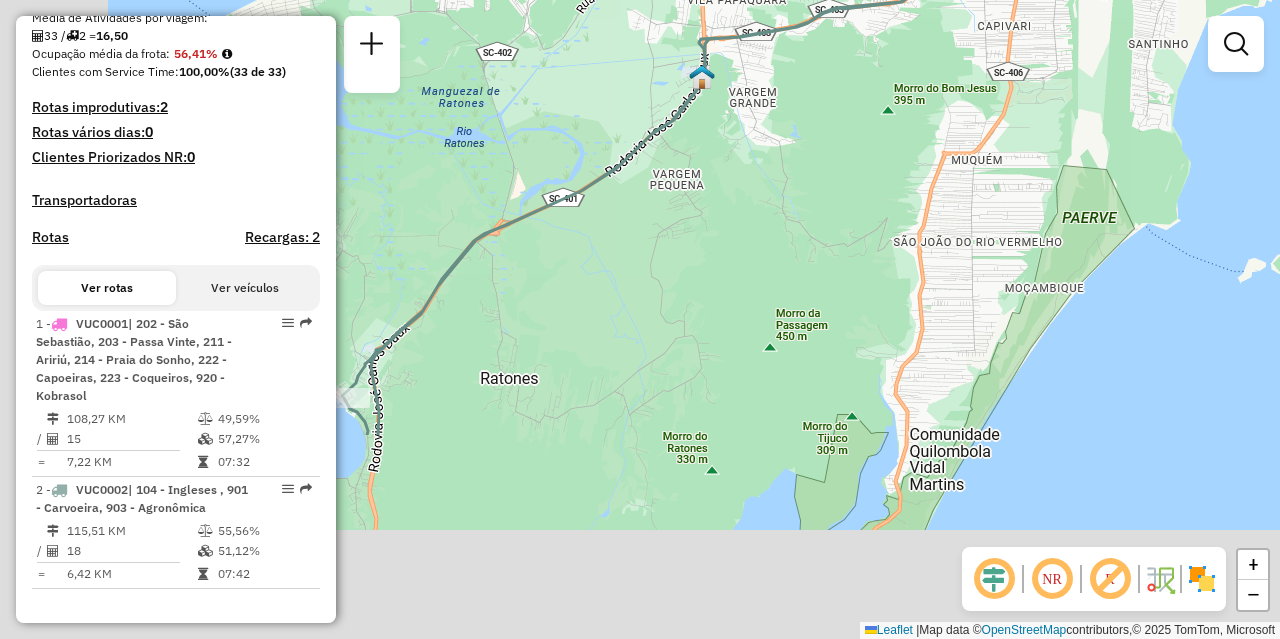 drag, startPoint x: 657, startPoint y: 466, endPoint x: 909, endPoint y: 179, distance: 381.93323 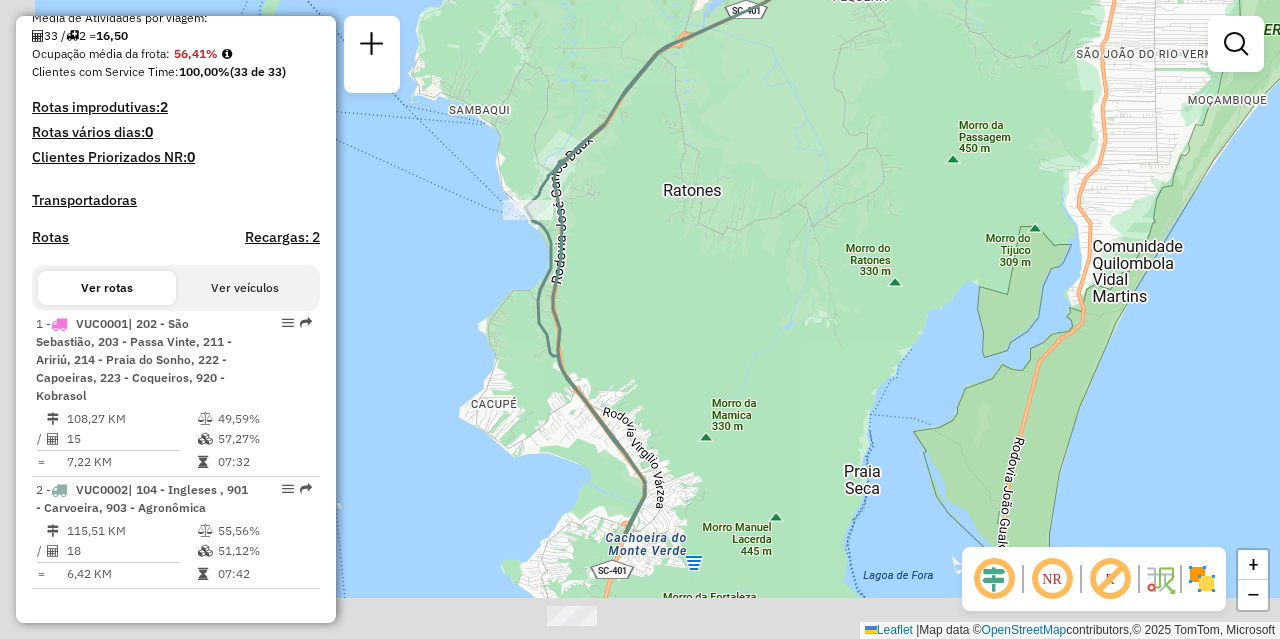 drag, startPoint x: 774, startPoint y: 385, endPoint x: 858, endPoint y: 294, distance: 123.84264 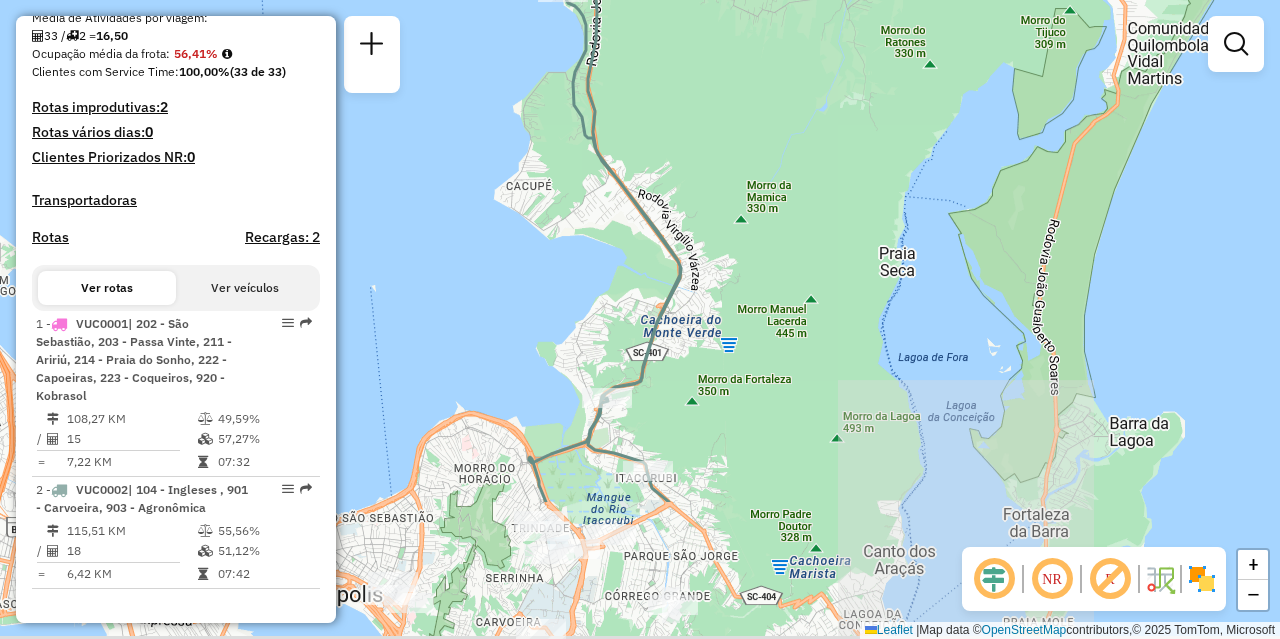 drag, startPoint x: 768, startPoint y: 485, endPoint x: 787, endPoint y: 289, distance: 196.91876 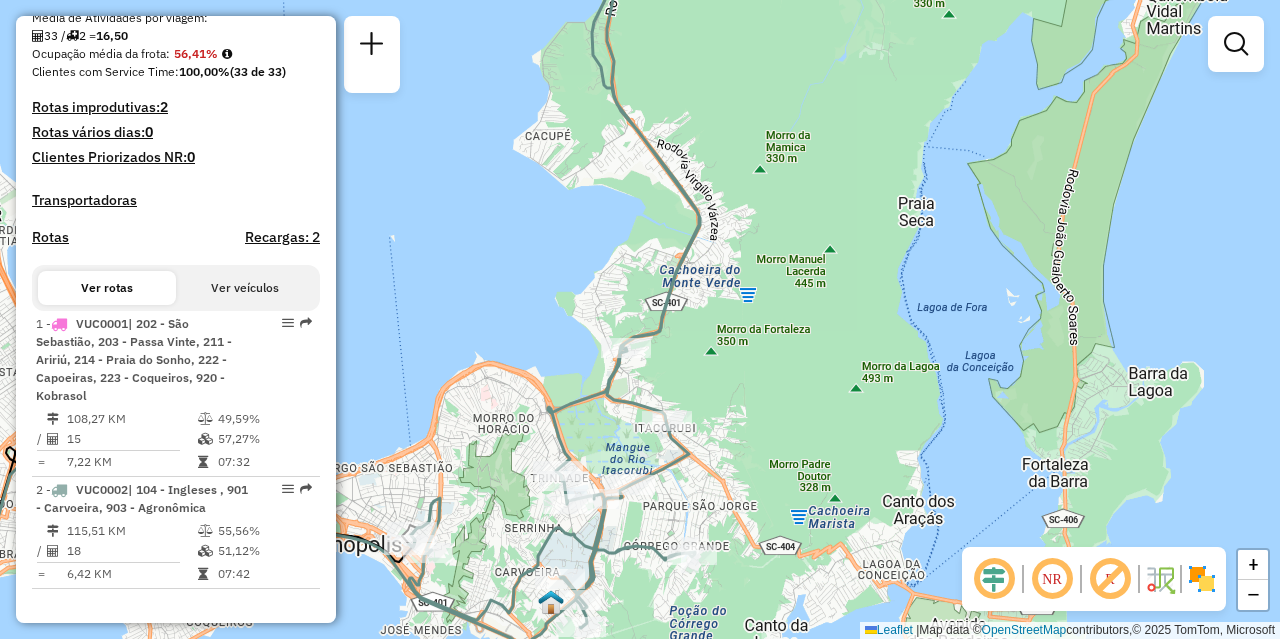 click on "Janela de atendimento Grade de atendimento Capacidade Transportadoras Veículos Cliente Pedidos  Rotas Selecione os dias de semana para filtrar as janelas de atendimento  Seg   Ter   Qua   Qui   Sex   Sáb   Dom  Informe o período da janela de atendimento: De: Até:  Filtrar exatamente a janela do cliente  Considerar janela de atendimento padrão  Selecione os dias de semana para filtrar as grades de atendimento  Seg   Ter   Qua   Qui   Sex   Sáb   Dom   Considerar clientes sem dia de atendimento cadastrado  Clientes fora do dia de atendimento selecionado Filtrar as atividades entre os valores definidos abaixo:  Peso mínimo:   Peso máximo:   Cubagem mínima:   Cubagem máxima:   De:   Até:  Filtrar as atividades entre o tempo de atendimento definido abaixo:  De:   Até:   Considerar capacidade total dos clientes não roteirizados Transportadora: Selecione um ou mais itens Tipo de veículo: Selecione um ou mais itens Veículo: Selecione um ou mais itens Motorista: Selecione um ou mais itens Nome: Rótulo:" 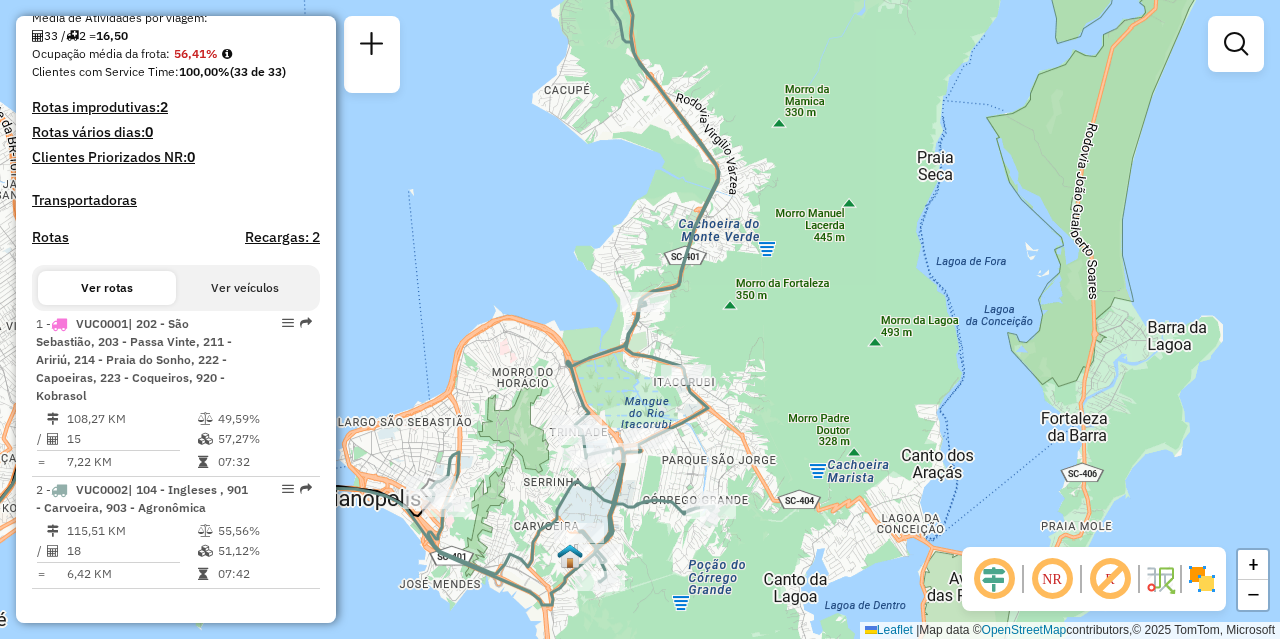 drag, startPoint x: 761, startPoint y: 368, endPoint x: 780, endPoint y: 341, distance: 33.01515 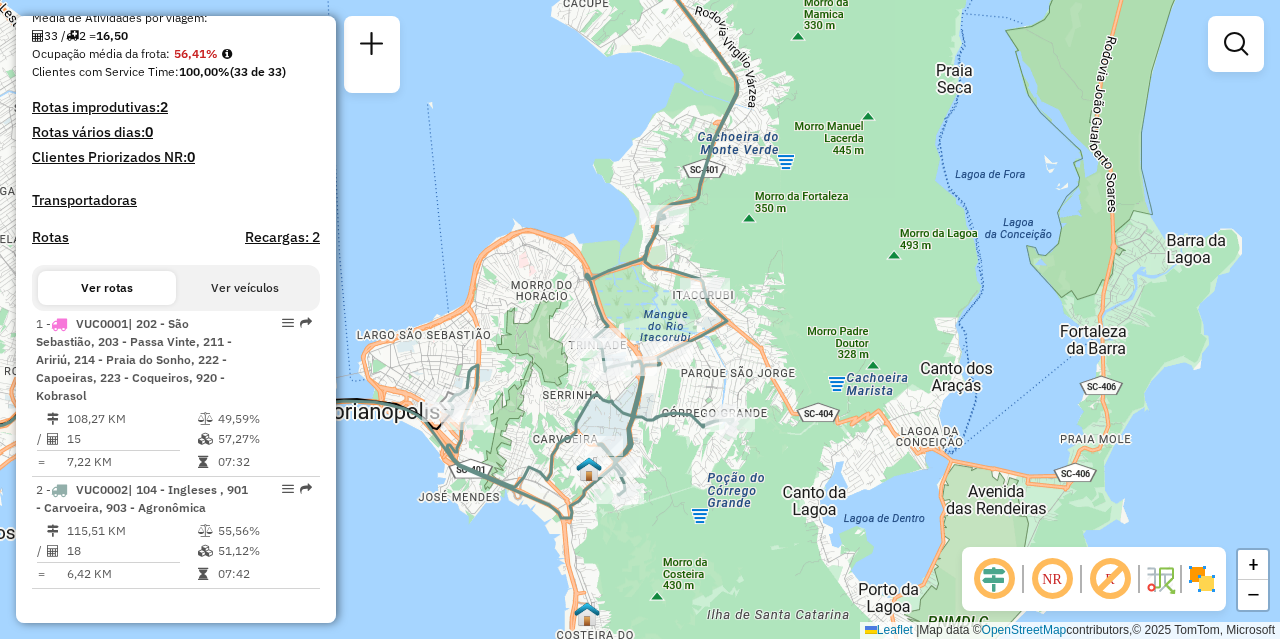 drag, startPoint x: 780, startPoint y: 392, endPoint x: 780, endPoint y: 332, distance: 60 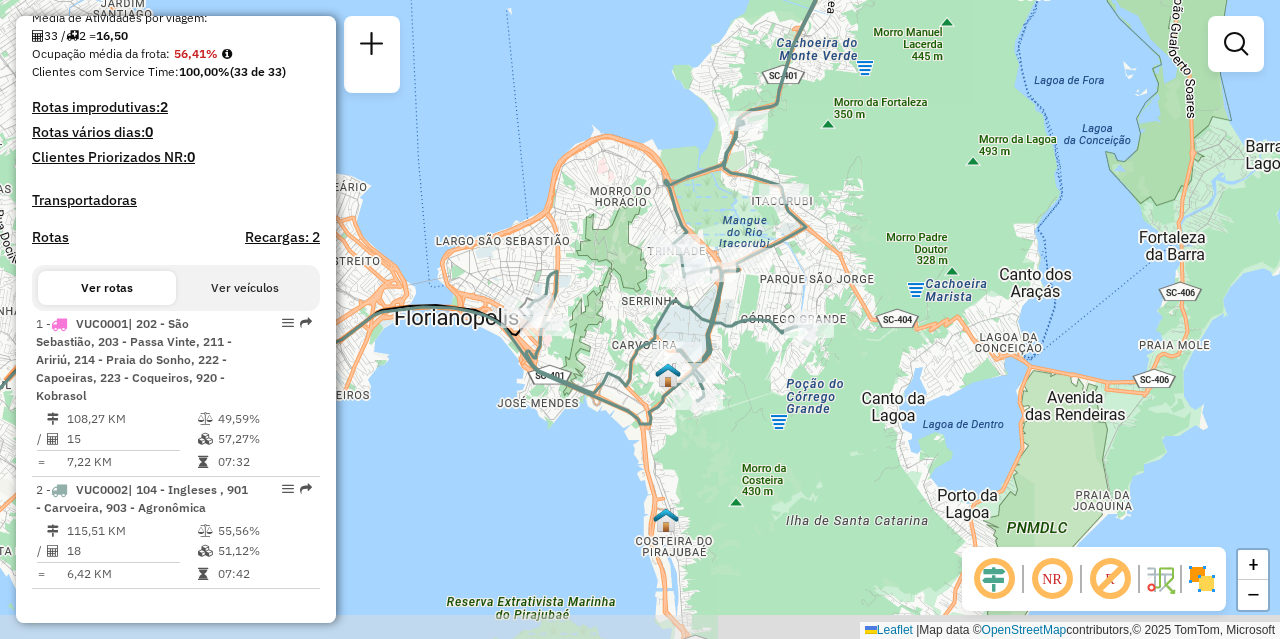 drag, startPoint x: 695, startPoint y: 447, endPoint x: 771, endPoint y: 359, distance: 116.275536 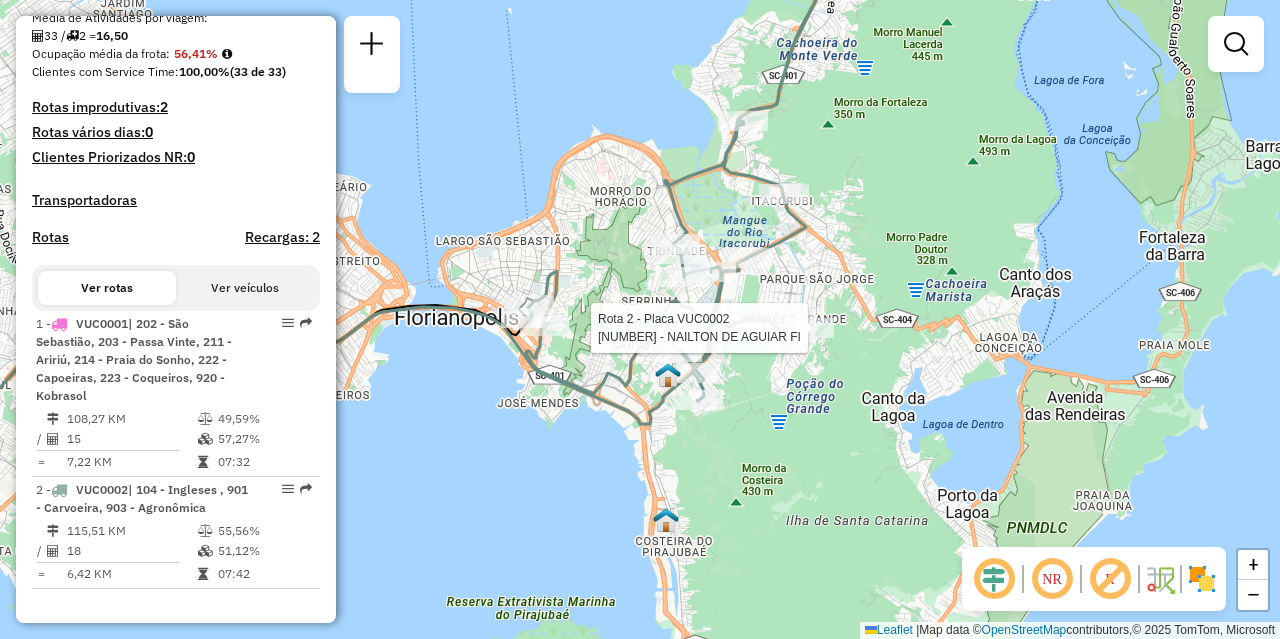 click on "Rota 2 - Placa VUC0002  05006921 - NAILTON DE AGUIAR FI Janela de atendimento Grade de atendimento Capacidade Transportadoras Veículos Cliente Pedidos  Rotas Selecione os dias de semana para filtrar as janelas de atendimento  Seg   Ter   Qua   Qui   Sex   Sáb   Dom  Informe o período da janela de atendimento: De: Até:  Filtrar exatamente a janela do cliente  Considerar janela de atendimento padrão  Selecione os dias de semana para filtrar as grades de atendimento  Seg   Ter   Qua   Qui   Sex   Sáb   Dom   Considerar clientes sem dia de atendimento cadastrado  Clientes fora do dia de atendimento selecionado Filtrar as atividades entre os valores definidos abaixo:  Peso mínimo:   Peso máximo:   Cubagem mínima:   Cubagem máxima:   De:   Até:  Filtrar as atividades entre o tempo de atendimento definido abaixo:  De:   Até:   Considerar capacidade total dos clientes não roteirizados Transportadora: Selecione um ou mais itens Tipo de veículo: Selecione um ou mais itens Veículo: Motorista: Nome: Setor:" 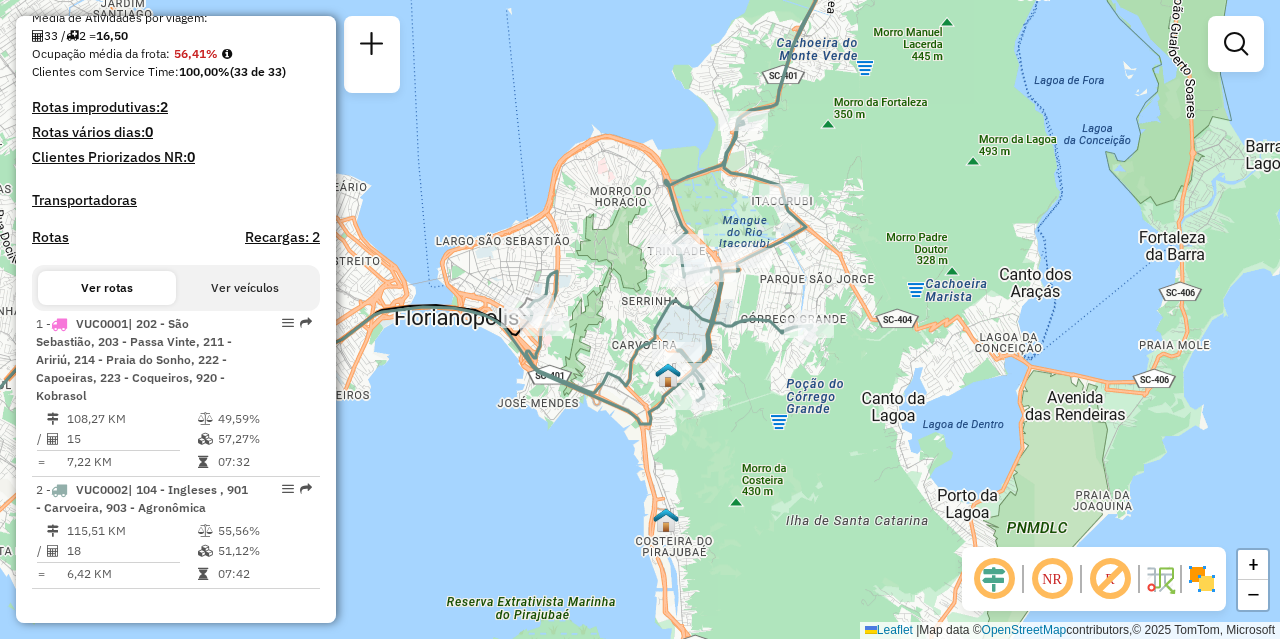 drag, startPoint x: 573, startPoint y: 485, endPoint x: 573, endPoint y: 529, distance: 44 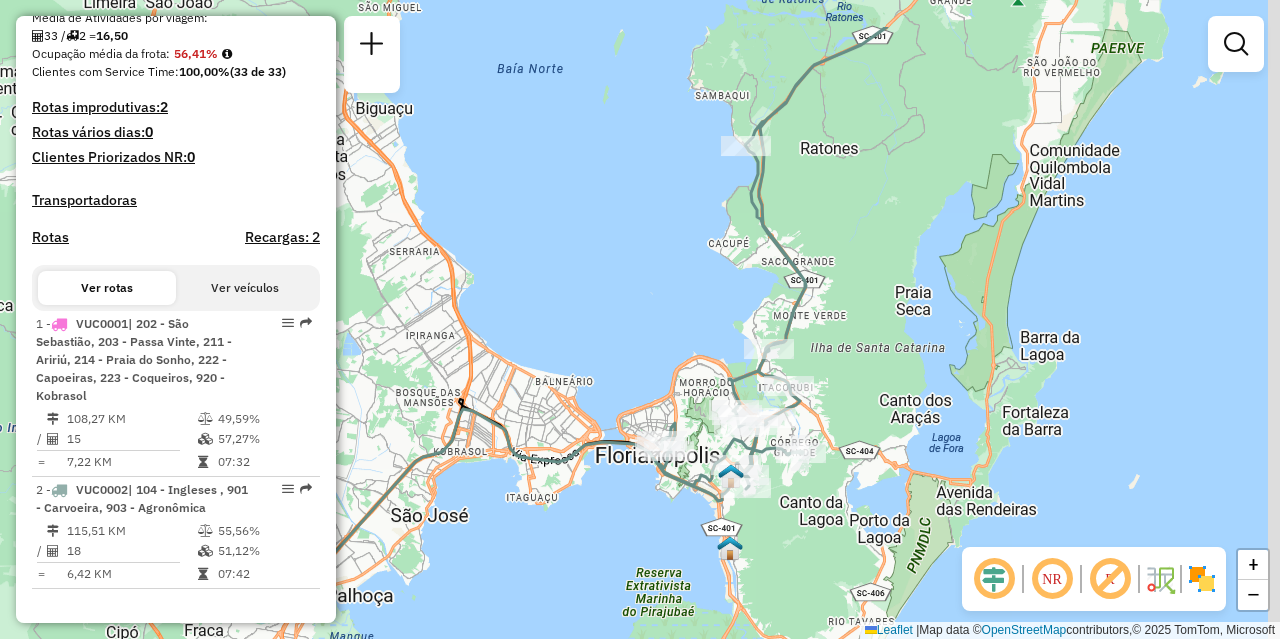 drag, startPoint x: 907, startPoint y: 307, endPoint x: 844, endPoint y: 567, distance: 267.52383 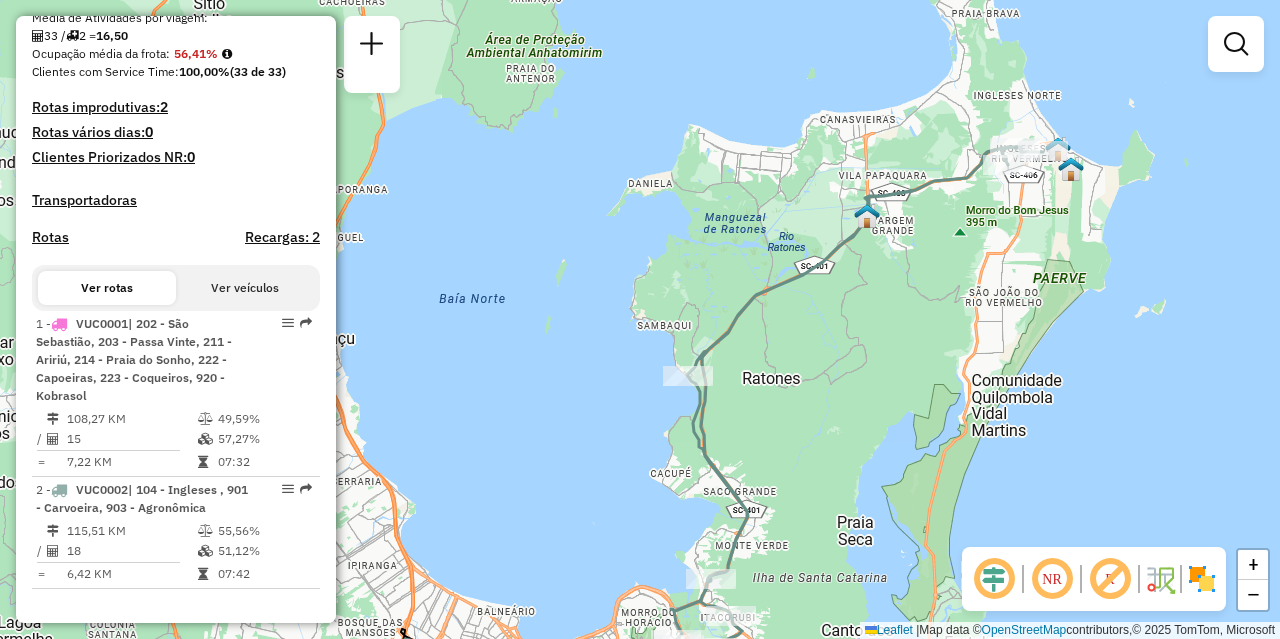 drag, startPoint x: 839, startPoint y: 443, endPoint x: 893, endPoint y: 229, distance: 220.70795 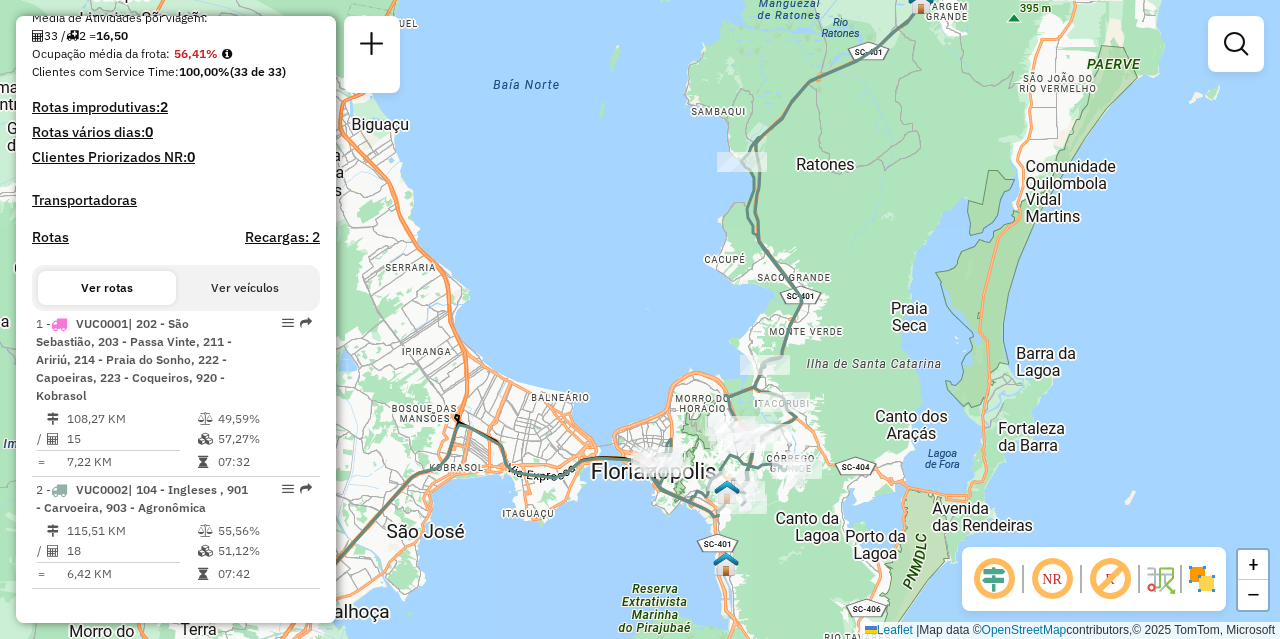 drag, startPoint x: 846, startPoint y: 436, endPoint x: 879, endPoint y: 347, distance: 94.92102 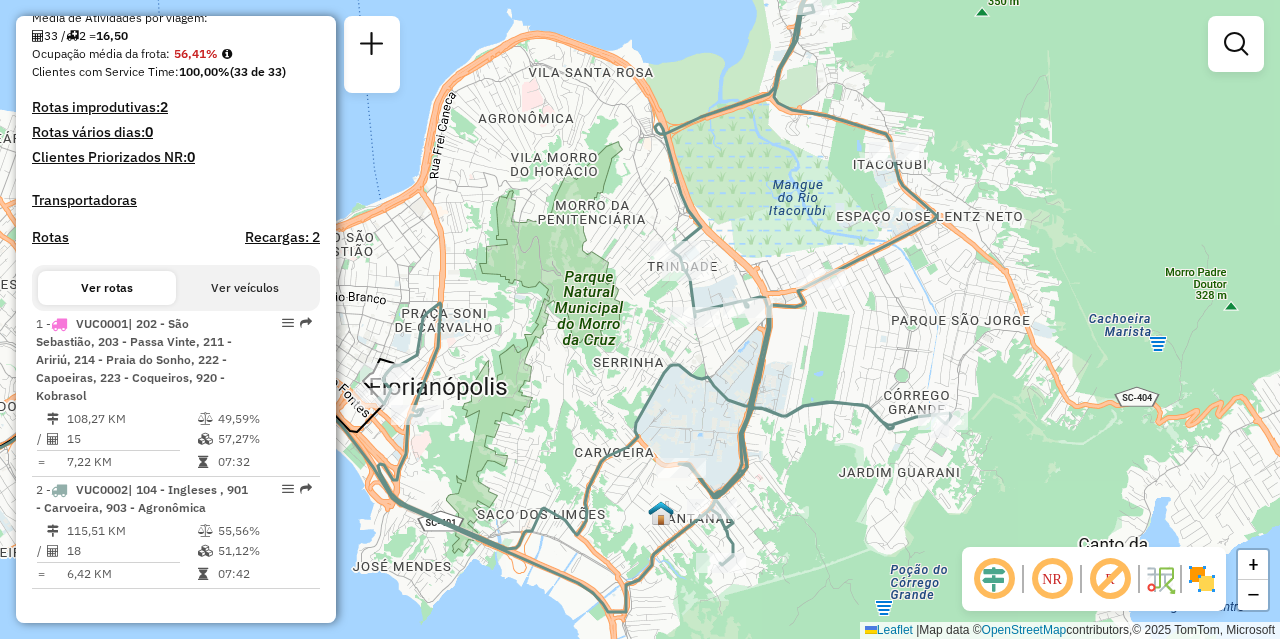 drag, startPoint x: 668, startPoint y: 400, endPoint x: 747, endPoint y: 396, distance: 79.101204 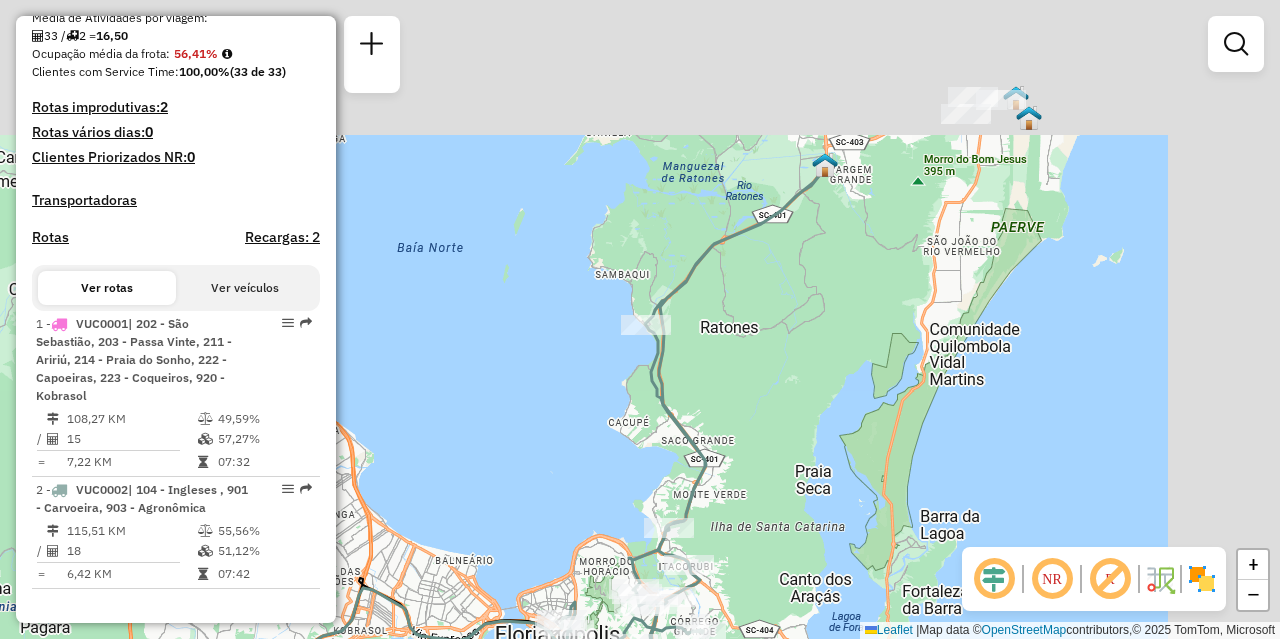 drag, startPoint x: 786, startPoint y: 526, endPoint x: 729, endPoint y: 622, distance: 111.64677 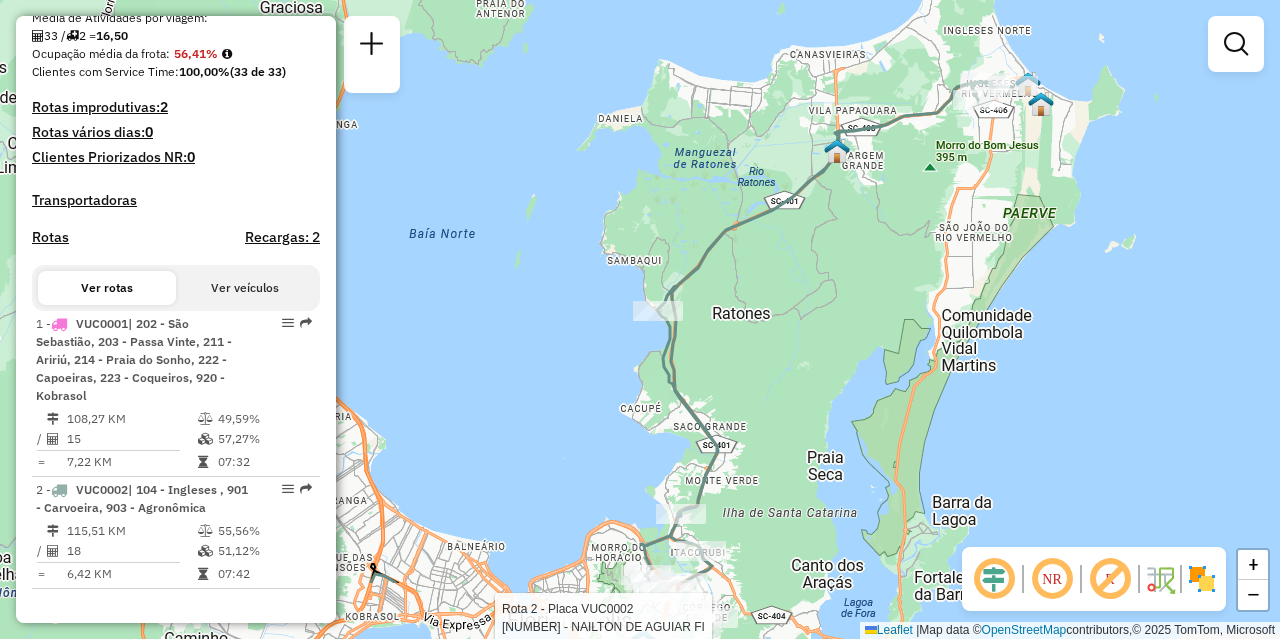 drag, startPoint x: 763, startPoint y: 456, endPoint x: 893, endPoint y: 240, distance: 252.10315 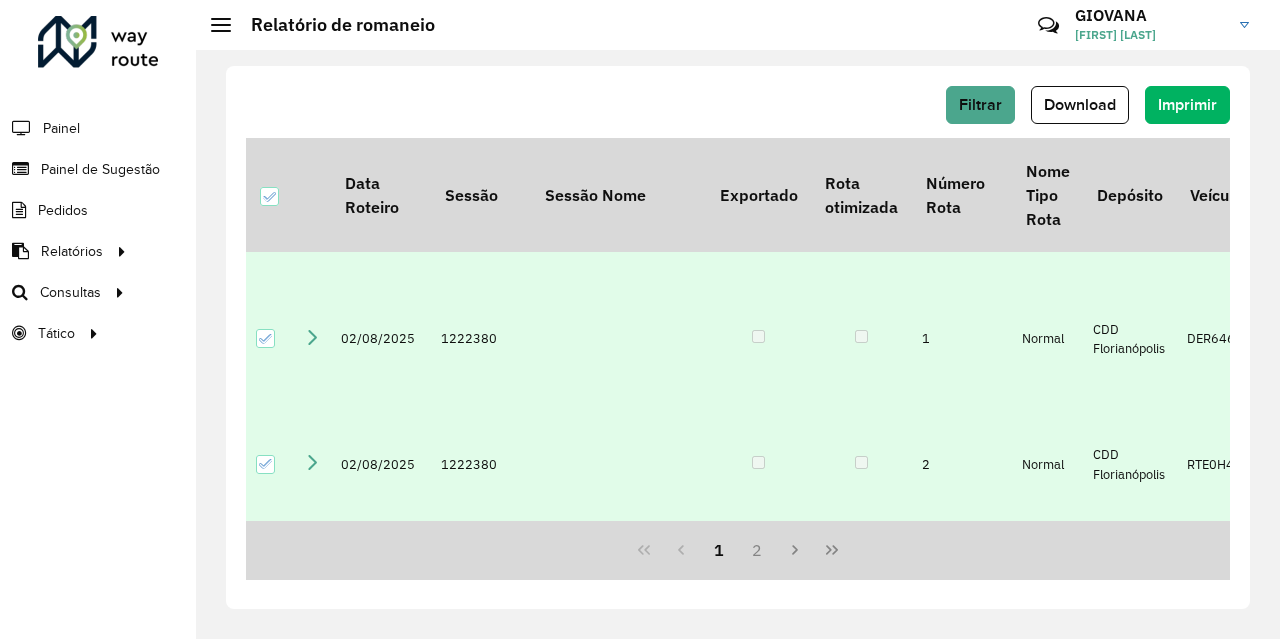 scroll, scrollTop: 0, scrollLeft: 0, axis: both 